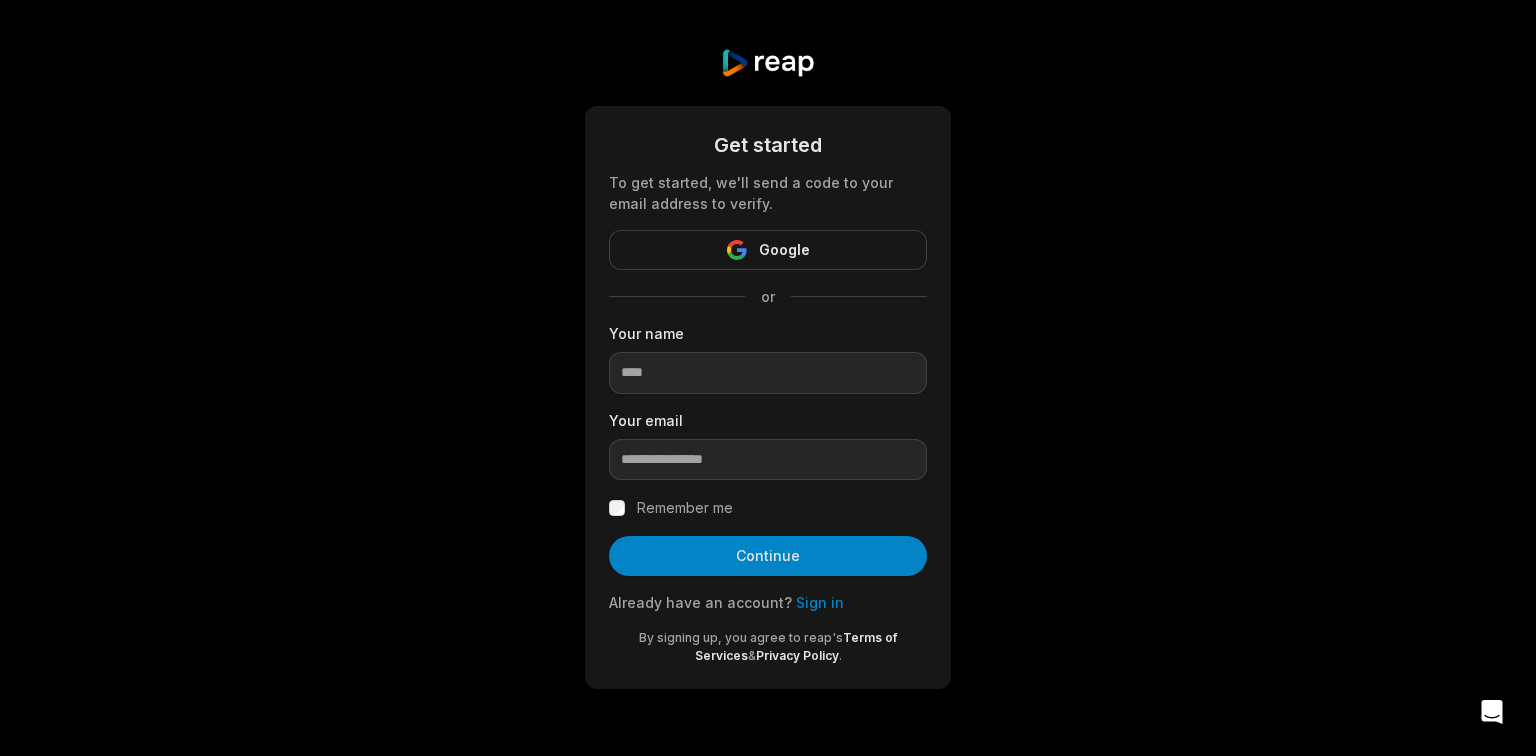 scroll, scrollTop: 0, scrollLeft: 0, axis: both 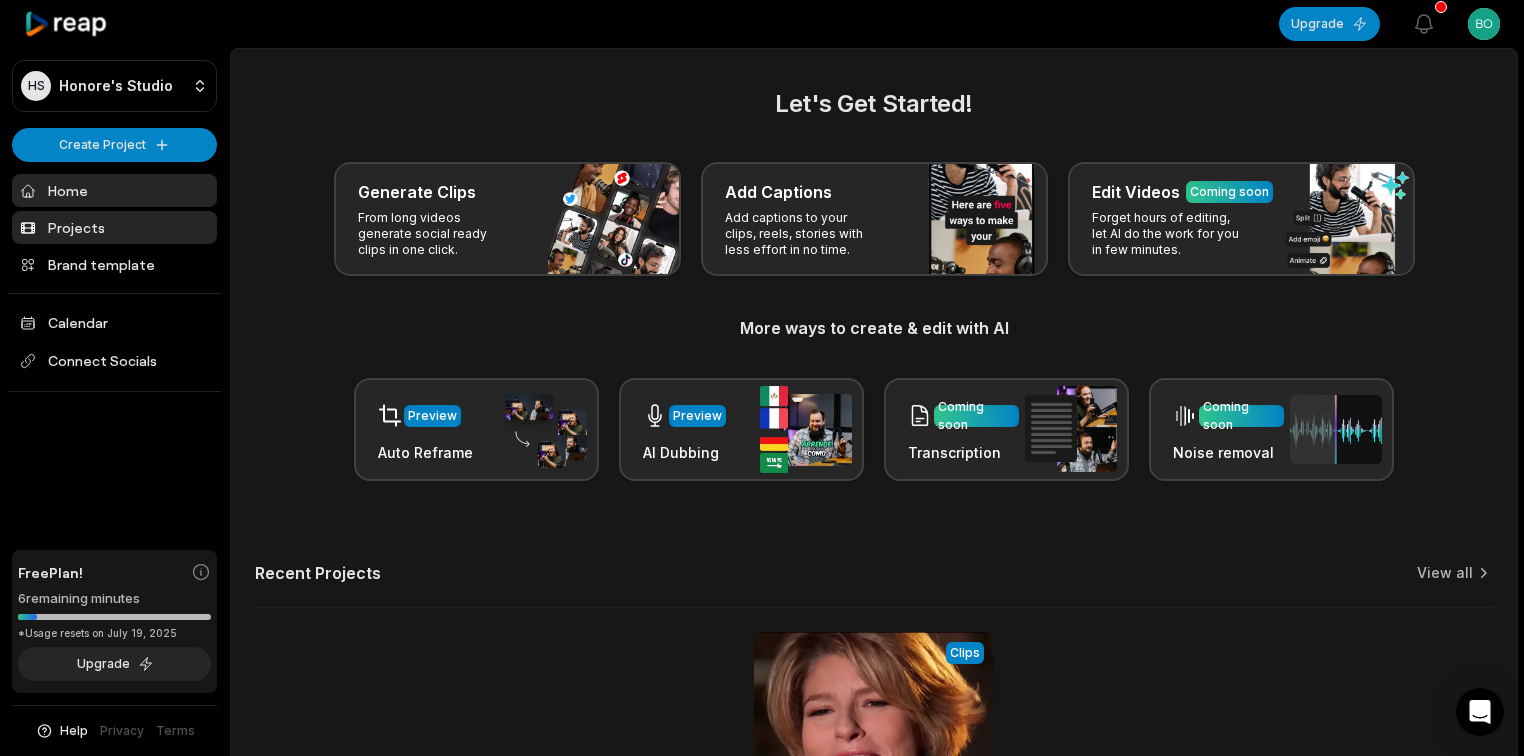 click on "Projects" at bounding box center (114, 227) 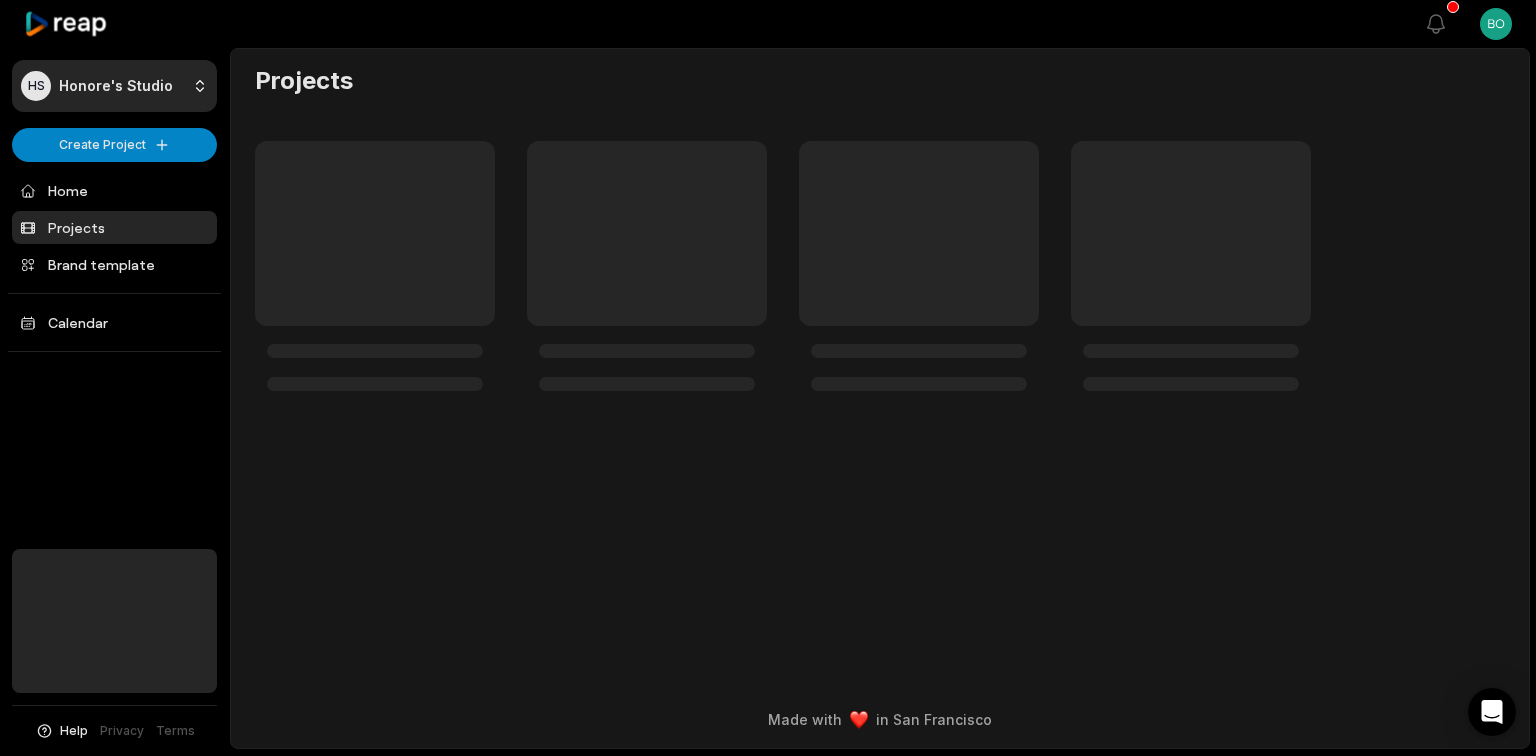 scroll, scrollTop: 0, scrollLeft: 0, axis: both 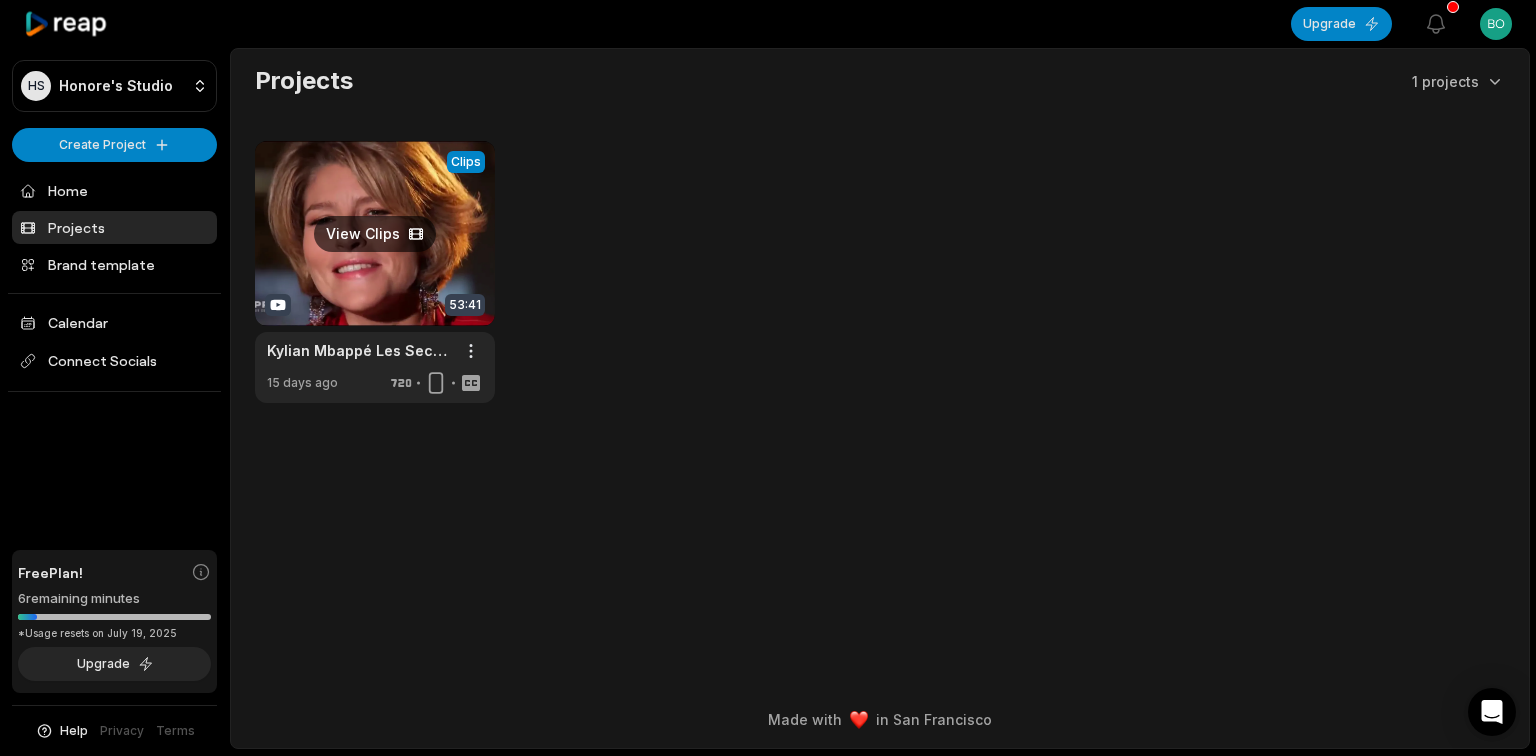 click at bounding box center [375, 272] 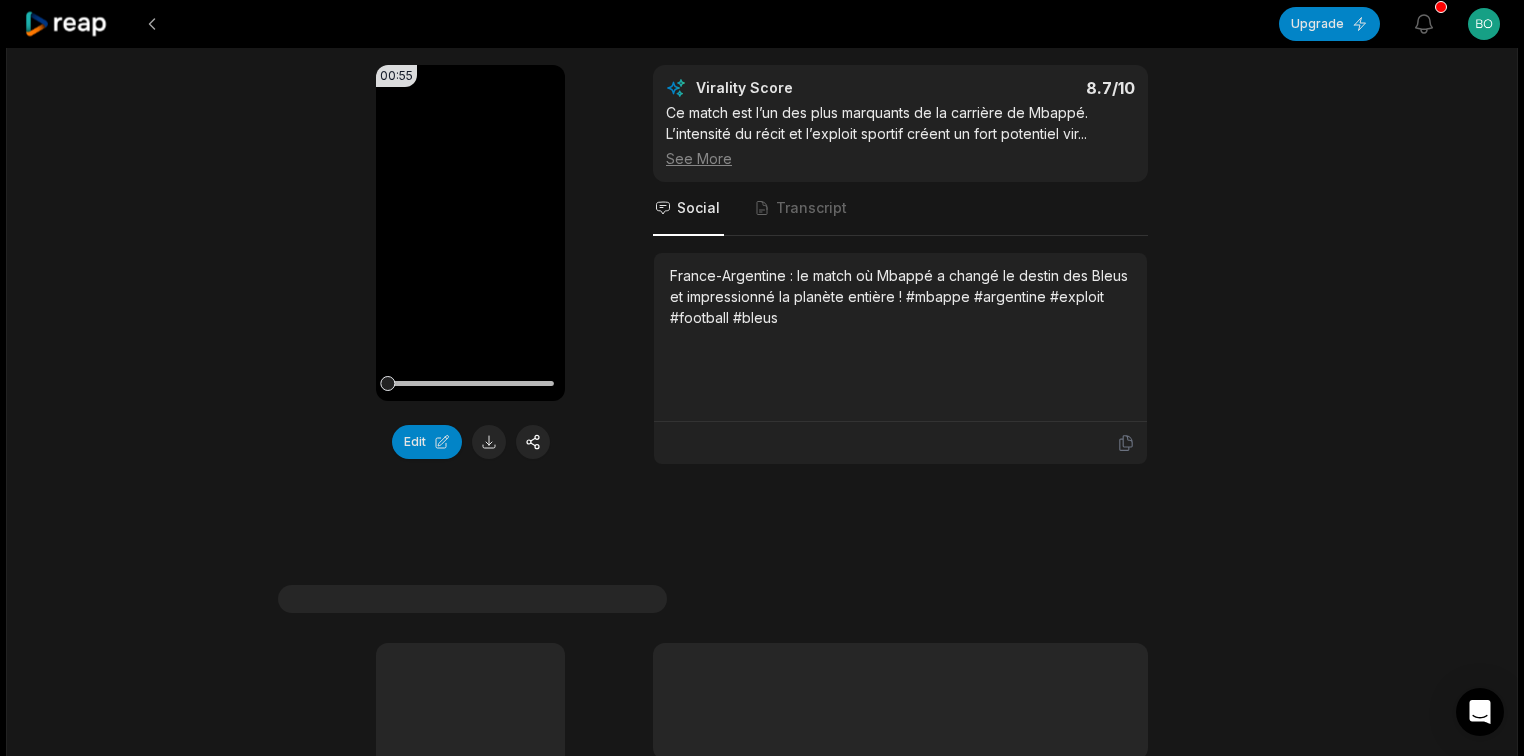 scroll, scrollTop: 400, scrollLeft: 0, axis: vertical 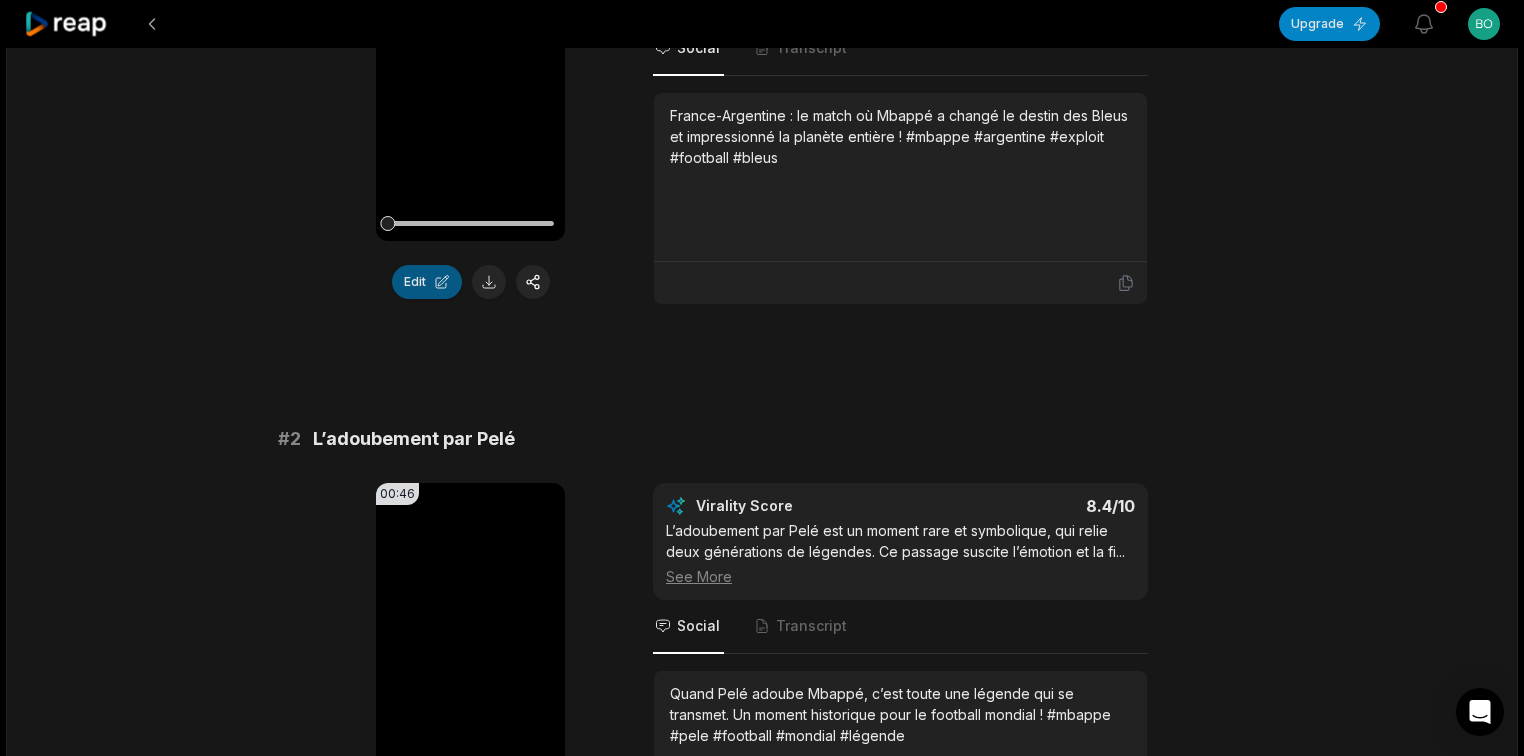 click on "Edit" at bounding box center [427, 282] 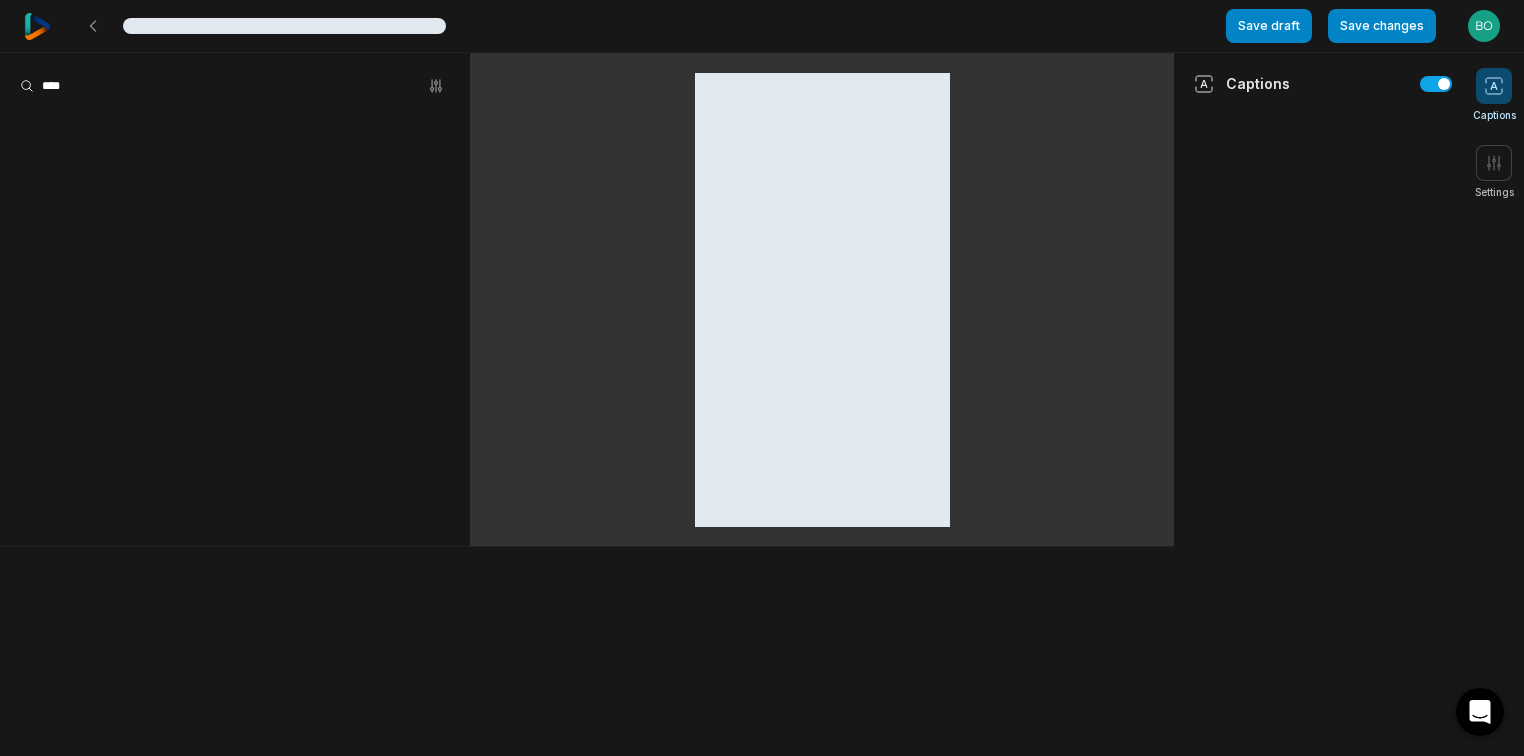 scroll, scrollTop: 0, scrollLeft: 0, axis: both 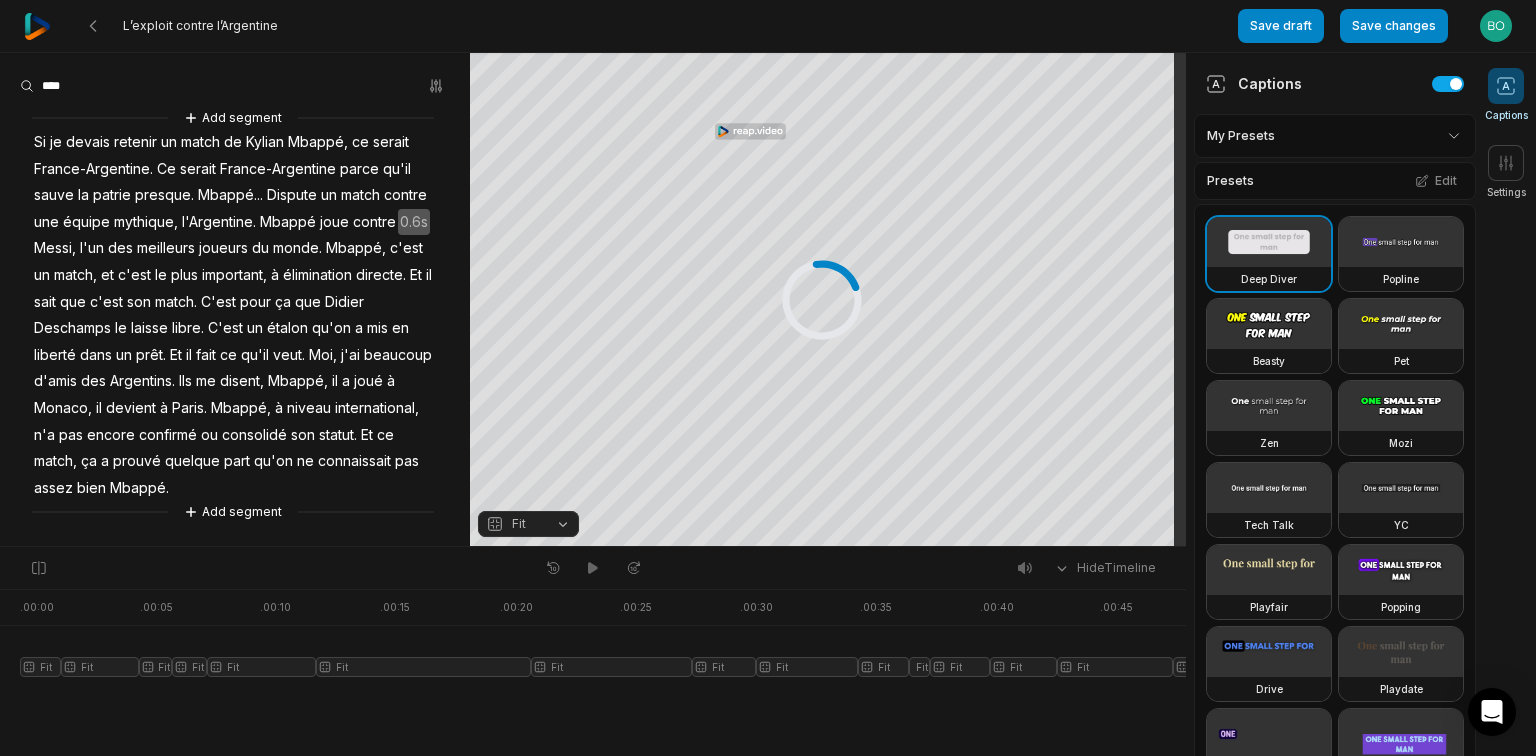 drag, startPoint x: 96, startPoint y: 32, endPoint x: 31, endPoint y: 32, distance: 65 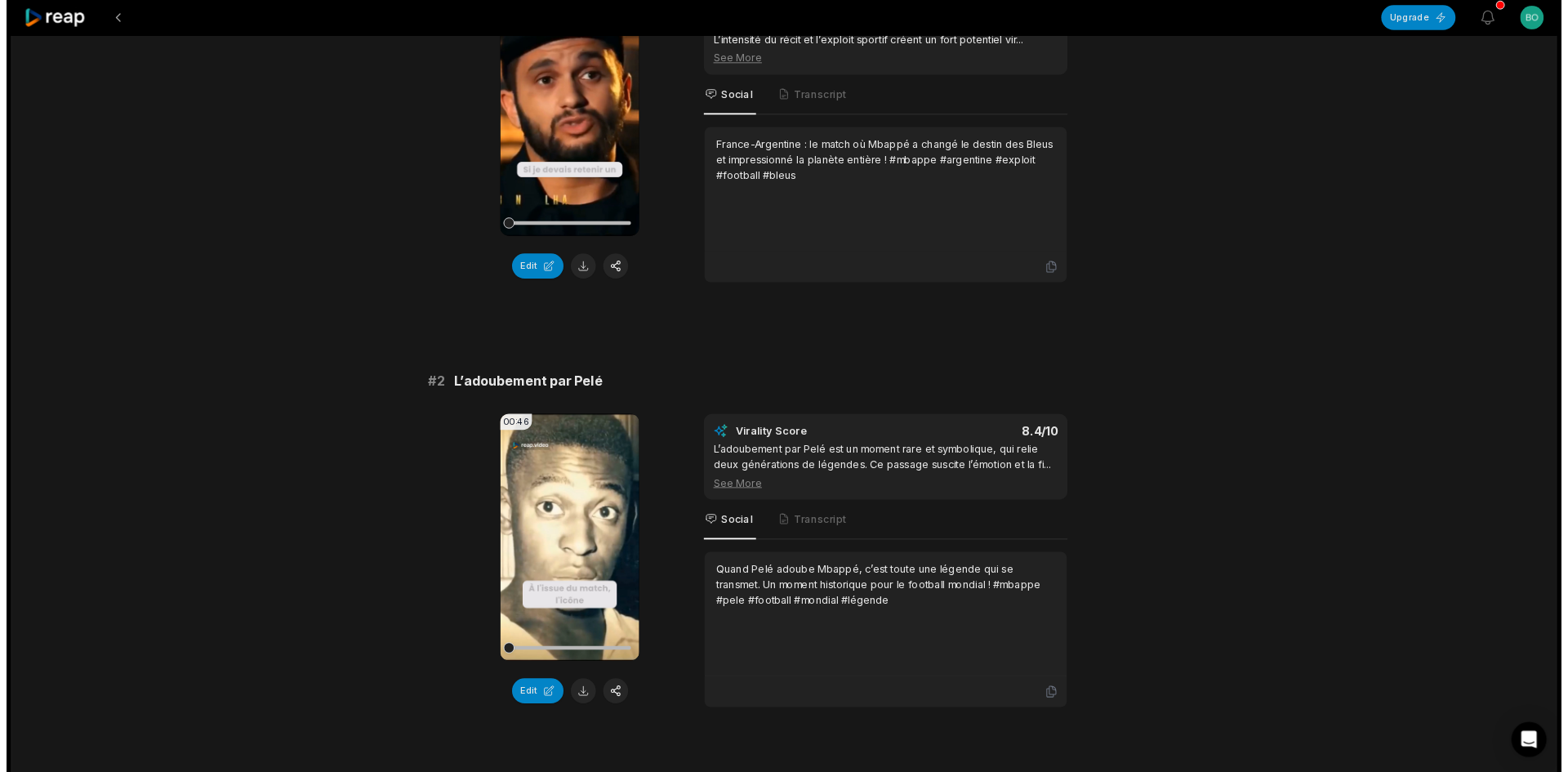 scroll, scrollTop: 0, scrollLeft: 0, axis: both 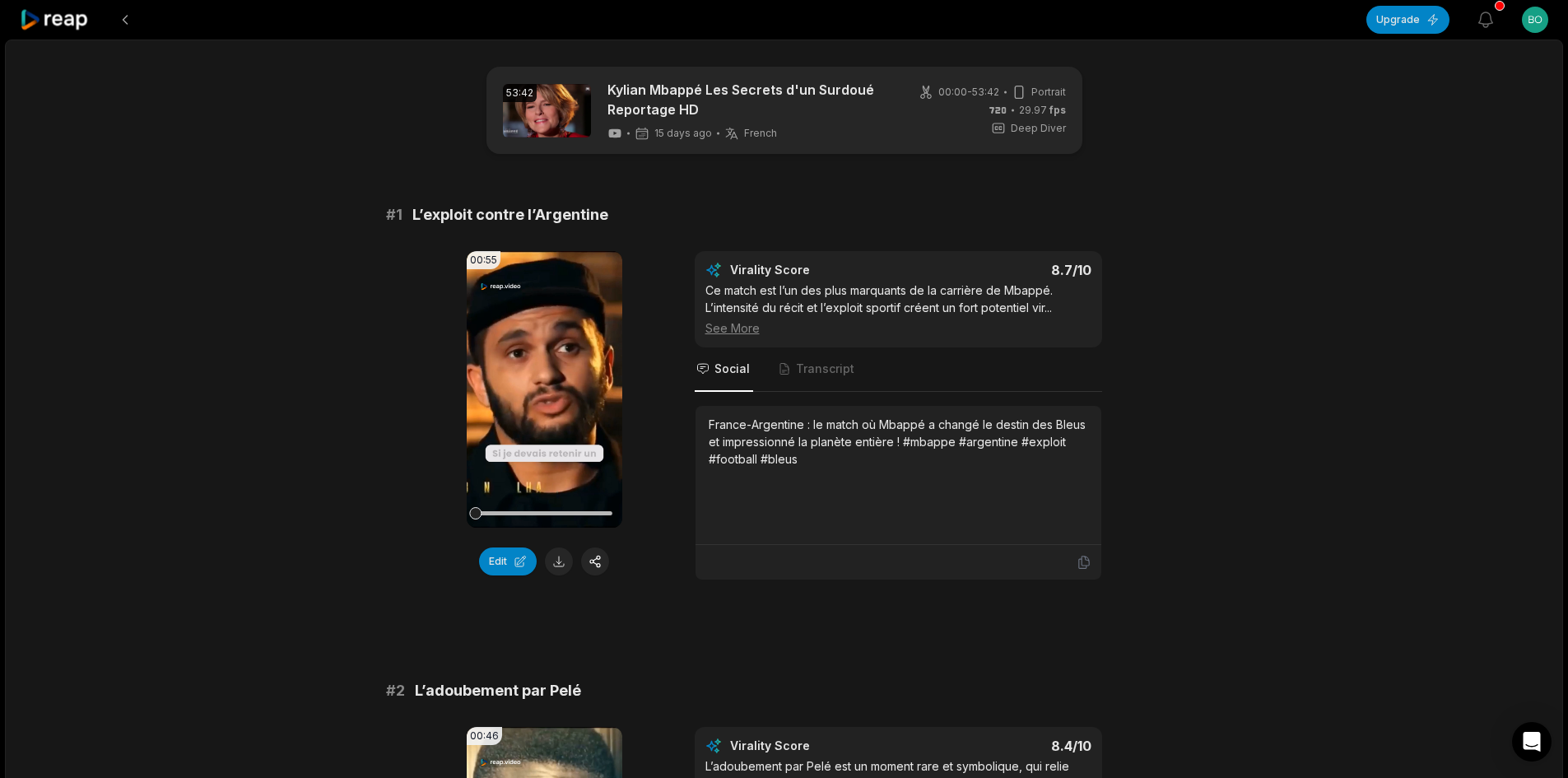 click on "53:42 Kylian Mbappé Les Secrets d'un Surdoué Reportage HD 15 days ago French fr 00:00  -  53:42 Portrait 29.97   fps Deep Diver # 1 L’exploit contre l’Argentine 00:55 Your browser does not support mp4 format. Edit Virality Score 8.7 /10 Ce match est l’un des plus marquants de la carrière de Mbappé. L’intensité du récit et l’exploit sportif créent un fort potentiel vir ...   See More Social Transcript France-Argentine : le match où Mbappé a changé le destin des Bleus et impressionné la planète entière ! #mbappe #argentine #exploit #football #bleus # 2 L’adoubement par Pelé 00:46 Your browser does not support mp4 format. Edit Virality Score 8.4 /10 L’adoubement par Pelé est un moment rare et symbolique, qui relie deux générations de légendes. Ce passage suscite l’émotion et la fi ...   See More Social Transcript Quand Pelé adoube Mbappé, c’est toute une légende qui se transmet. Un moment historique pour le football mondial ! #mbappe #pele #football #mondial #légende #" at bounding box center [784, 2565] 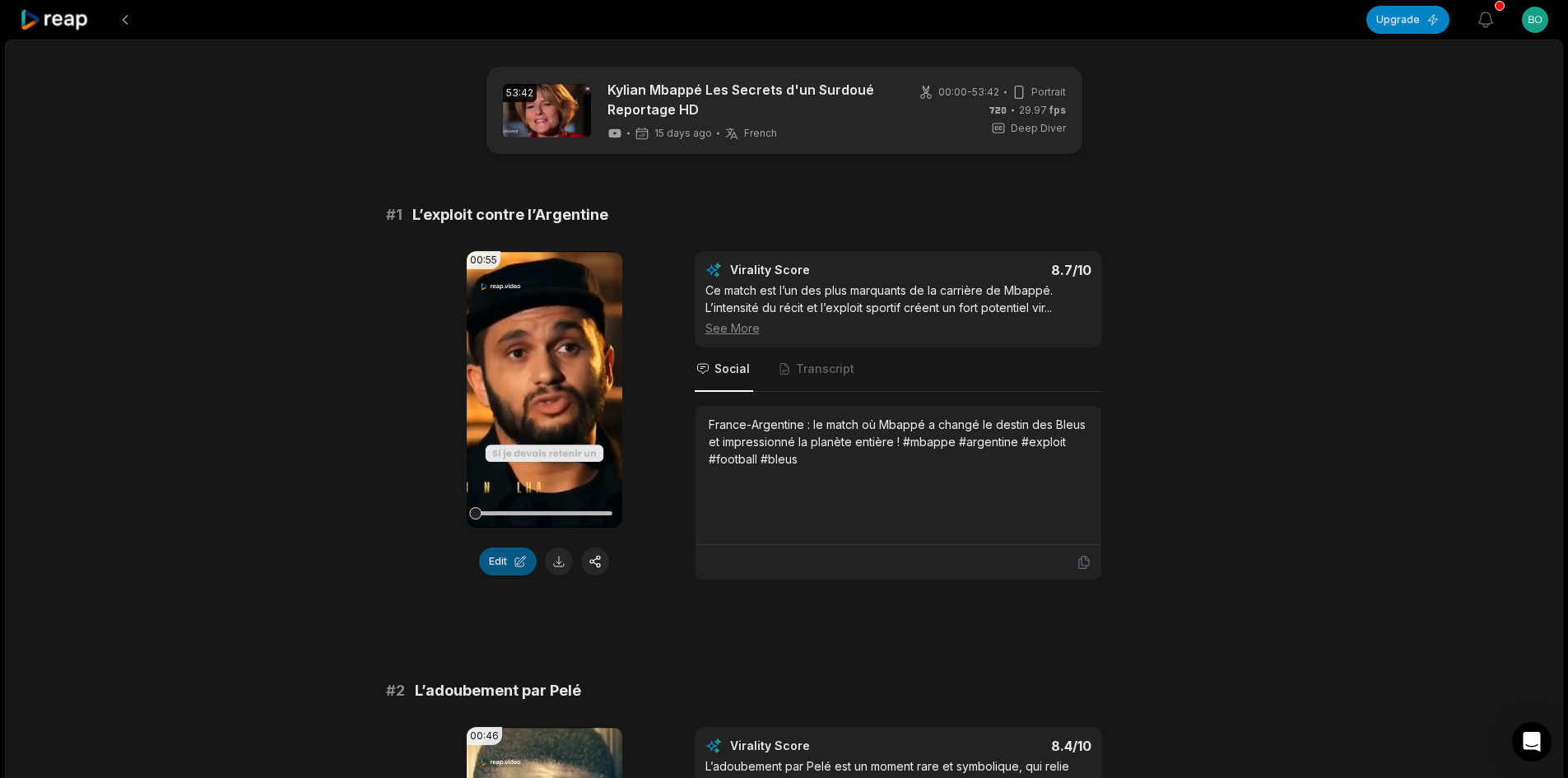 click on "Edit" at bounding box center (508, 561) 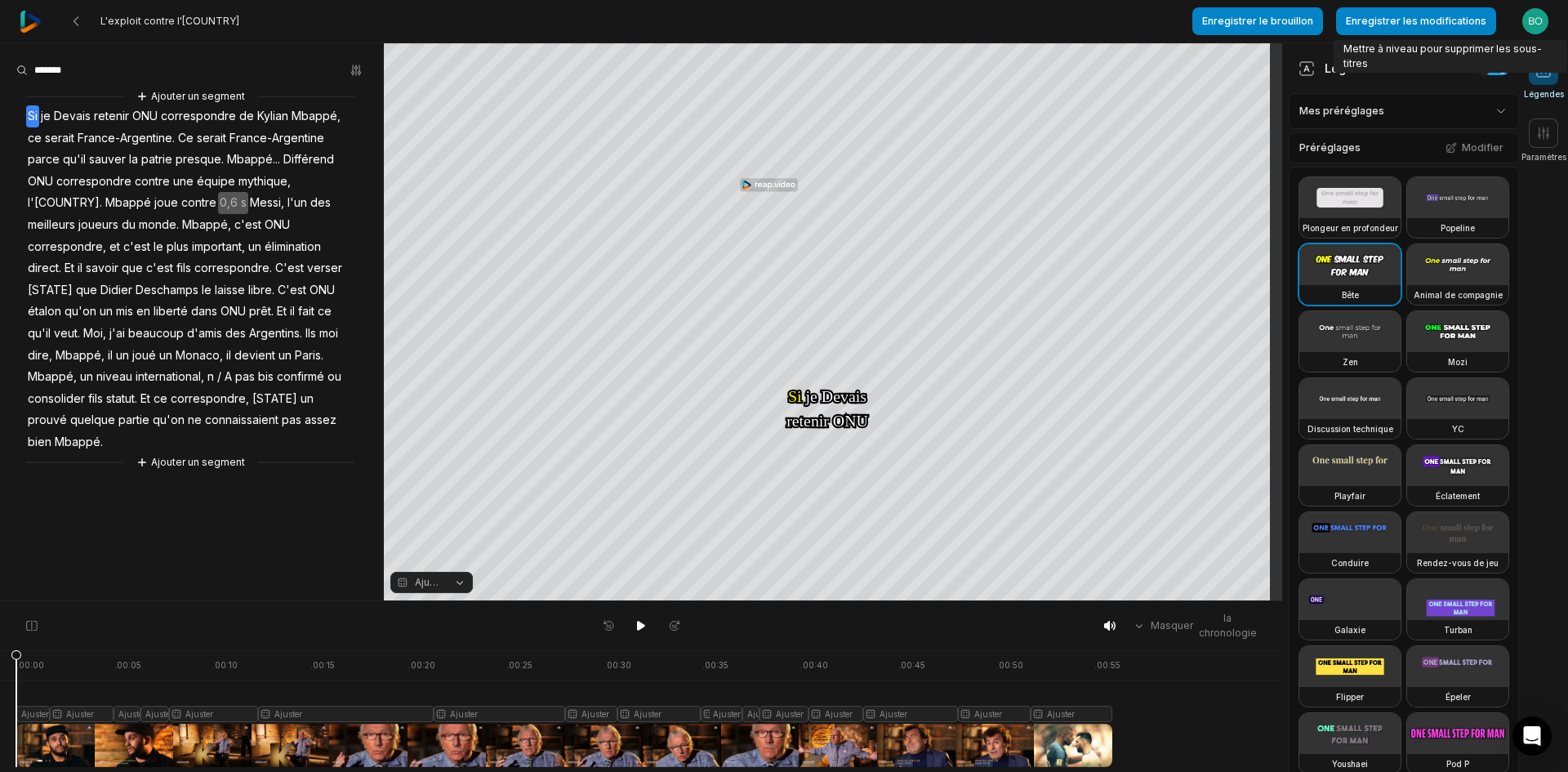 scroll, scrollTop: 0, scrollLeft: 0, axis: both 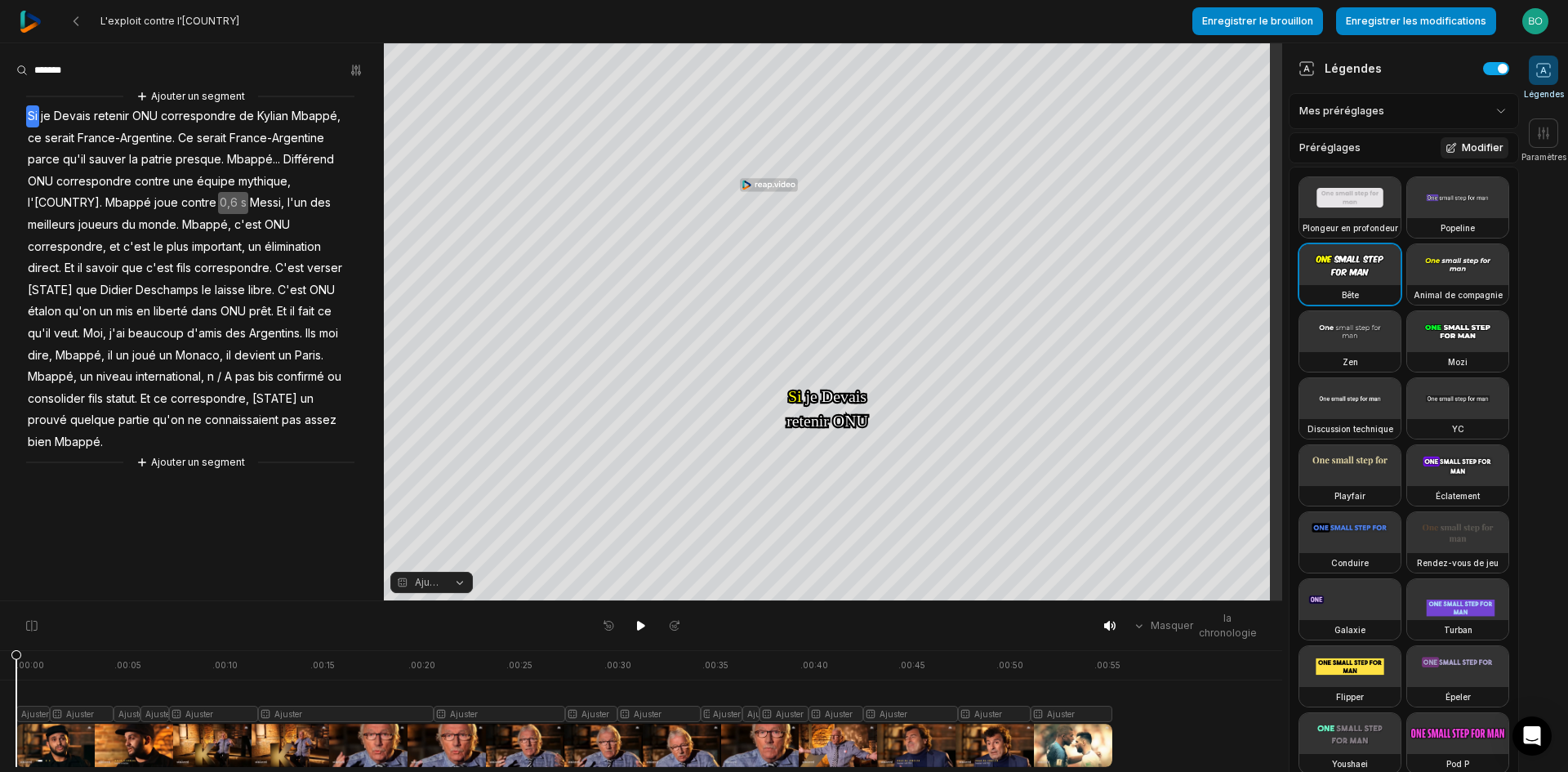 click on "Modifier" at bounding box center [1482, 147] 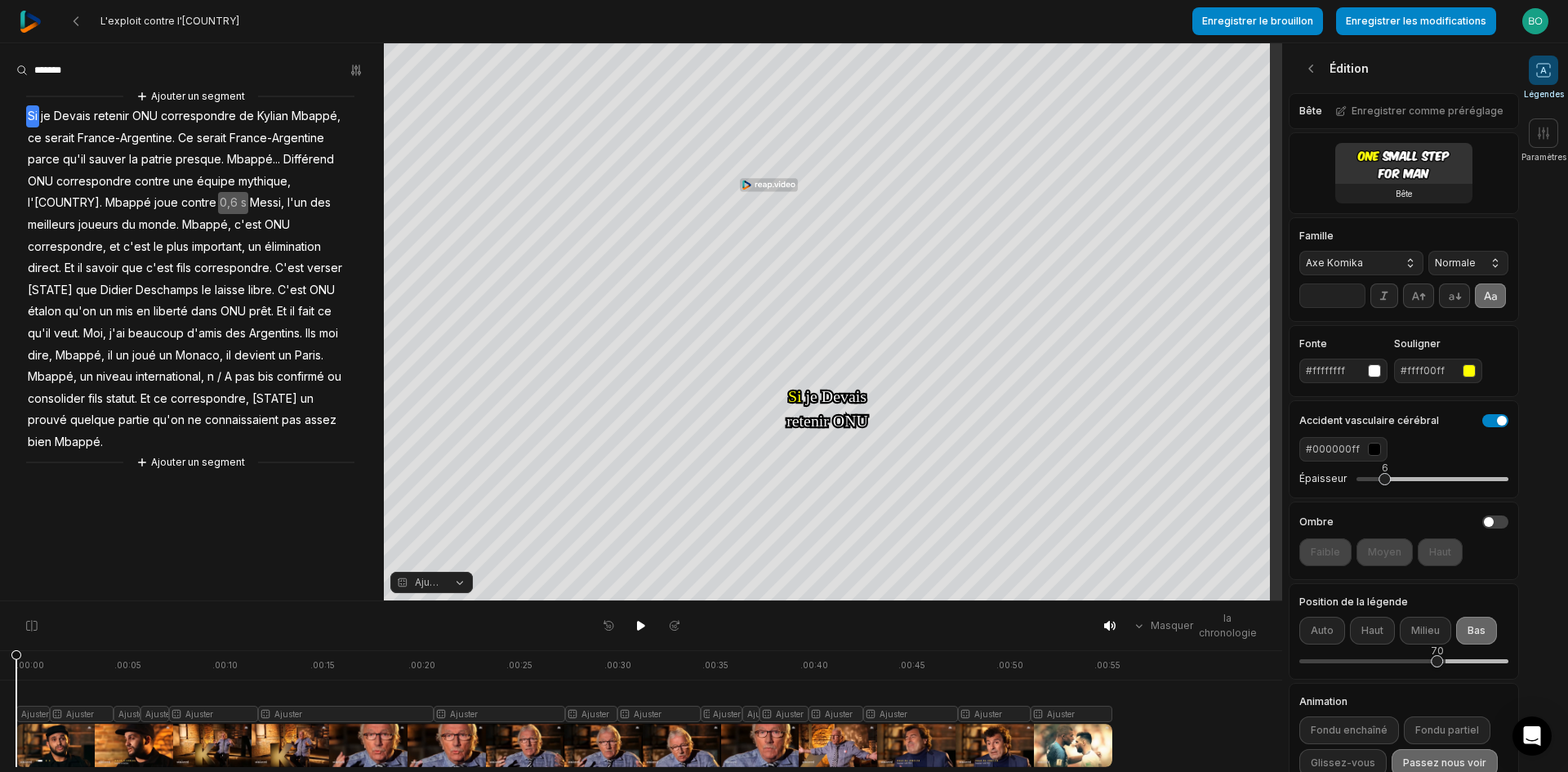 scroll, scrollTop: 324, scrollLeft: 0, axis: vertical 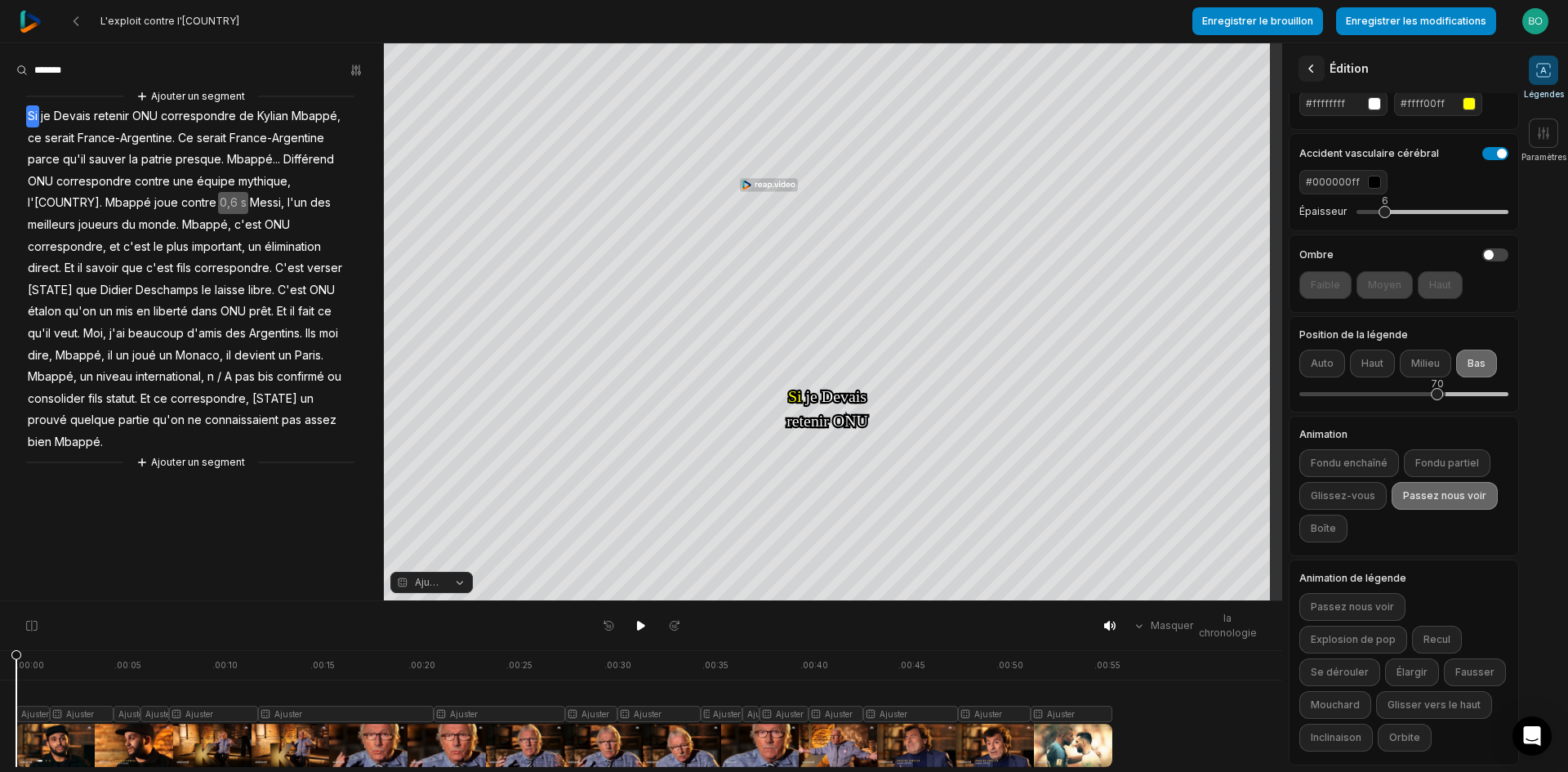 click 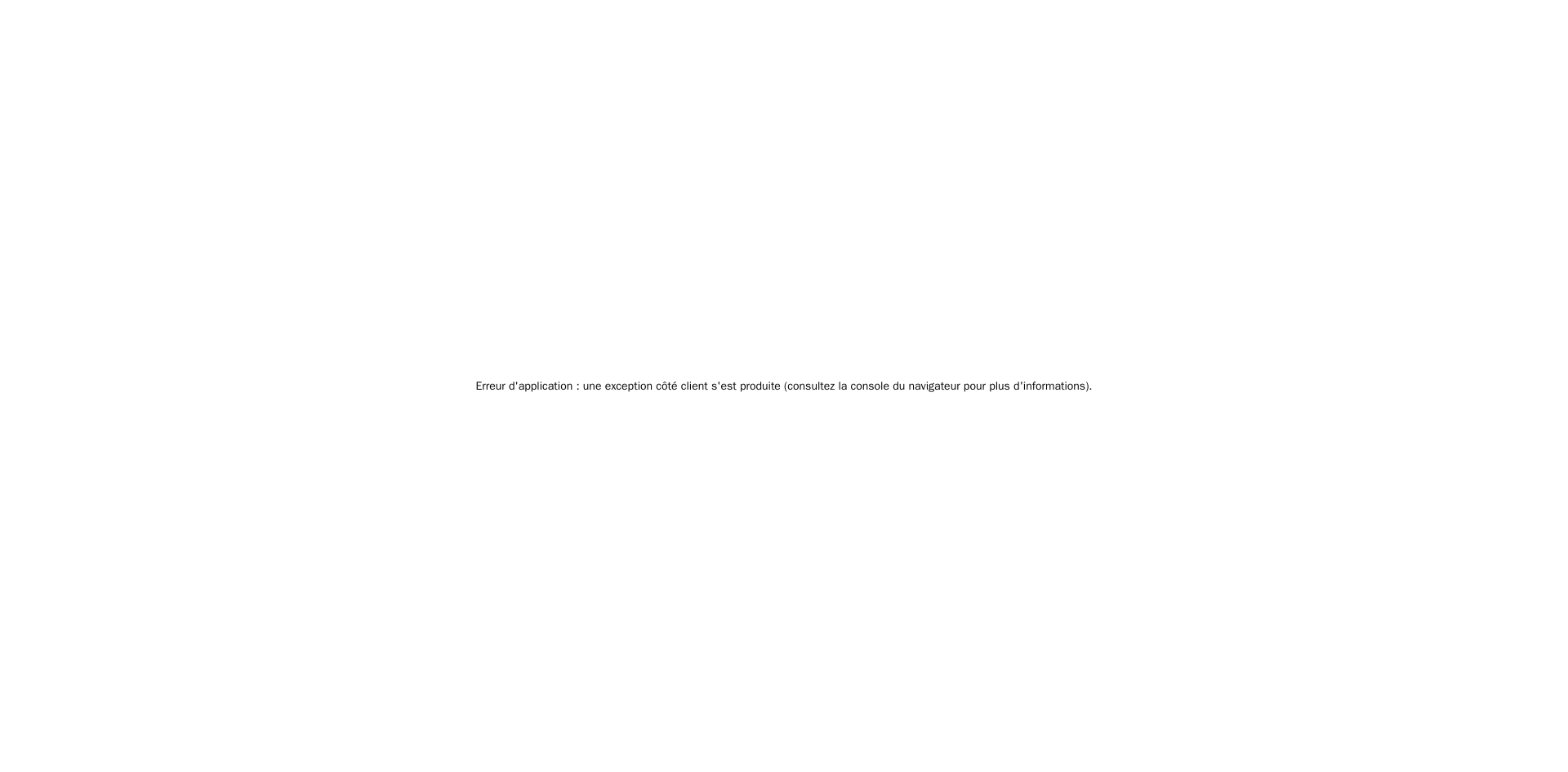 drag, startPoint x: 330, startPoint y: 54, endPoint x: 316, endPoint y: 76, distance: 26.07681 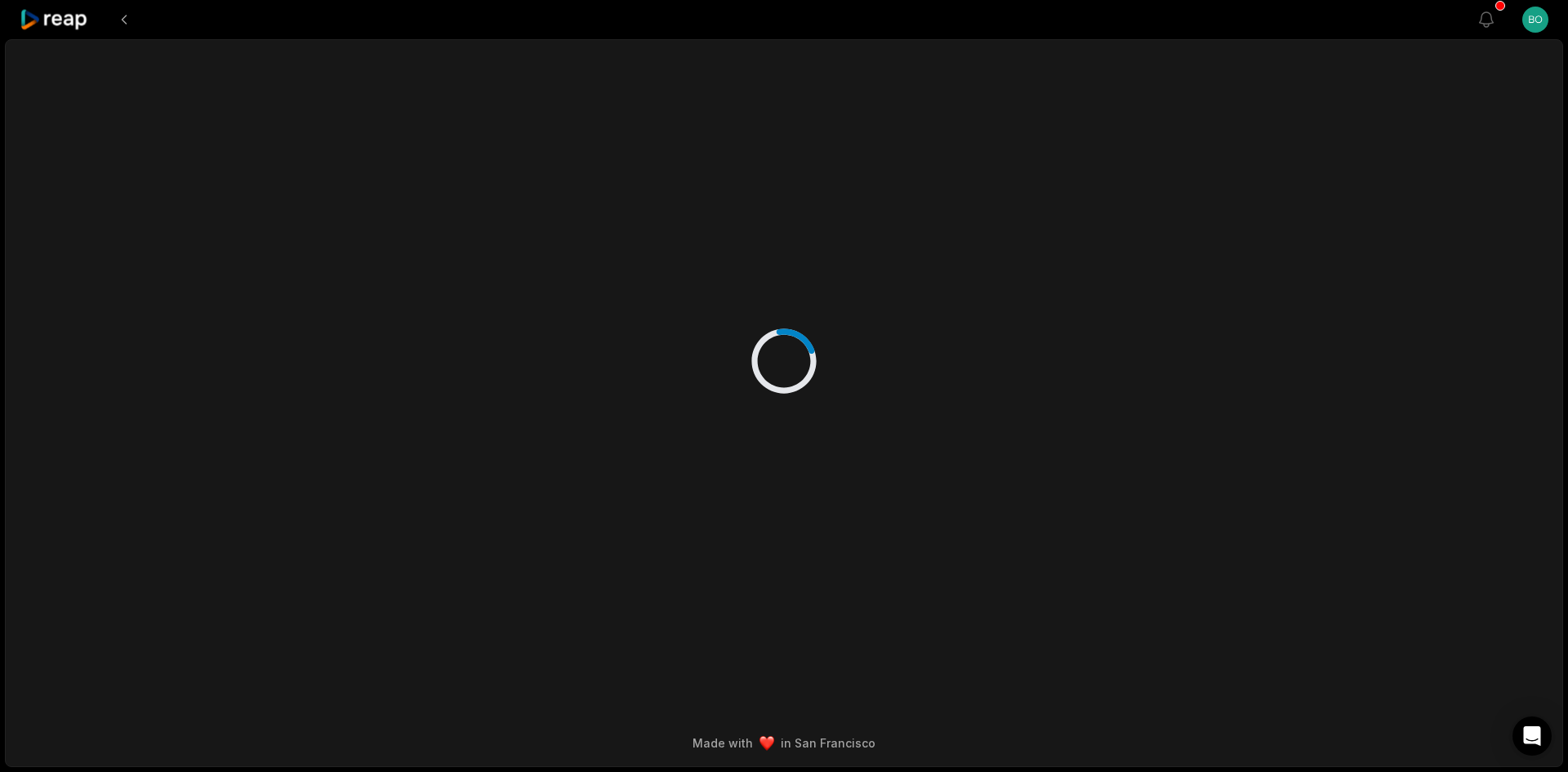 scroll, scrollTop: 0, scrollLeft: 0, axis: both 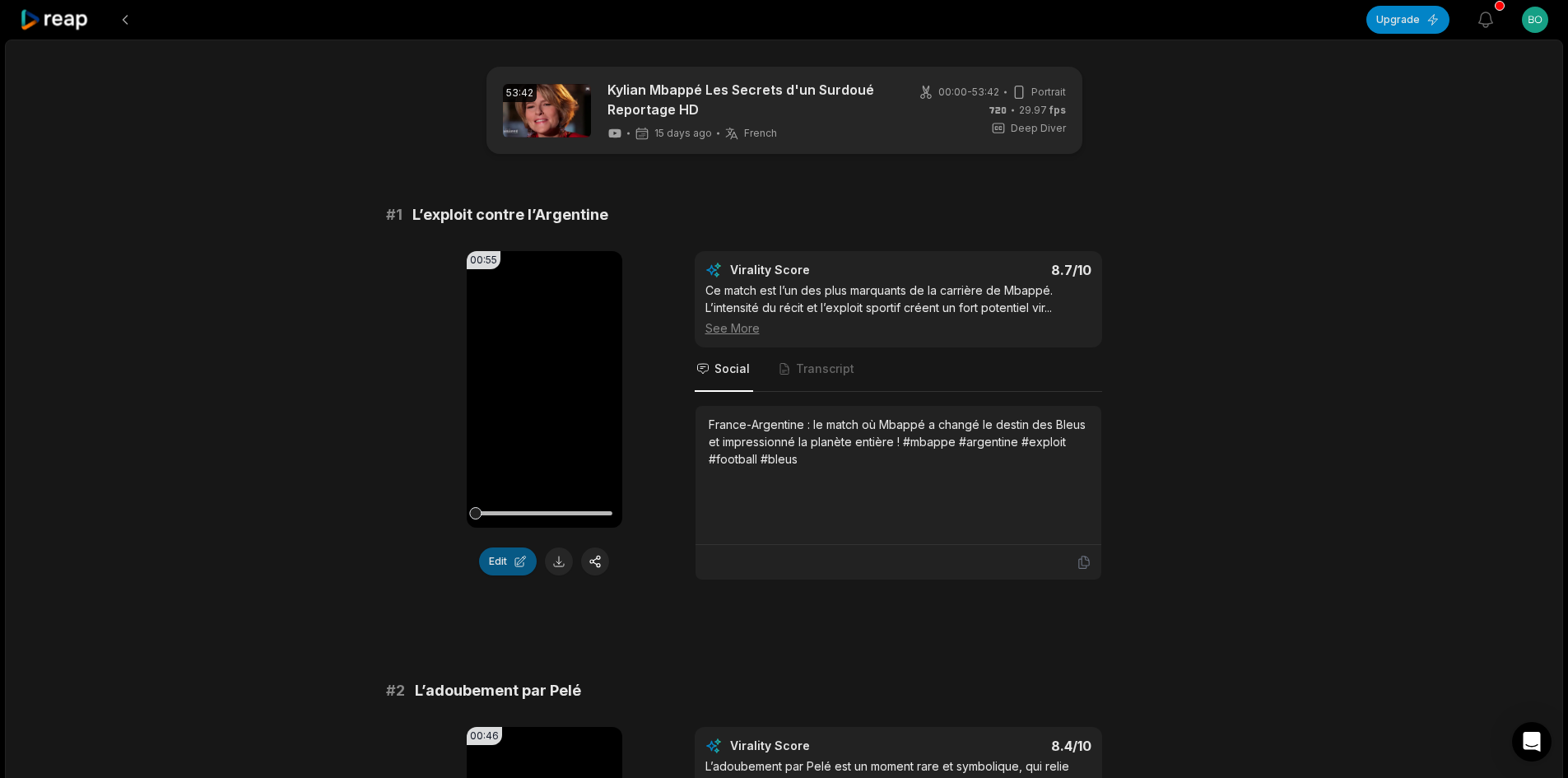 click on "Edit" at bounding box center [508, 561] 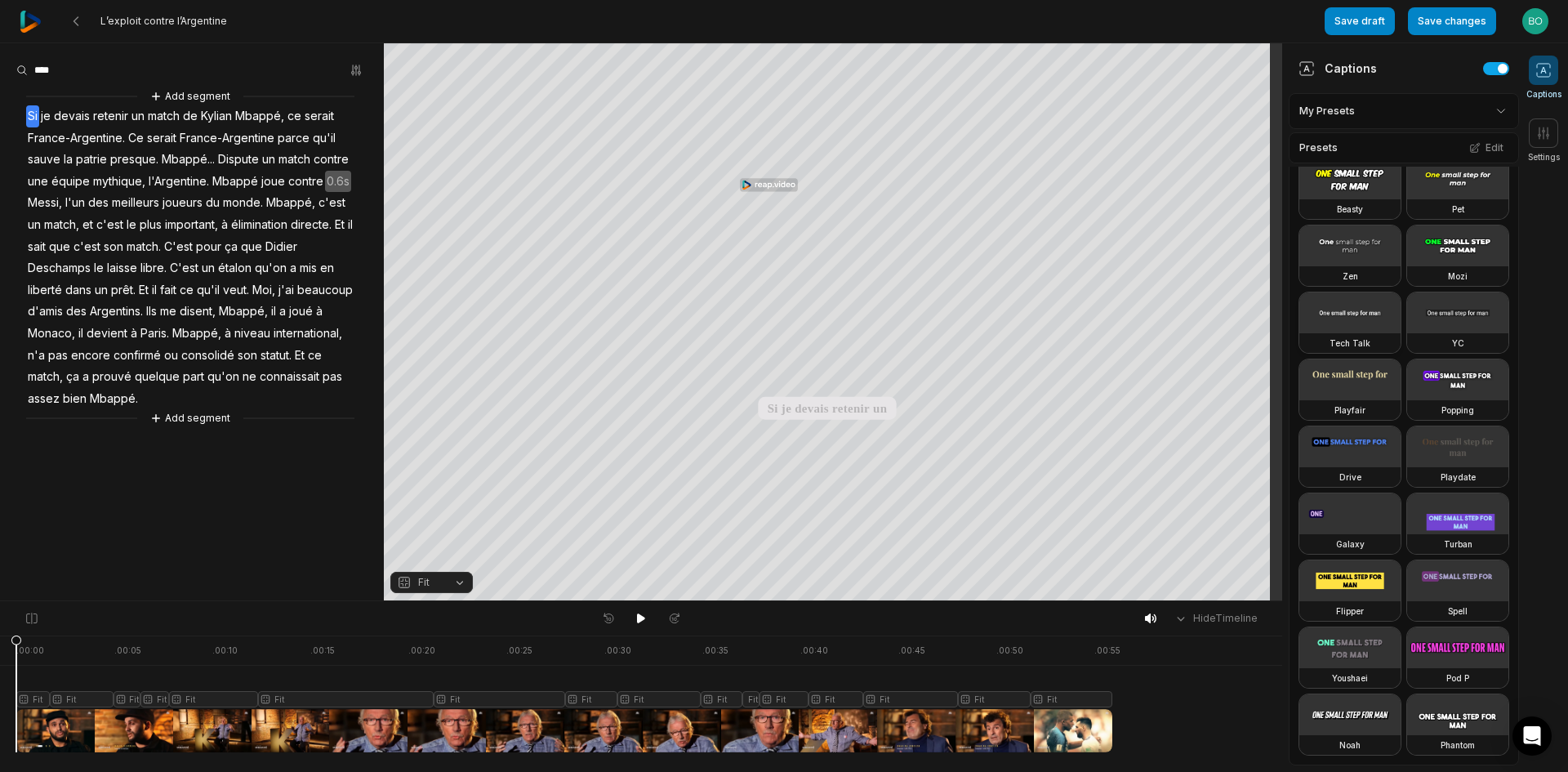 scroll, scrollTop: 184, scrollLeft: 0, axis: vertical 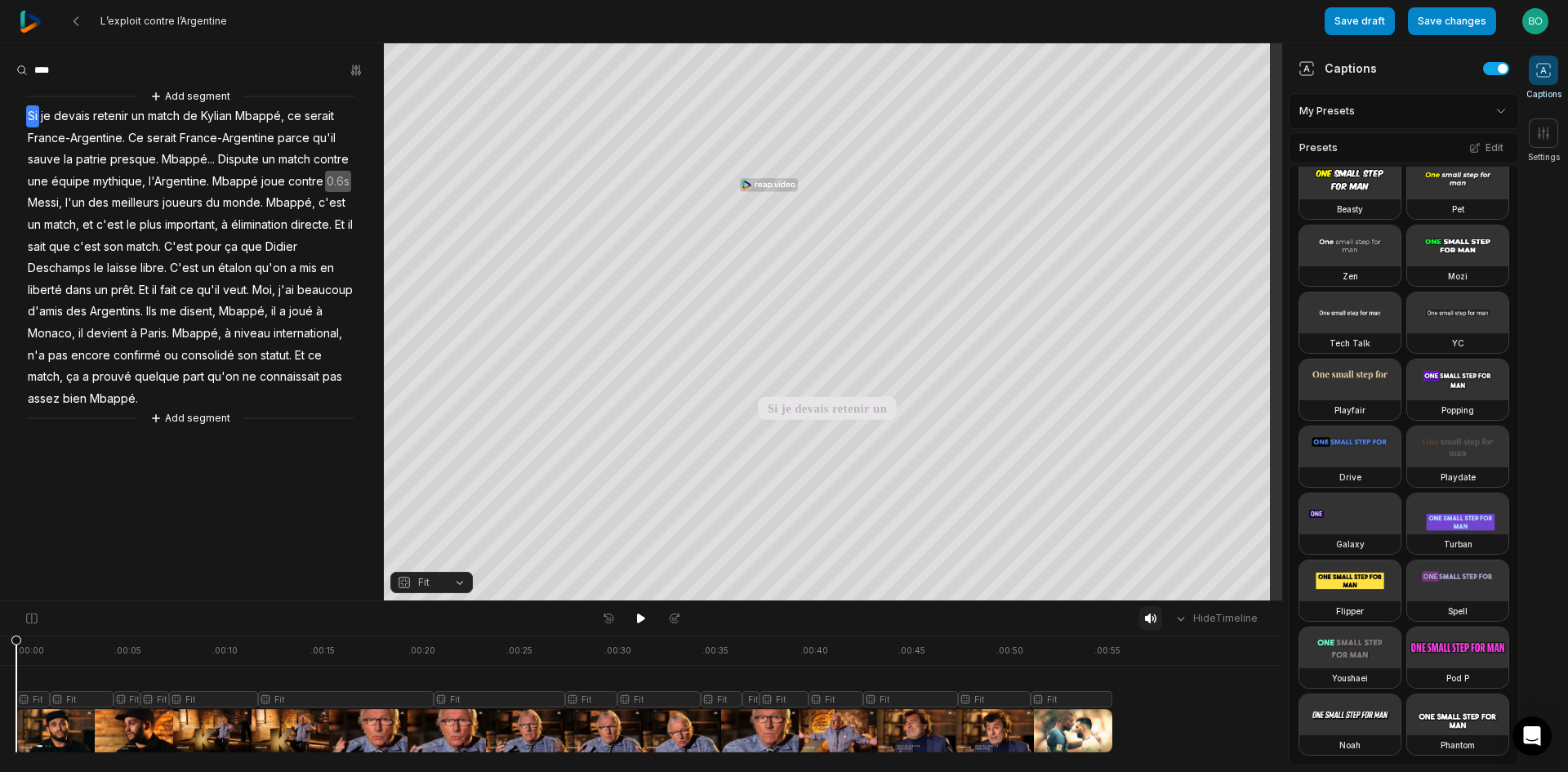click 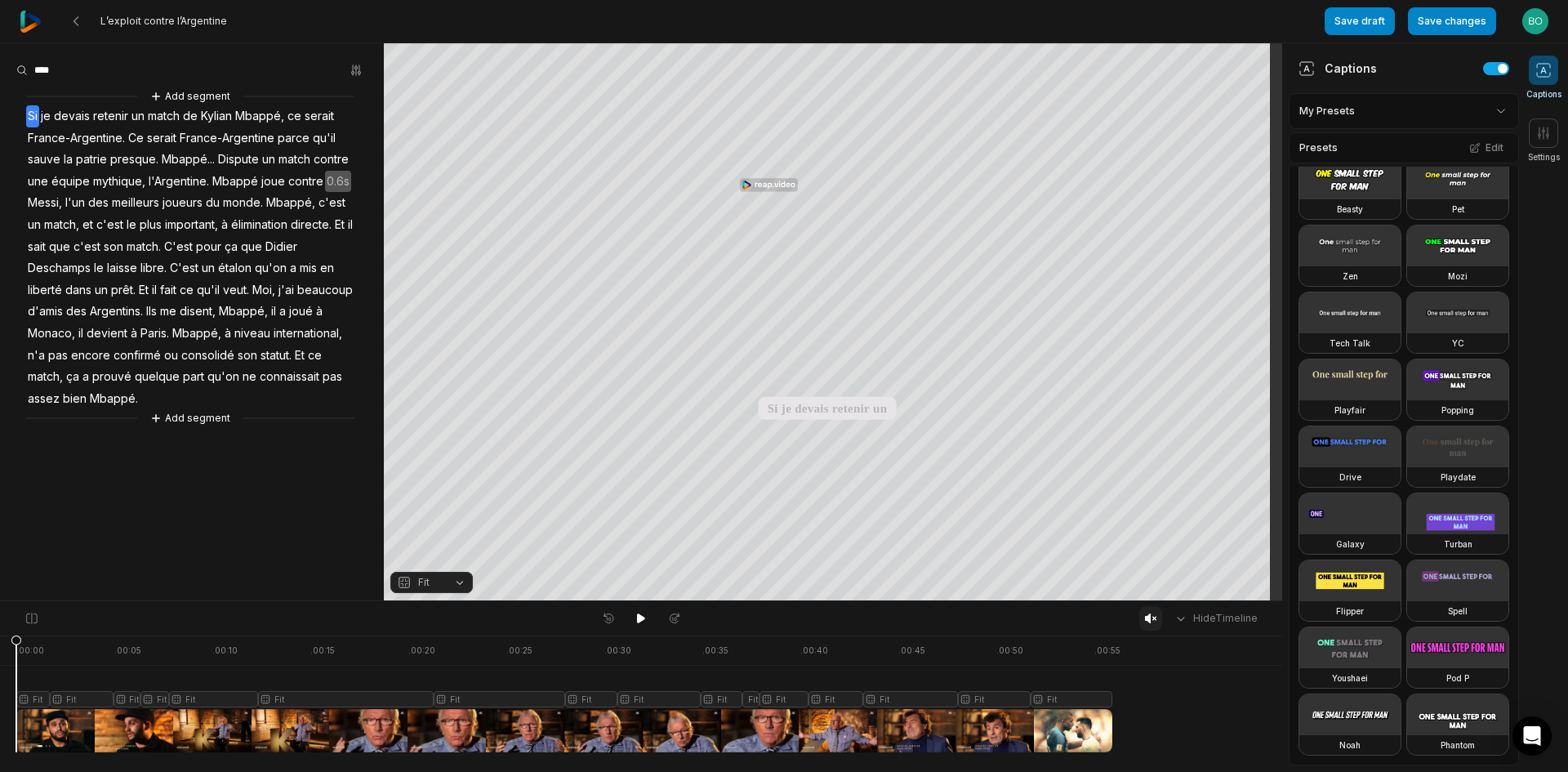 click 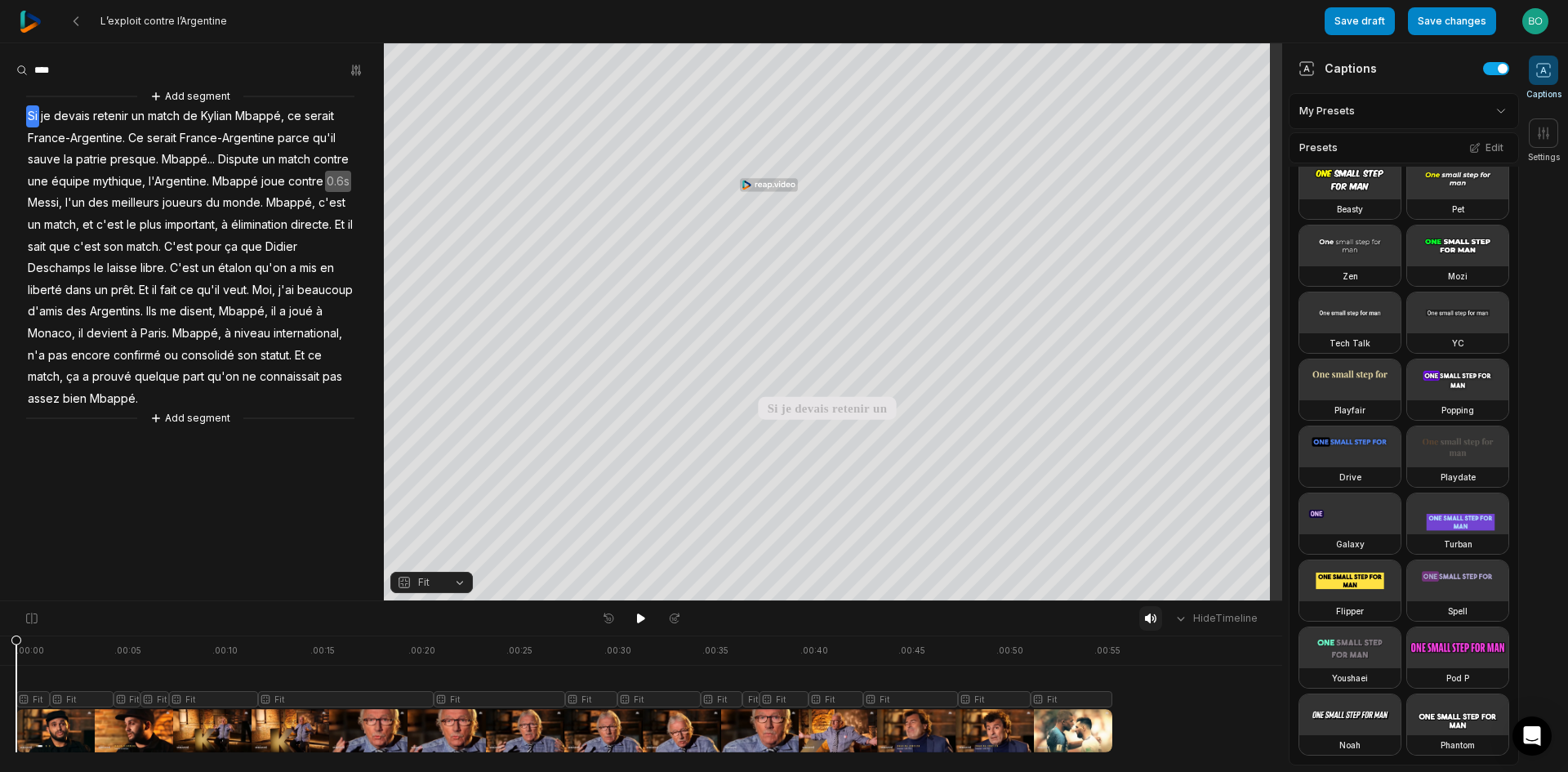 click 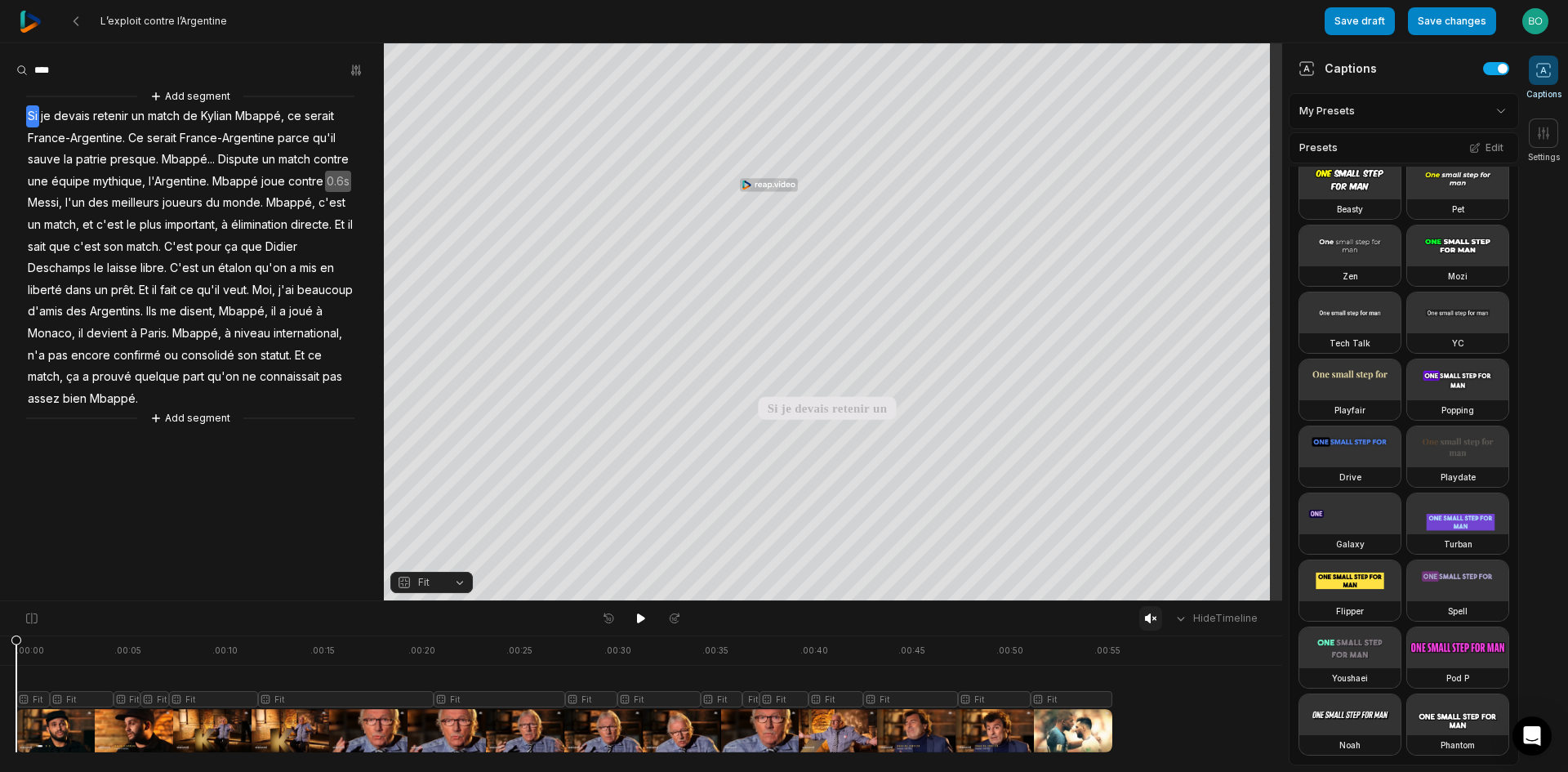 click 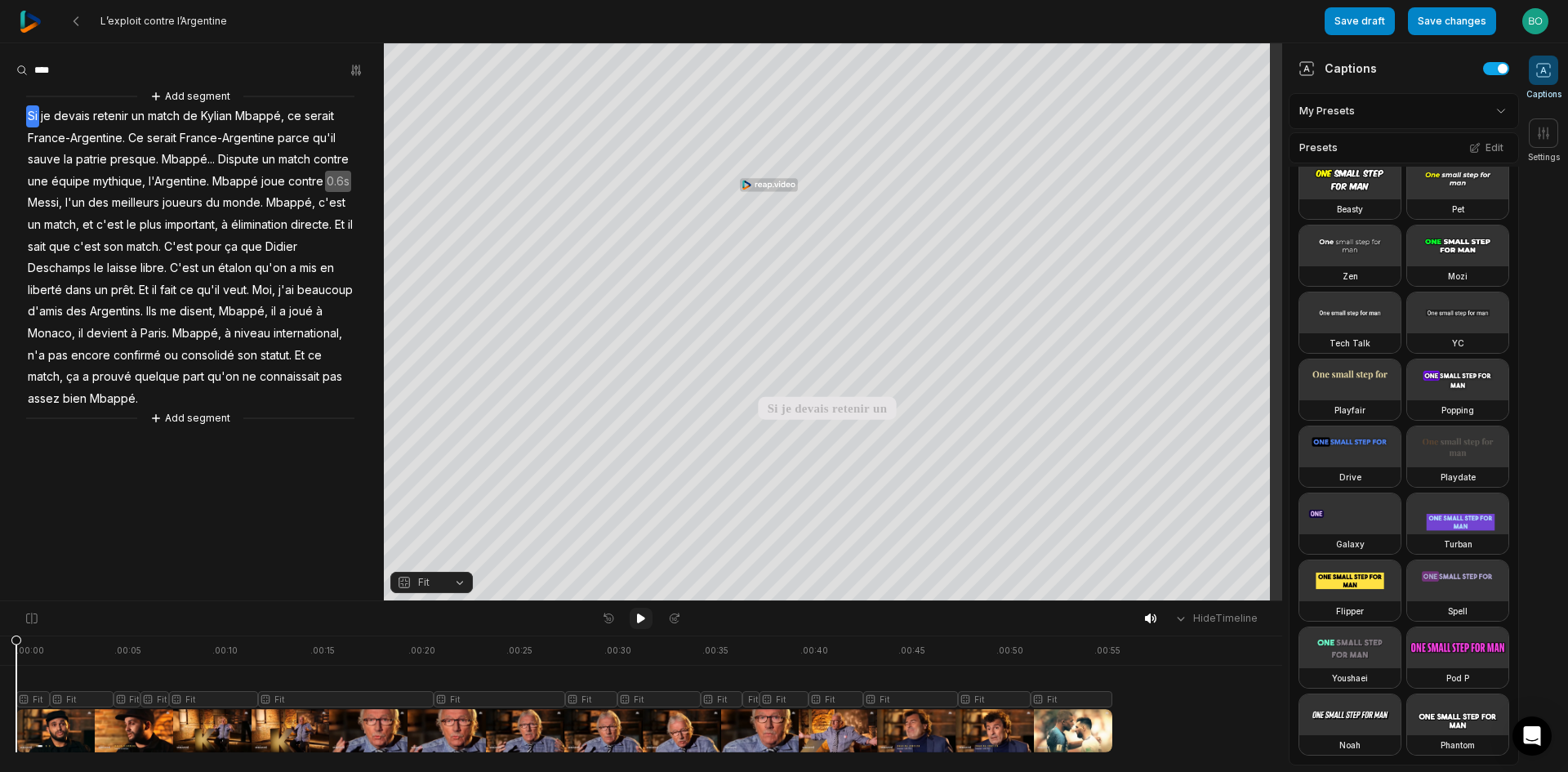 click 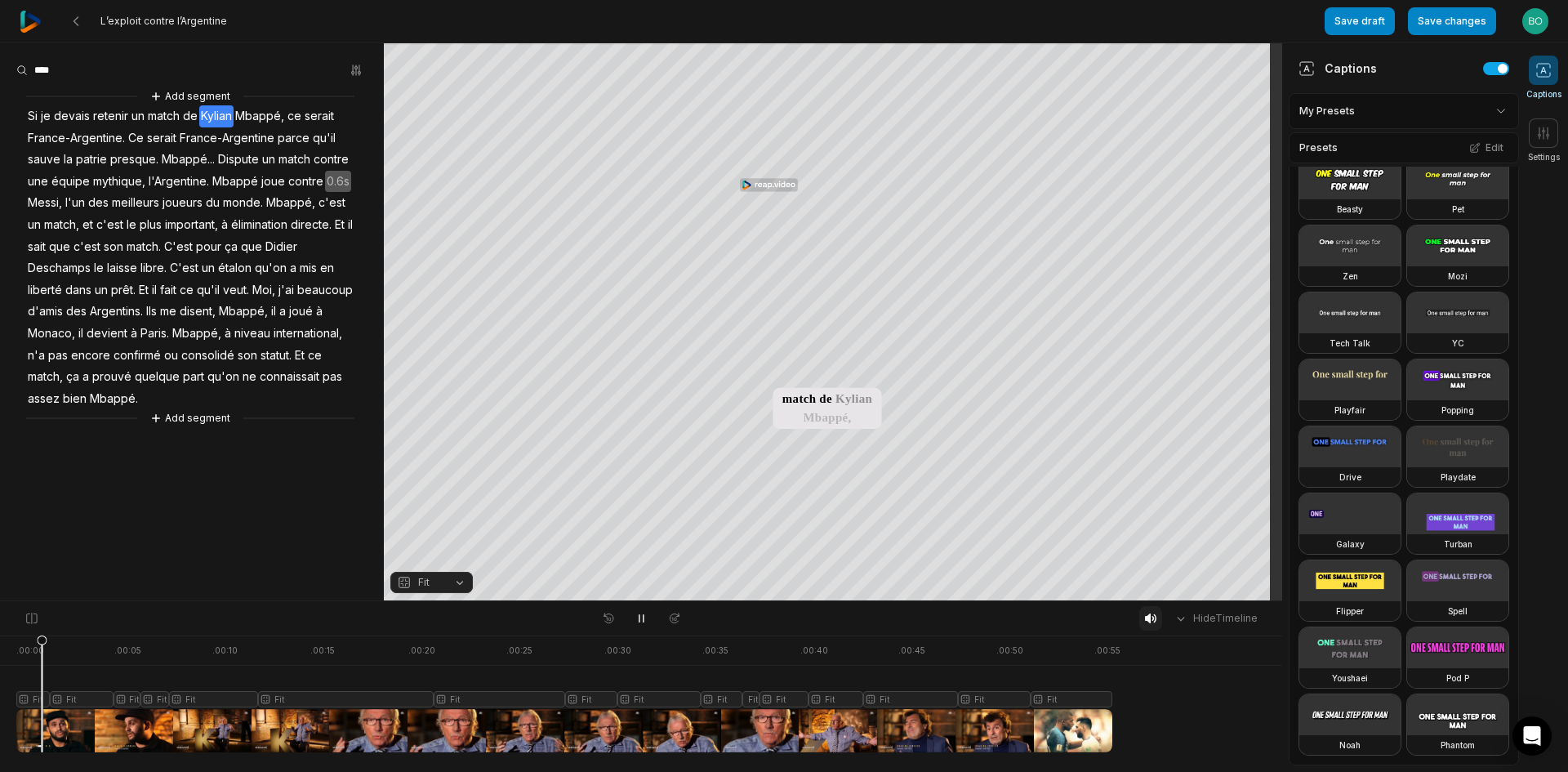 click 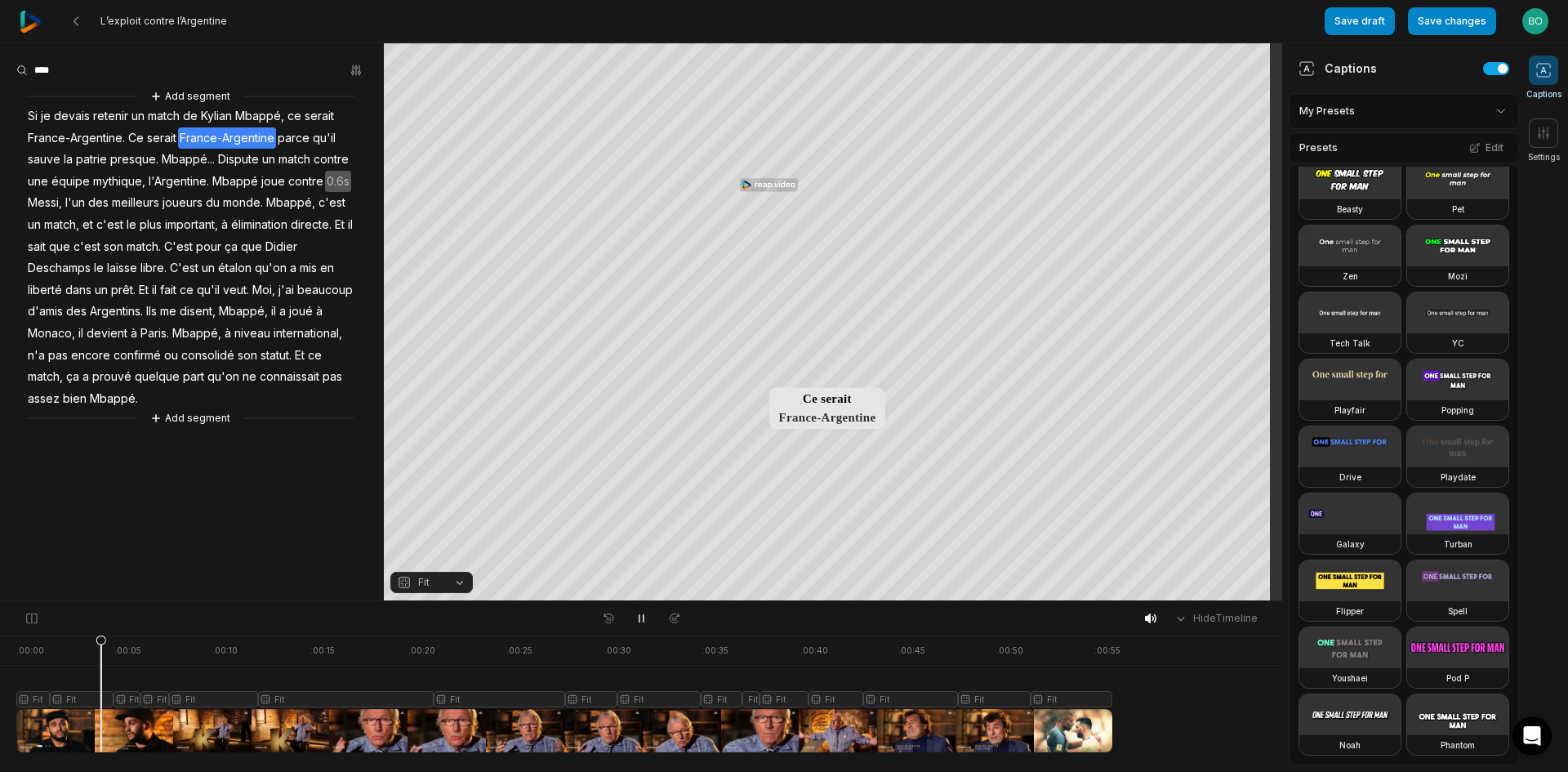 click on "Captions Settings" at bounding box center [1544, 109] 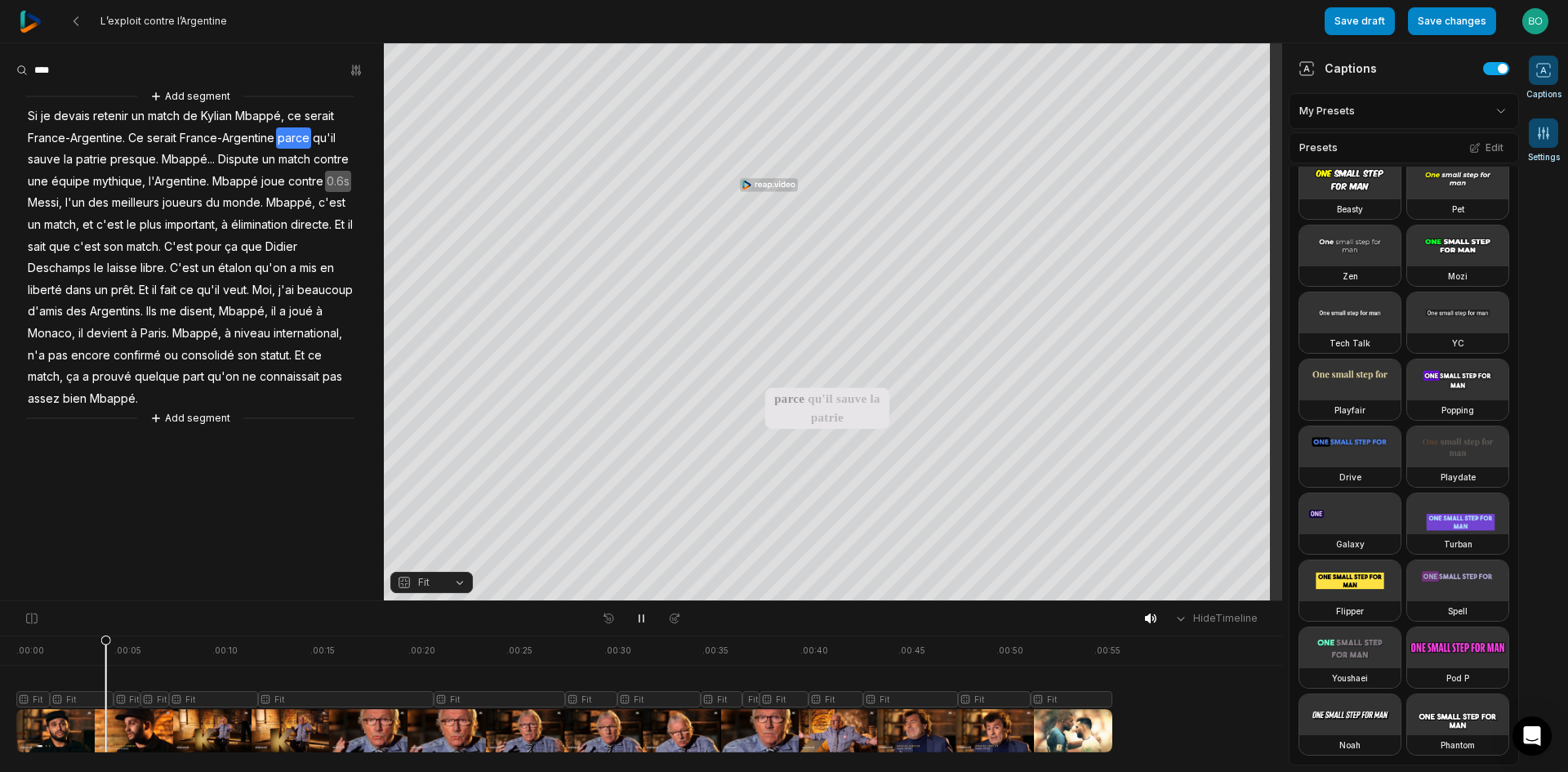 click 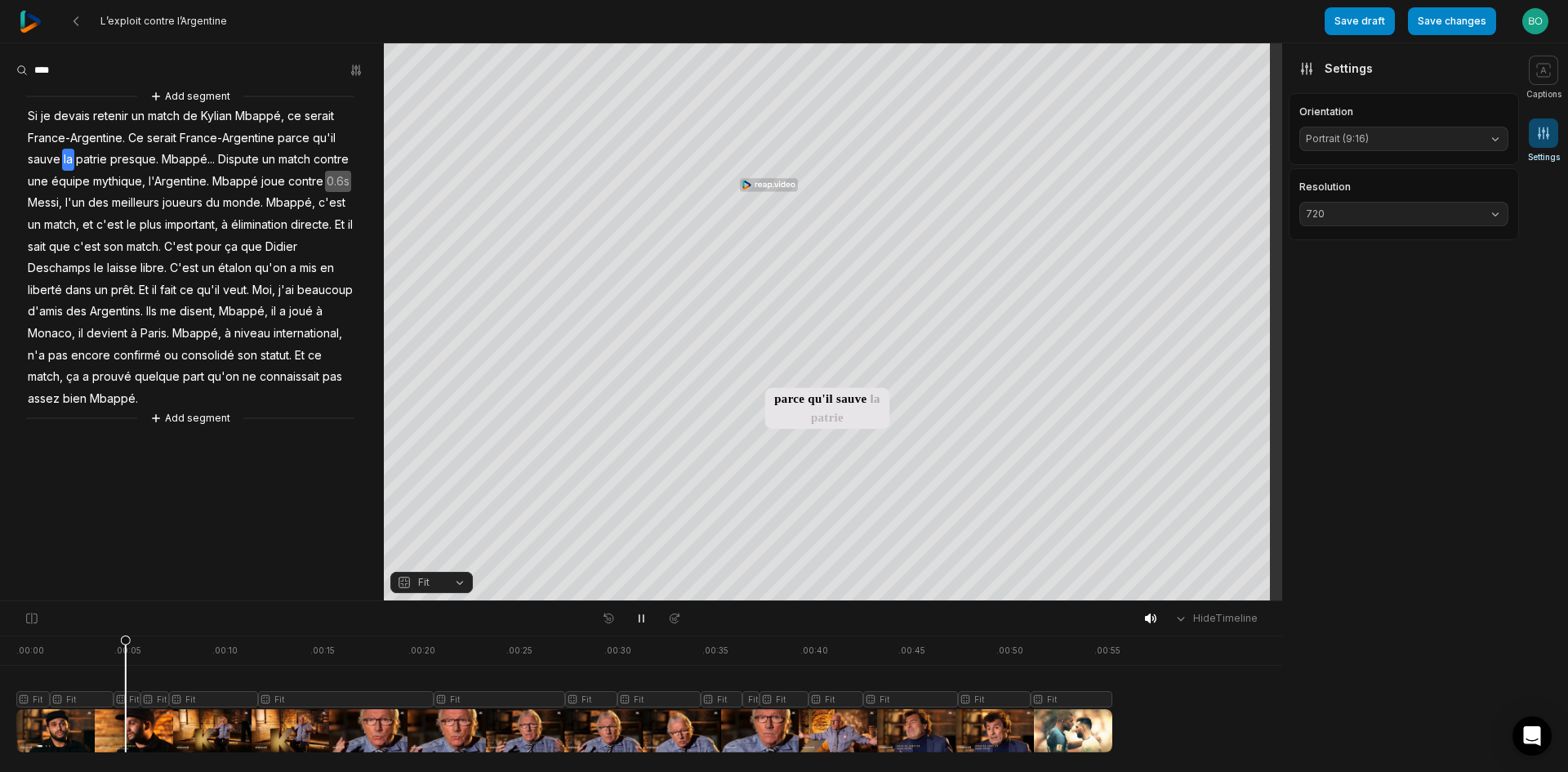 click 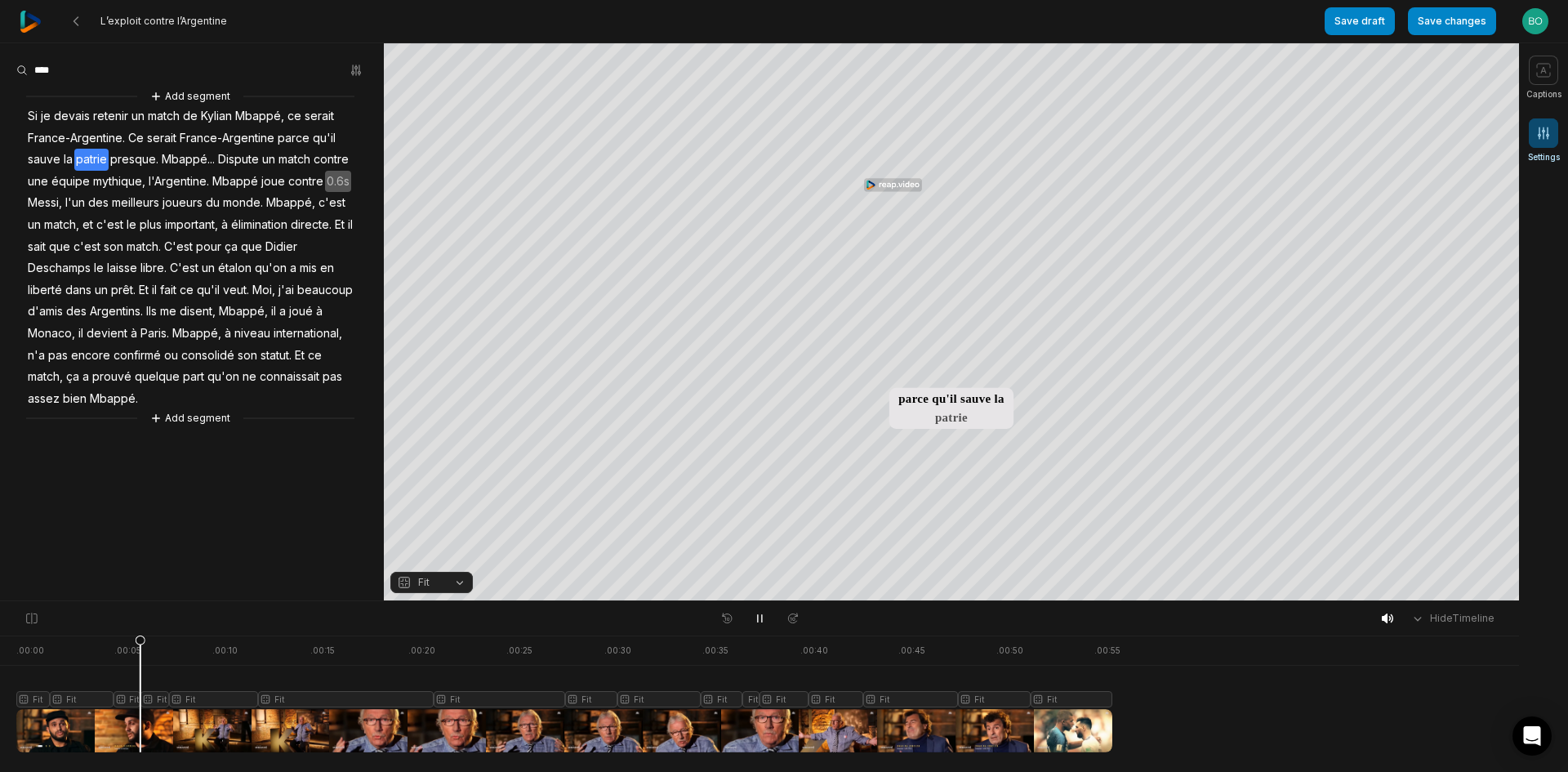 click 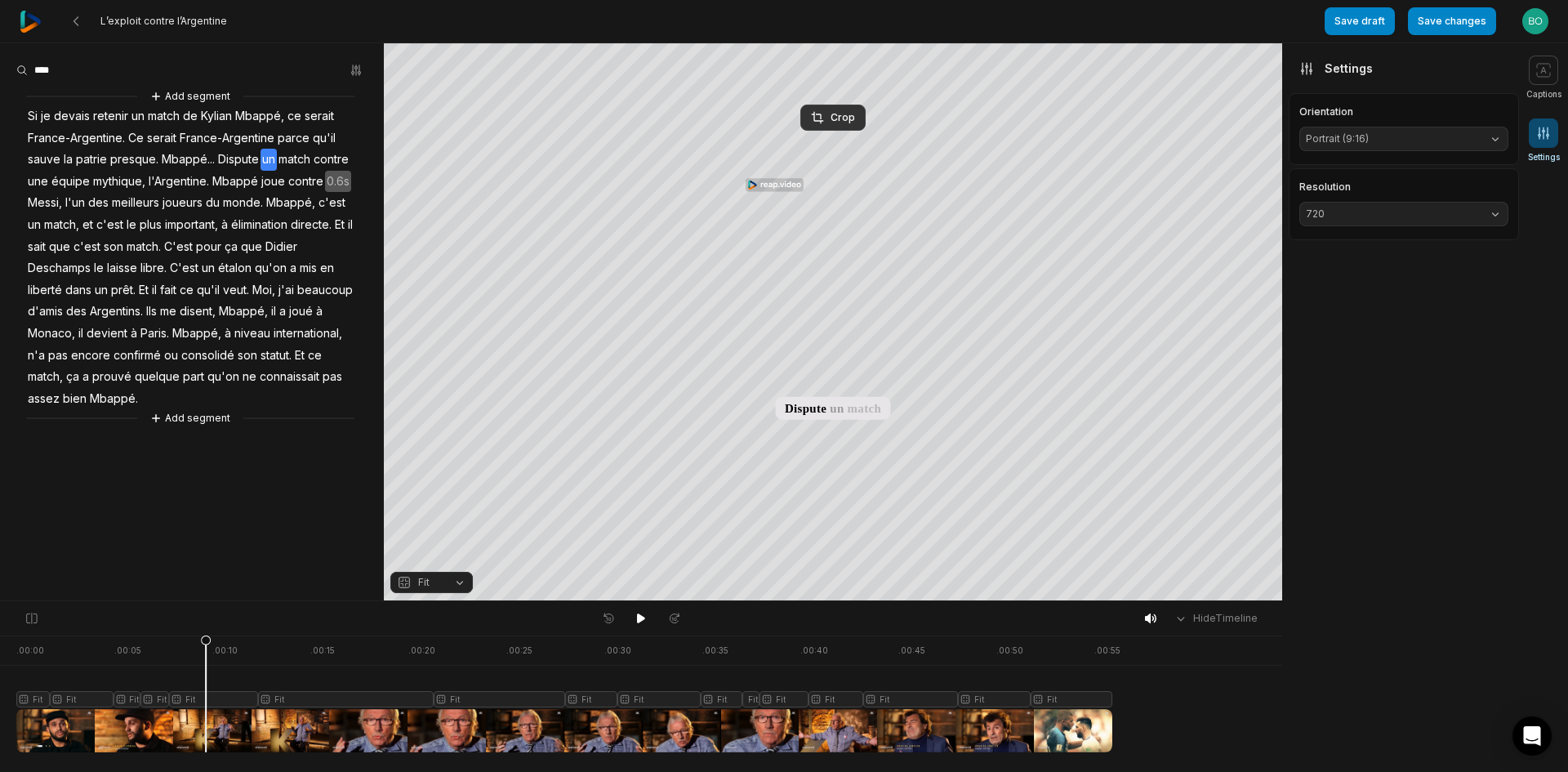 click on "Settings" at bounding box center [1404, 68] 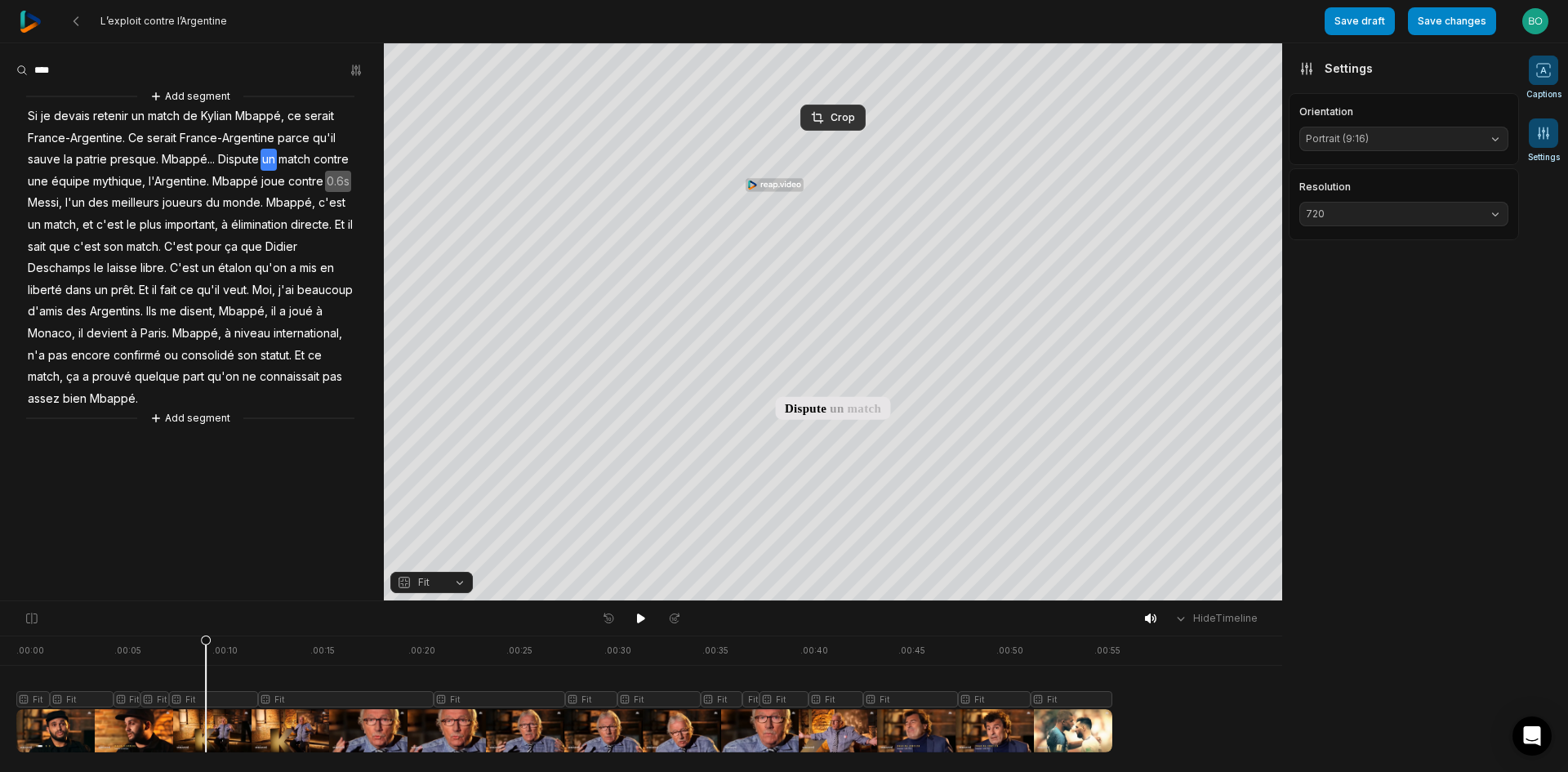 click 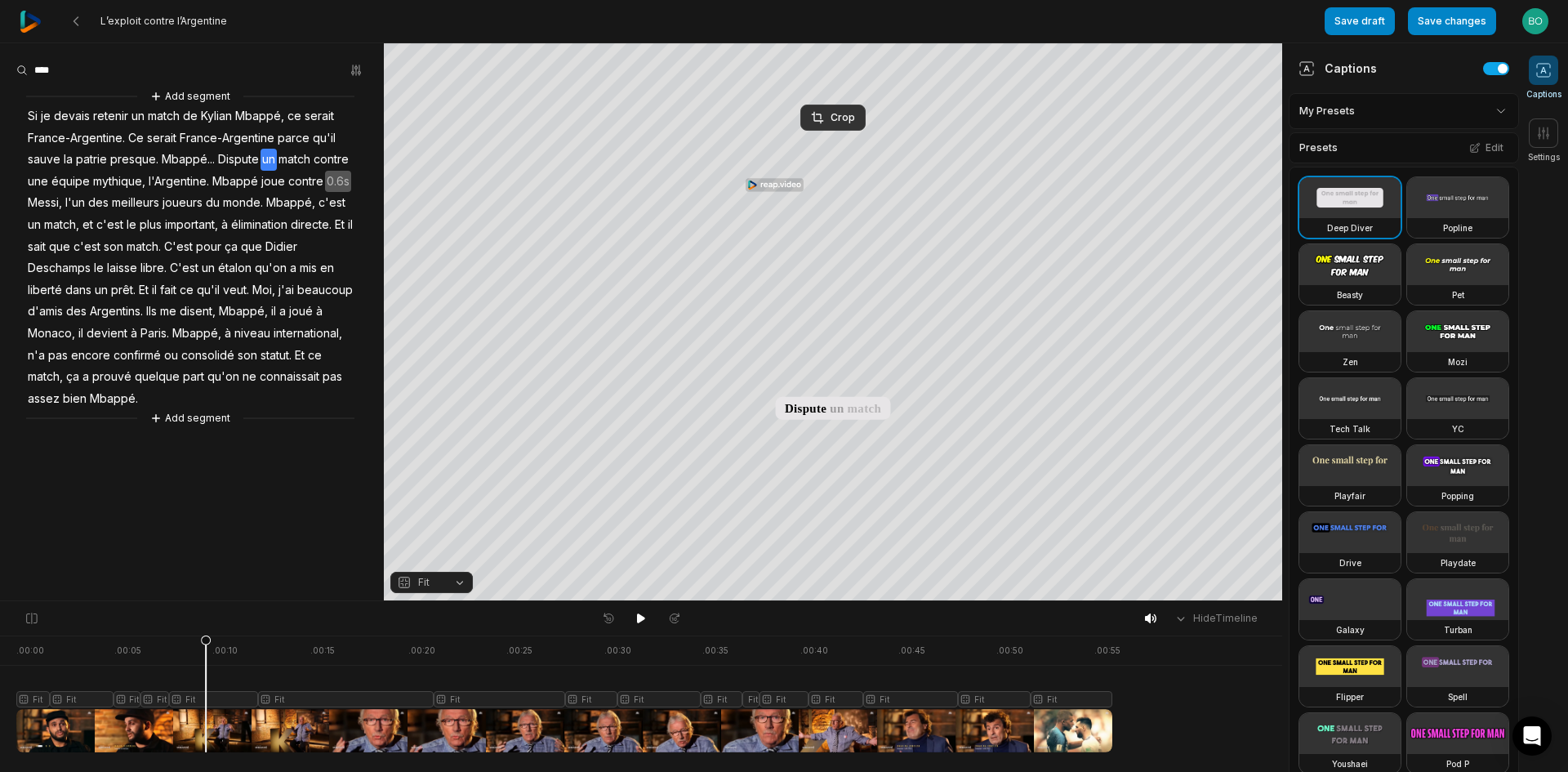 click on "L’exploit contre l’Argentine Save draft Save changes Open user menu Captions Settings Your browser does not support mp4 format. Your browser does not support mp4 format. Si   je   devais   retenir   un match   de   Kylian Mbappé, ce   serait France-Argentine Ce   serait France-Argentine parce   qu'il   sauve   la patrie presque Mbappé.. Dispute   un   match contre   une   équipe mythique, l'Argentine Mbappé   joue   contre Messi, l'un   des   meilleurs joueurs du   monde Mbappé,   c'est un   match,   et   c'est   le plus   important,   à élimination   directe Et   il   sait   que   c'est   son match C'est   pour   ça   que Didier Deschamps   le   laisse libre C'est   un   étalon   qu'on a   mis   en   liberté   dans un   prêt Et   il   fait   ce   qu'il   veut Moi,   j'ai   beaucoup d'amis des   Argentins Ils   me   disent,   Mbappé, il   a   joué   à   Monaco,   il devient   à   Paris Mbappé,   à   niveau international," at bounding box center (784, 386) 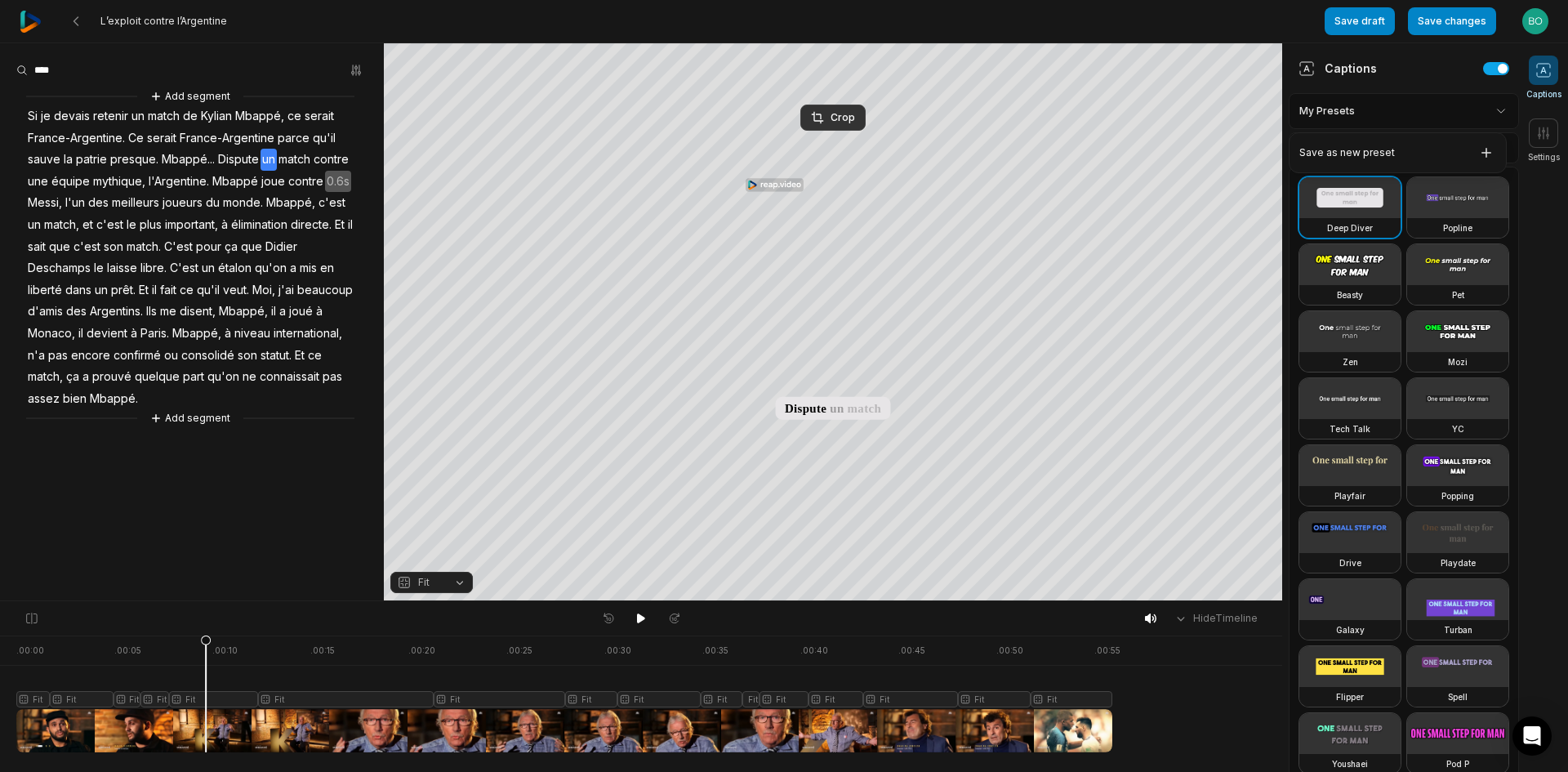click on "L’exploit contre l’Argentine Save draft Save changes Open user menu Captions Settings Your browser does not support mp4 format. Your browser does not support mp4 format. Si   je   devais   retenir   un match   de   Kylian Mbappé, ce   serait France-Argentine Ce   serait France-Argentine parce   qu'il   sauve   la patrie presque Mbappé.. Dispute   un   match contre   une   équipe mythique, l'Argentine Mbappé   joue   contre Messi, l'un   des   meilleurs joueurs du   monde Mbappé,   c'est un   match,   et   c'est   le plus   important,   à élimination   directe Et   il   sait   que   c'est   son match C'est   pour   ça   que Didier Deschamps   le   laisse libre C'est   un   étalon   qu'on a   mis   en   liberté   dans un   prêt Et   il   fait   ce   qu'il   veut Moi,   j'ai   beaucoup d'amis des   Argentins Ils   me   disent,   Mbappé, il   a   joué   à   Monaco,   il devient   à   Paris Mbappé,   à   niveau international," at bounding box center [784, 386] 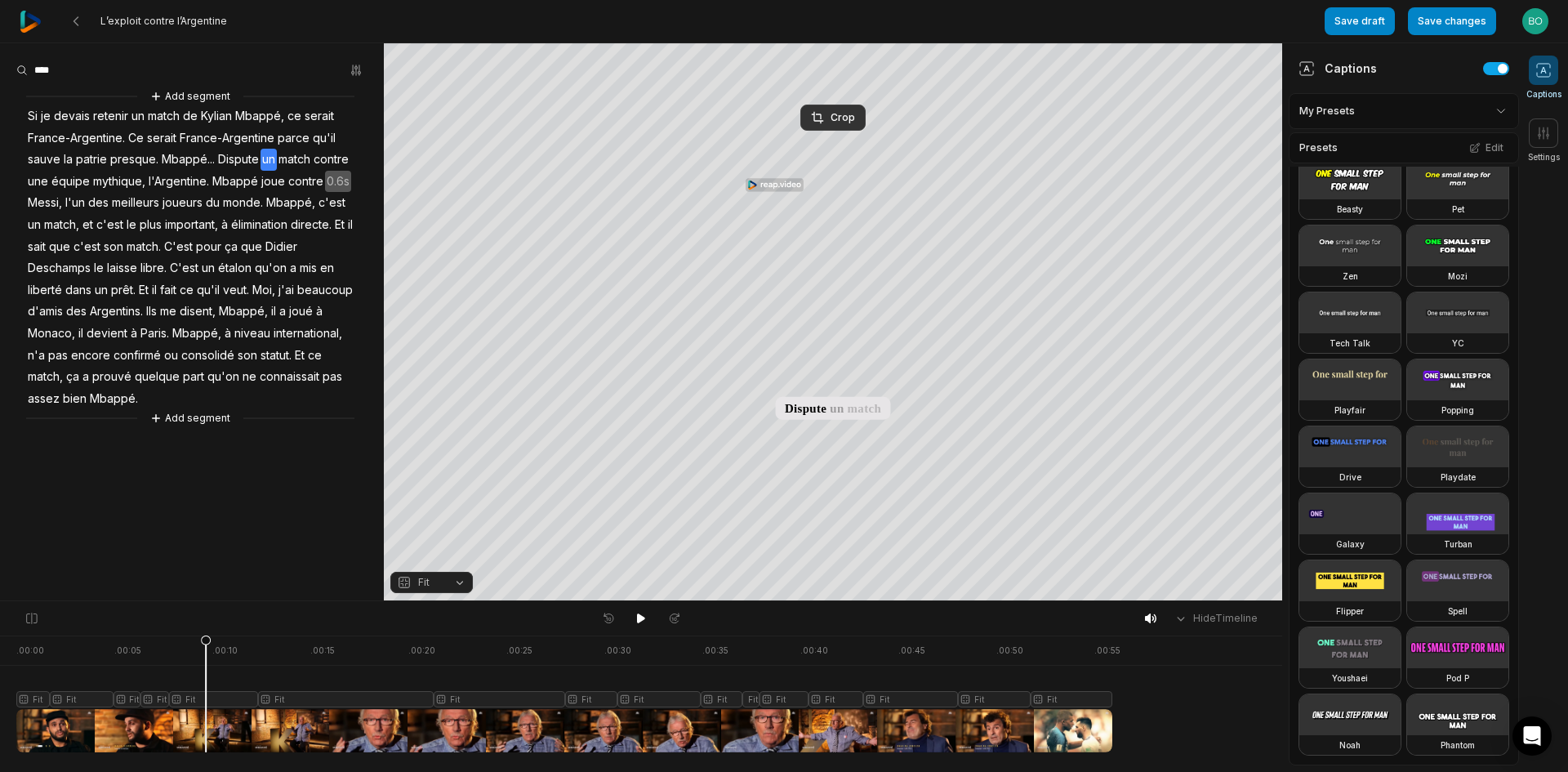 scroll, scrollTop: 347, scrollLeft: 0, axis: vertical 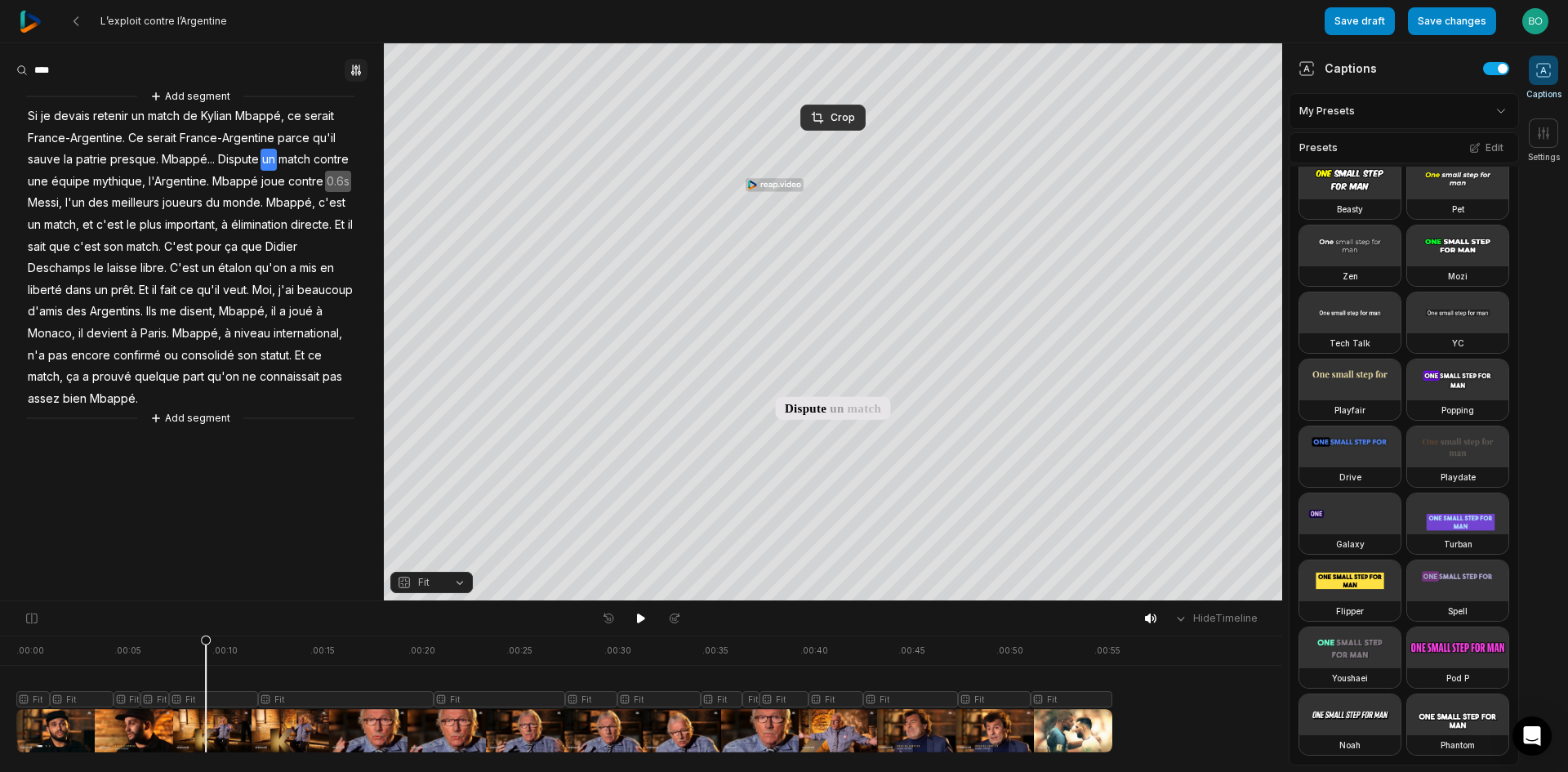 click at bounding box center [356, 70] 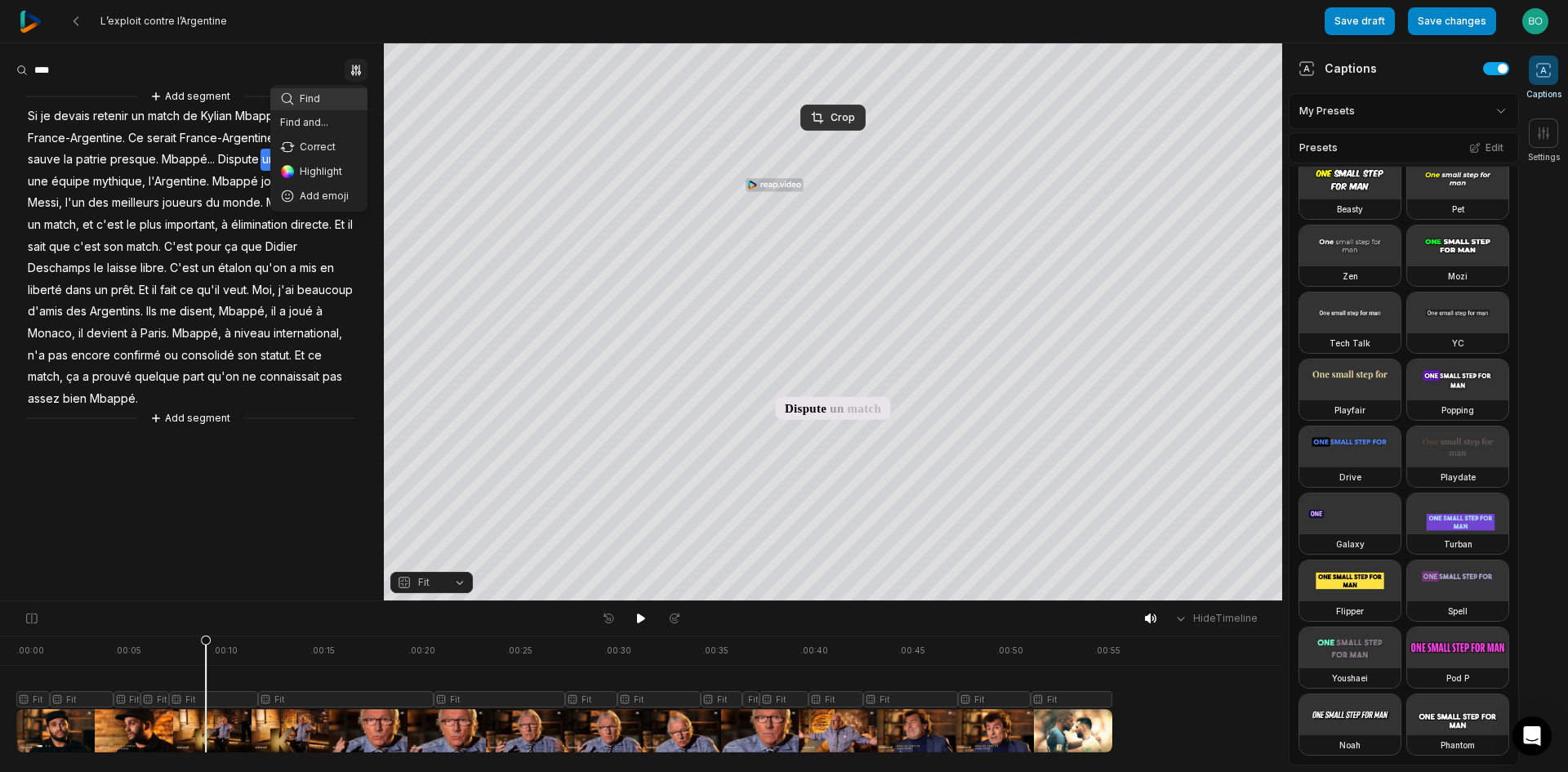 click 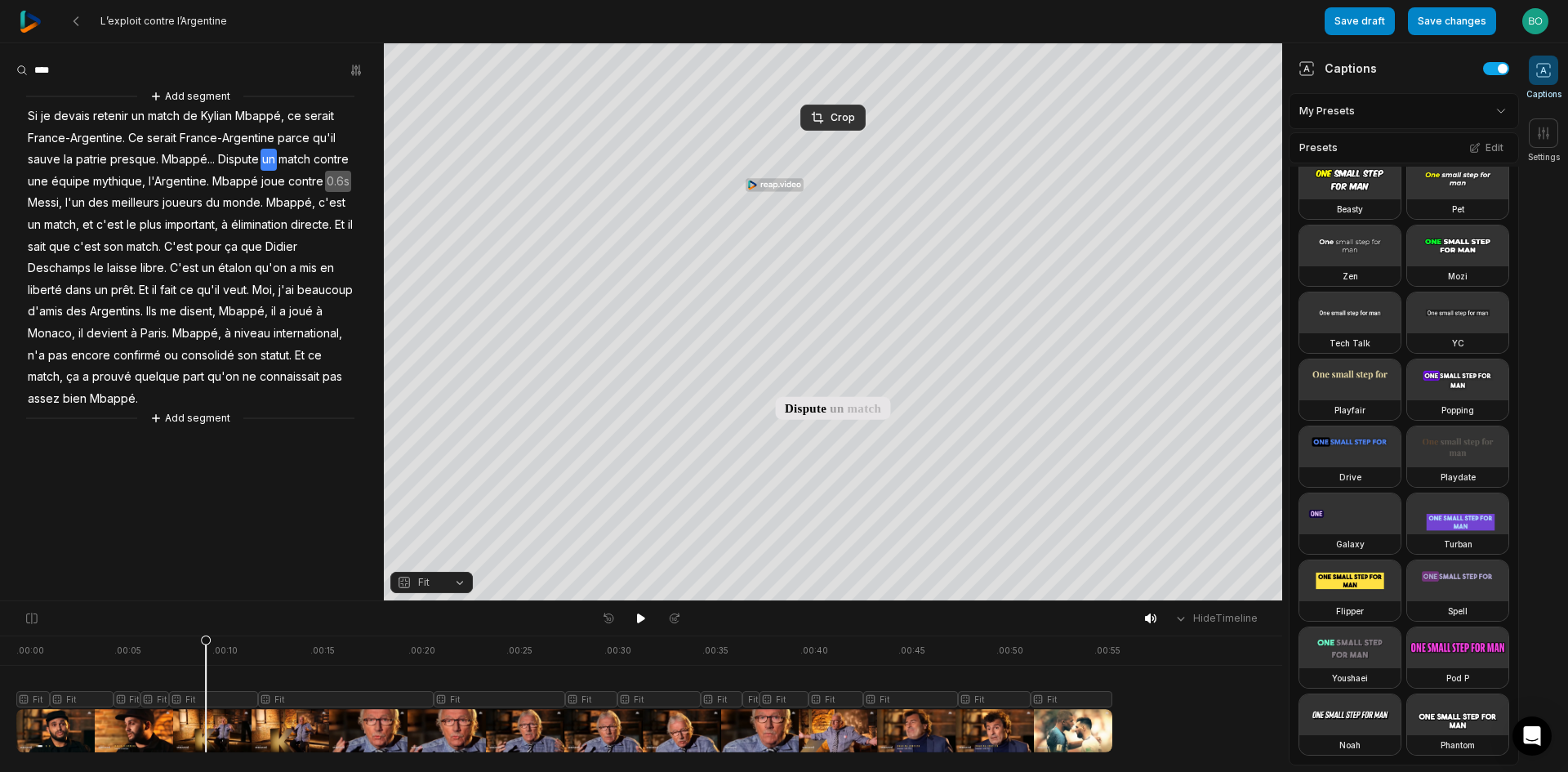 click on "Fit" at bounding box center [431, 582] 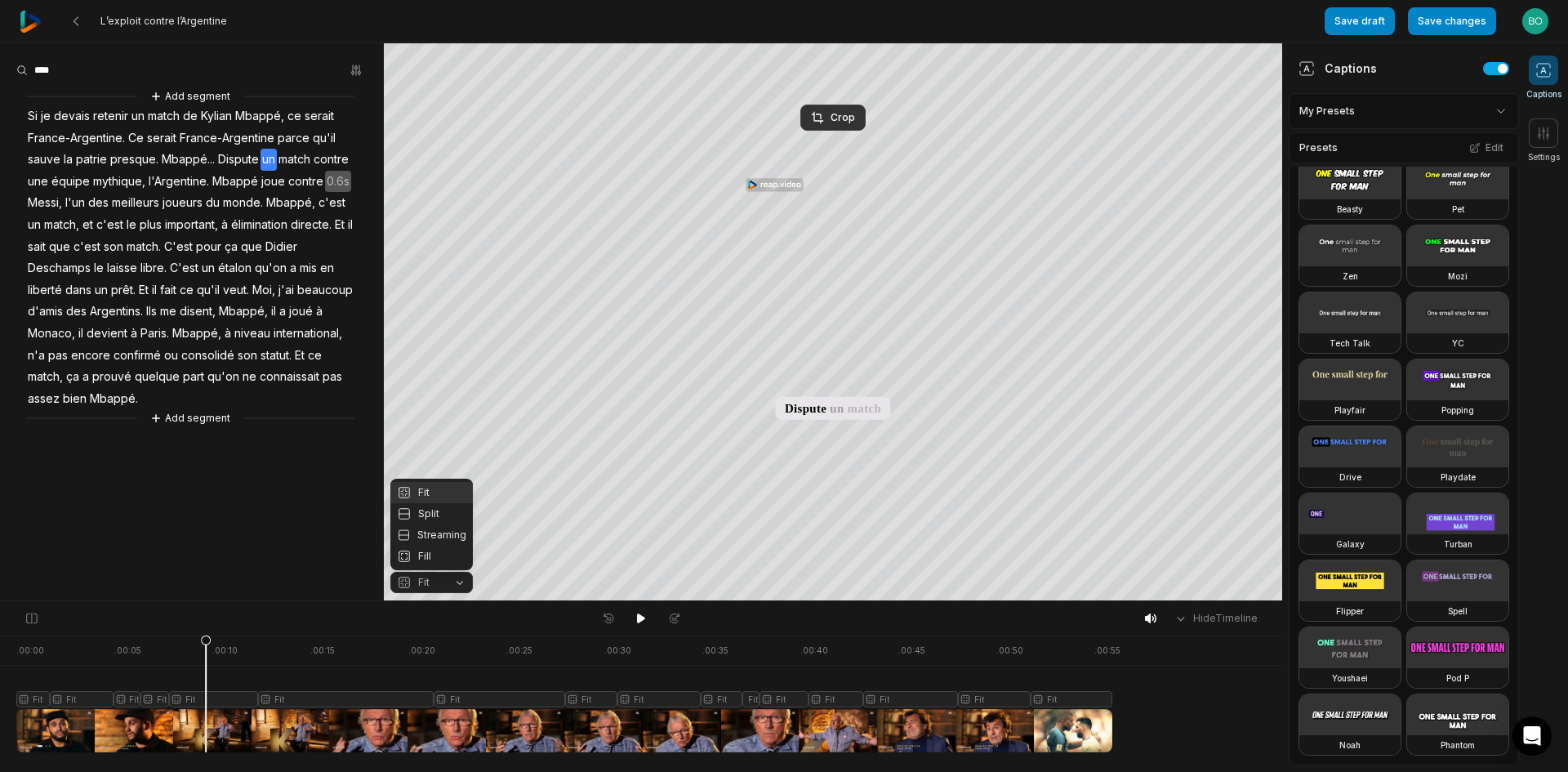 click on "Fit" at bounding box center (431, 582) 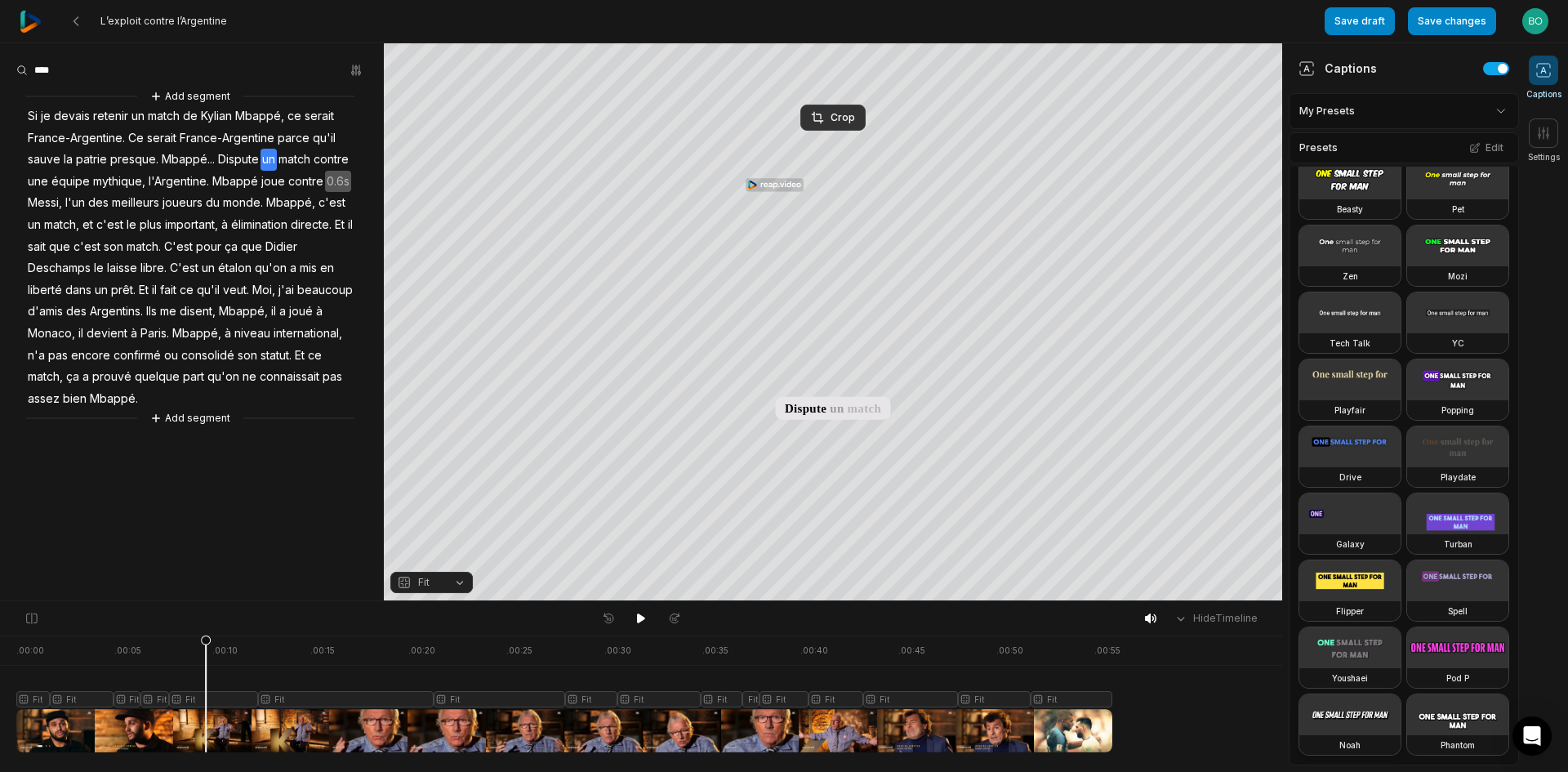 scroll, scrollTop: 756, scrollLeft: 0, axis: vertical 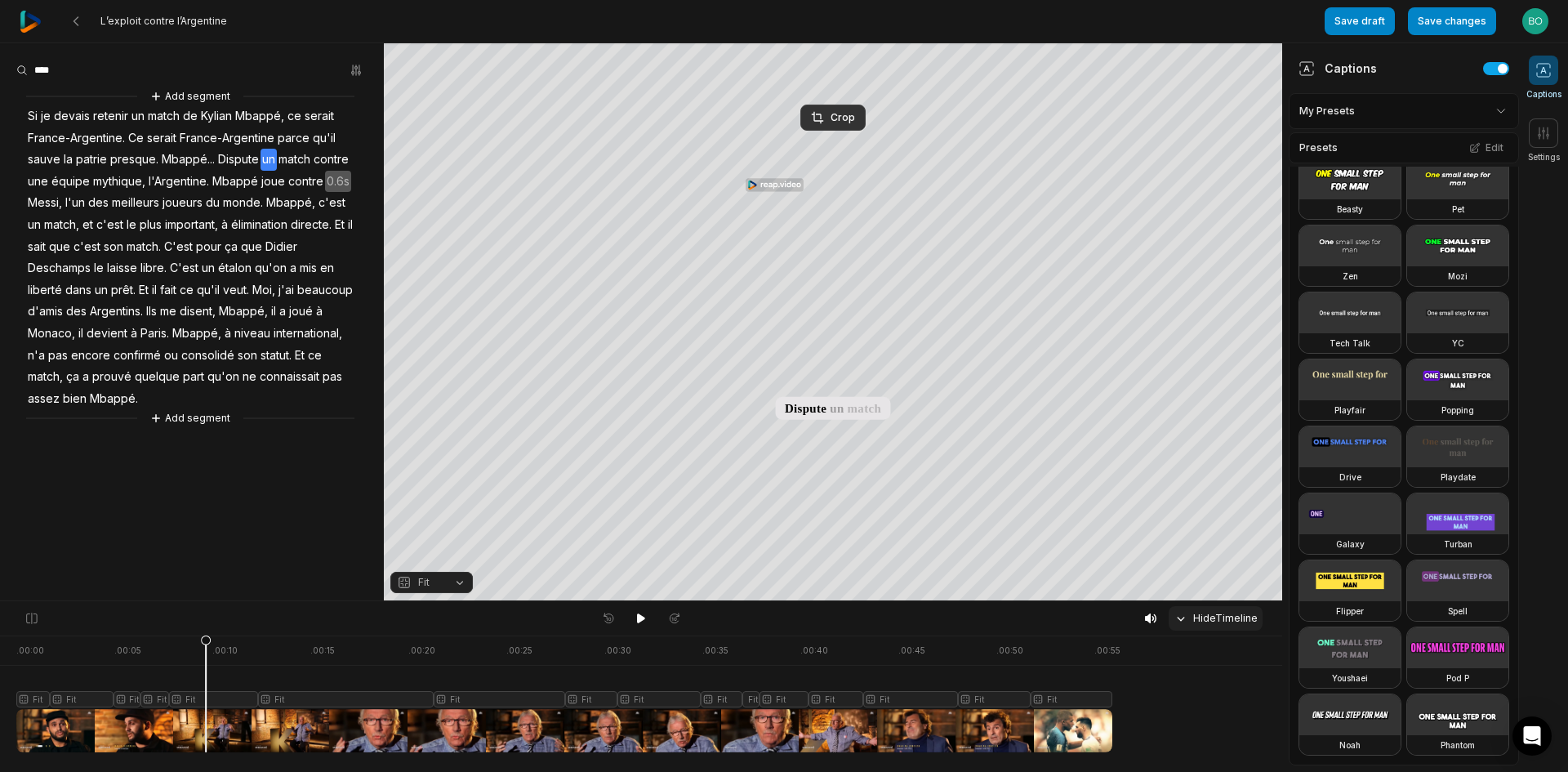 click on "Hide  Timeline" at bounding box center [1215, 618] 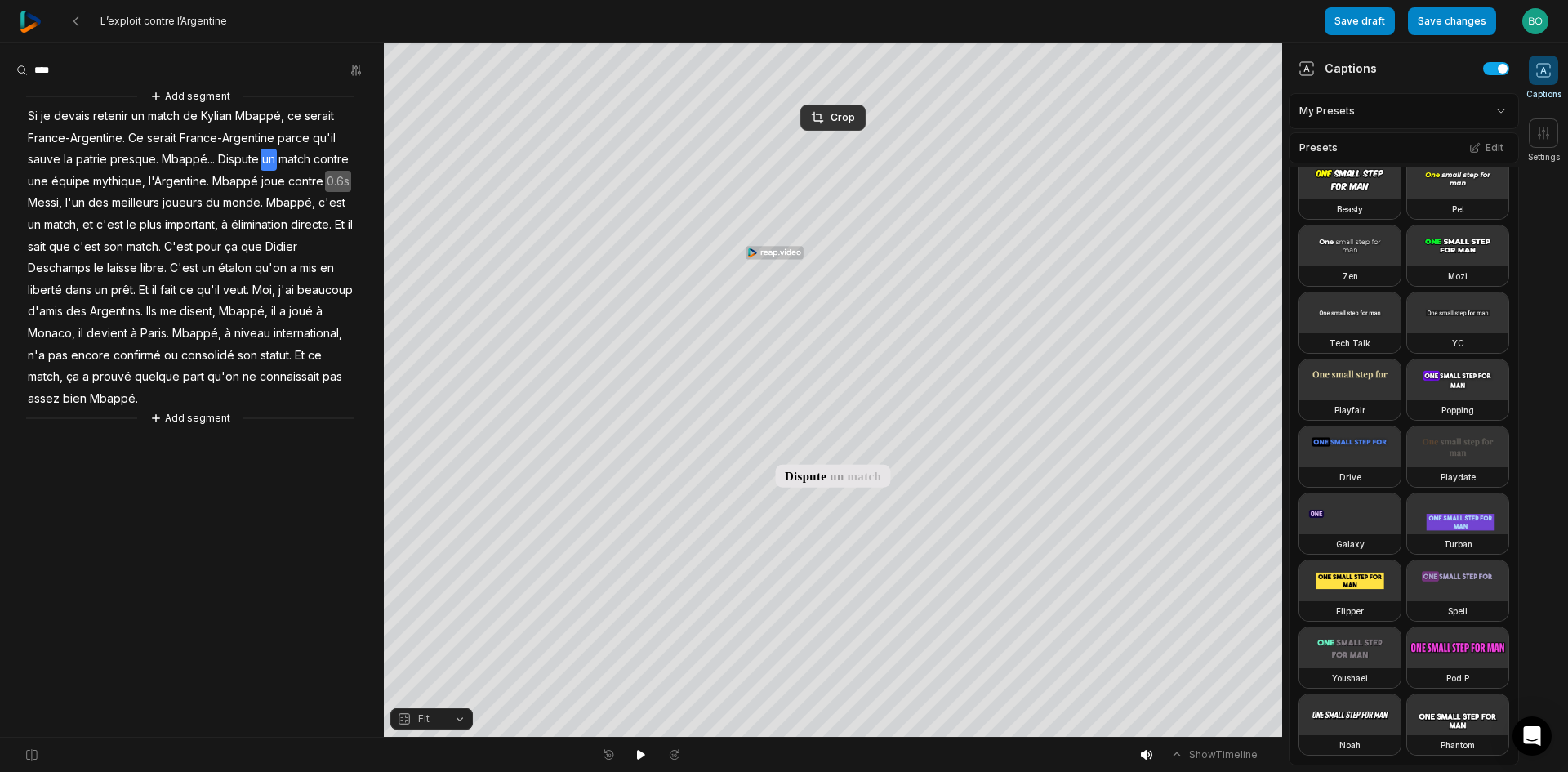 click on "Show  Timeline" at bounding box center (641, 755) 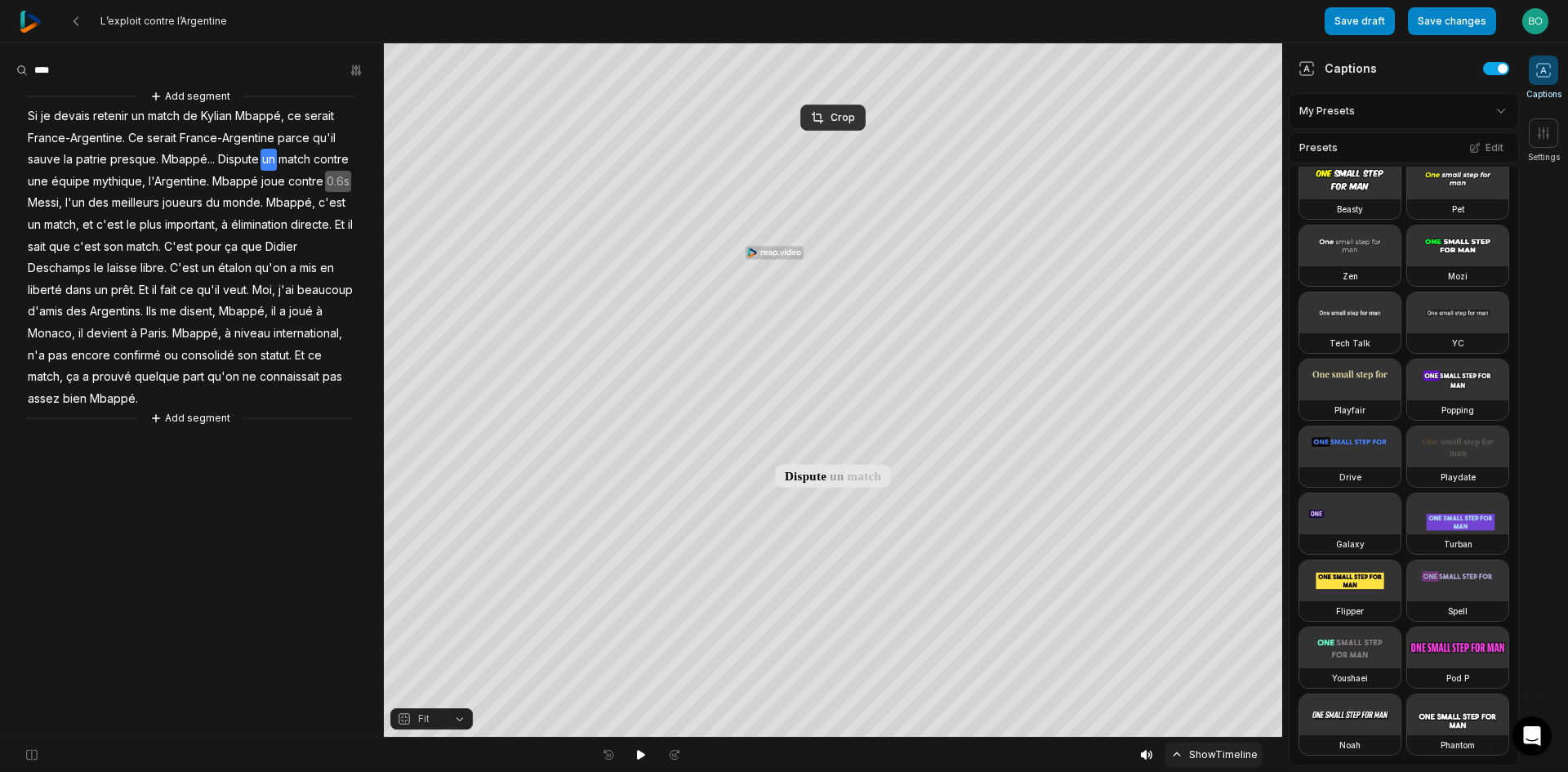click on "Show  Timeline" at bounding box center (1214, 755) 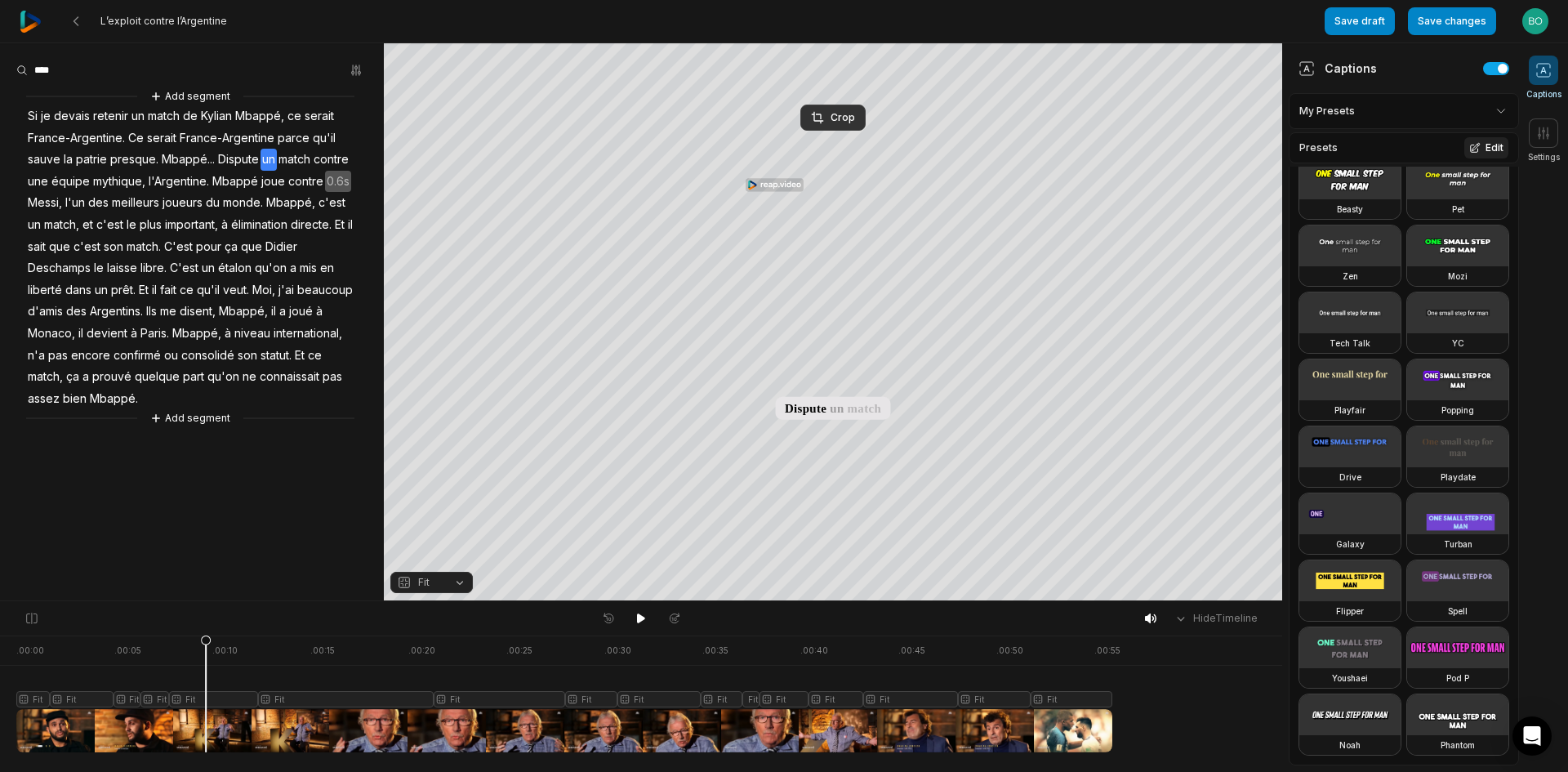 click on "Edit" at bounding box center (1486, 148) 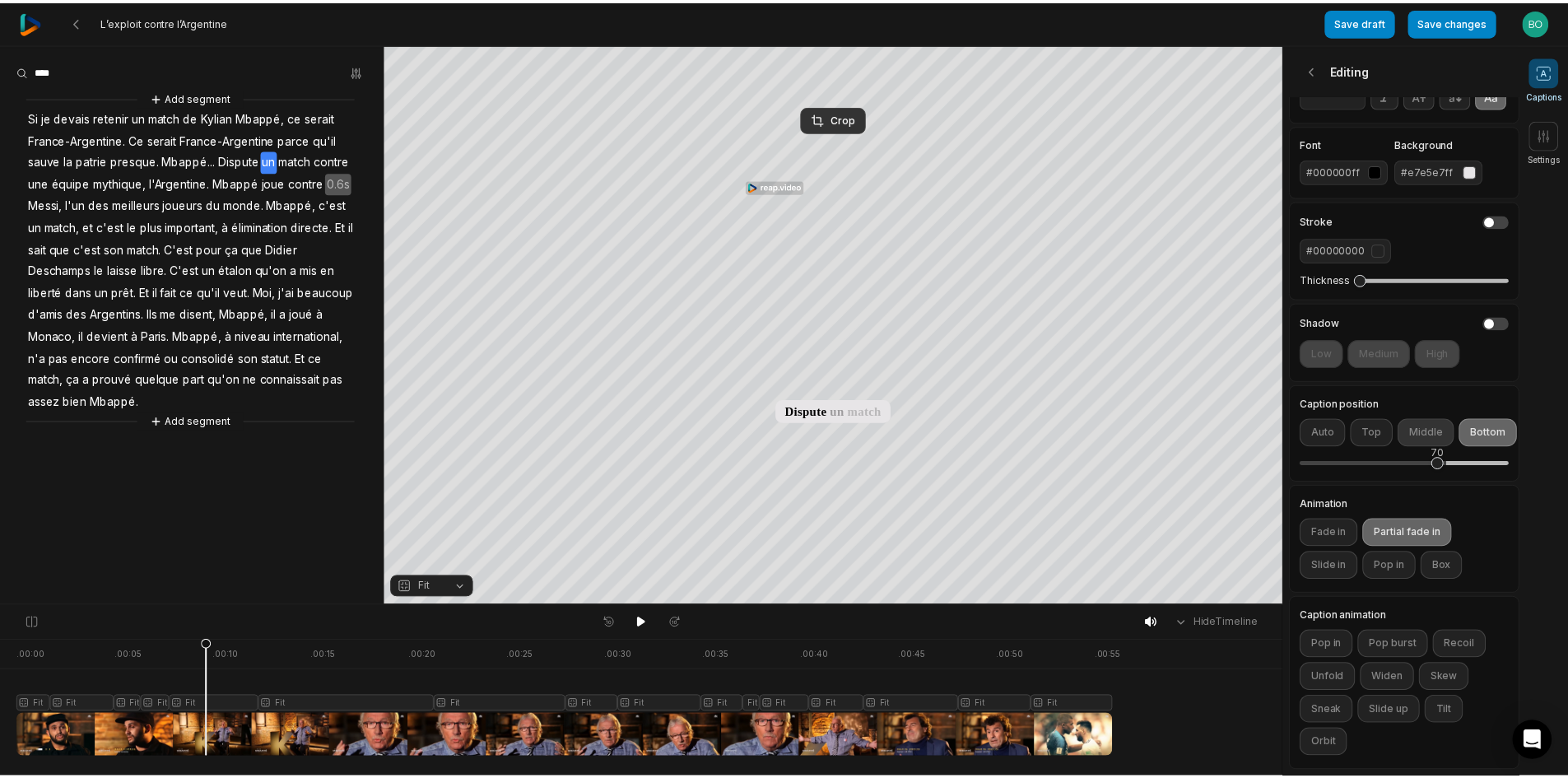 scroll, scrollTop: 0, scrollLeft: 0, axis: both 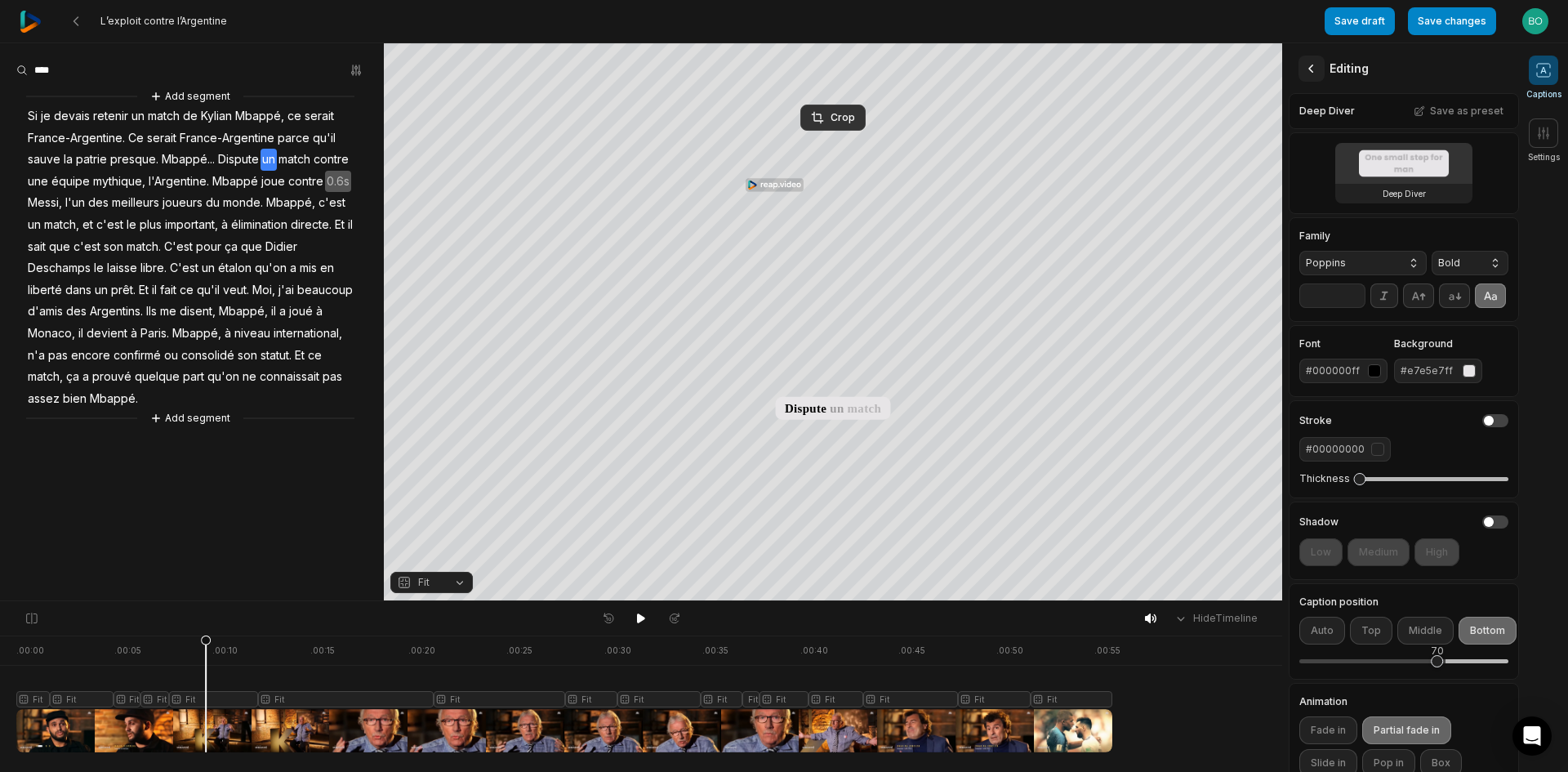 click 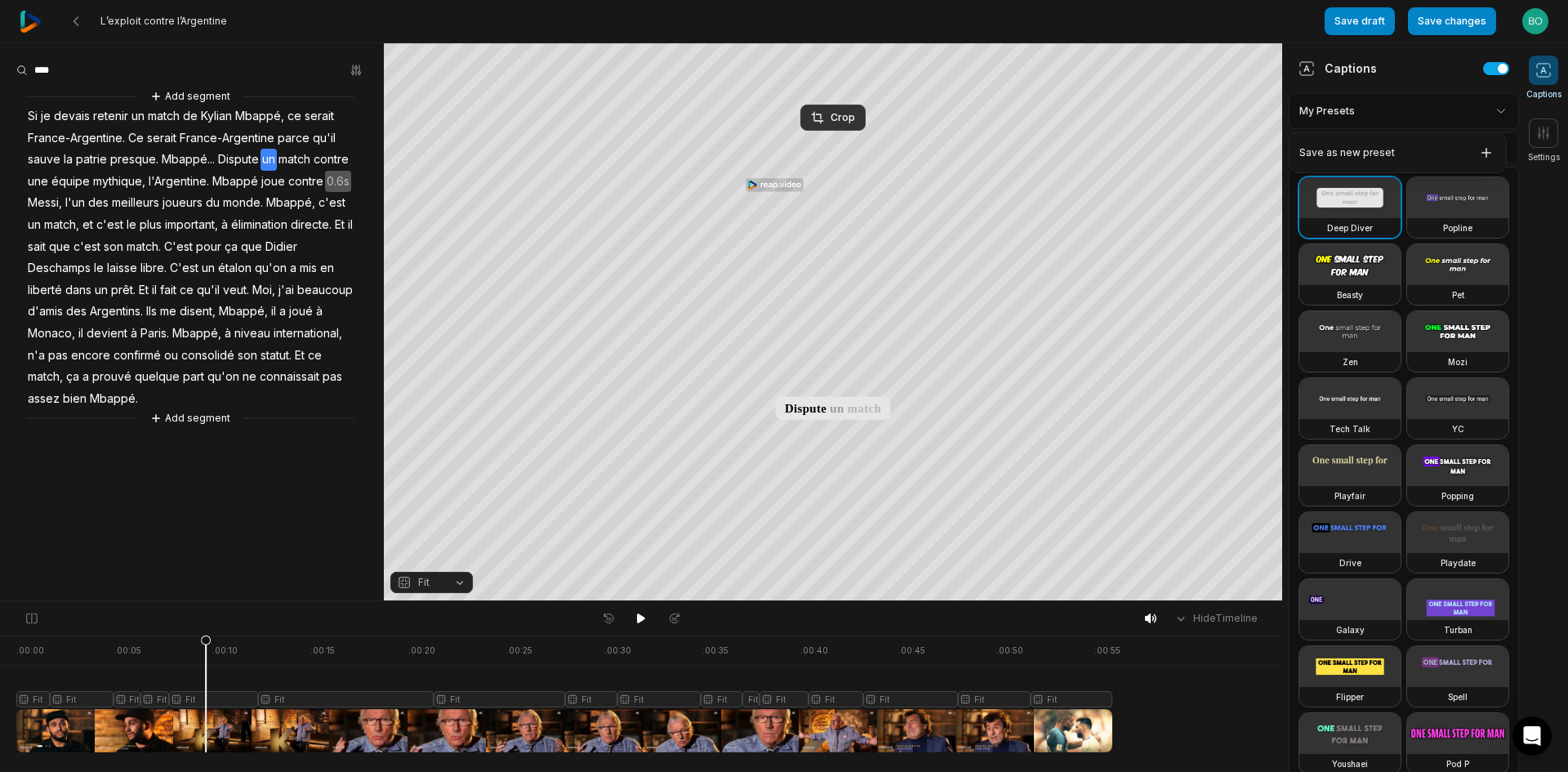click on "L’exploit contre l’Argentine Save draft Save changes Open user menu Captions Settings Your browser does not support mp4 format. Your browser does not support mp4 format. Si   je   devais   retenir   un match   de   Kylian Mbappé, ce   serait France-Argentine Ce   serait France-Argentine parce   qu'il   sauve   la patrie presque Mbappé.. Dispute   un   match contre   une   équipe mythique, l'Argentine Mbappé   joue   contre Messi, l'un   des   meilleurs joueurs du   monde Mbappé,   c'est un   match,   et   c'est   le plus   important,   à élimination   directe Et   il   sait   que   c'est   son match C'est   pour   ça   que Didier Deschamps   le   laisse libre C'est   un   étalon   qu'on a   mis   en   liberté   dans un   prêt Et   il   fait   ce   qu'il   veut Moi,   j'ai   beaucoup d'amis des   Argentins Ils   me   disent,   Mbappé, il   a   joué   à   Monaco,   il devient   à   Paris Mbappé,   à   niveau international," at bounding box center [784, 386] 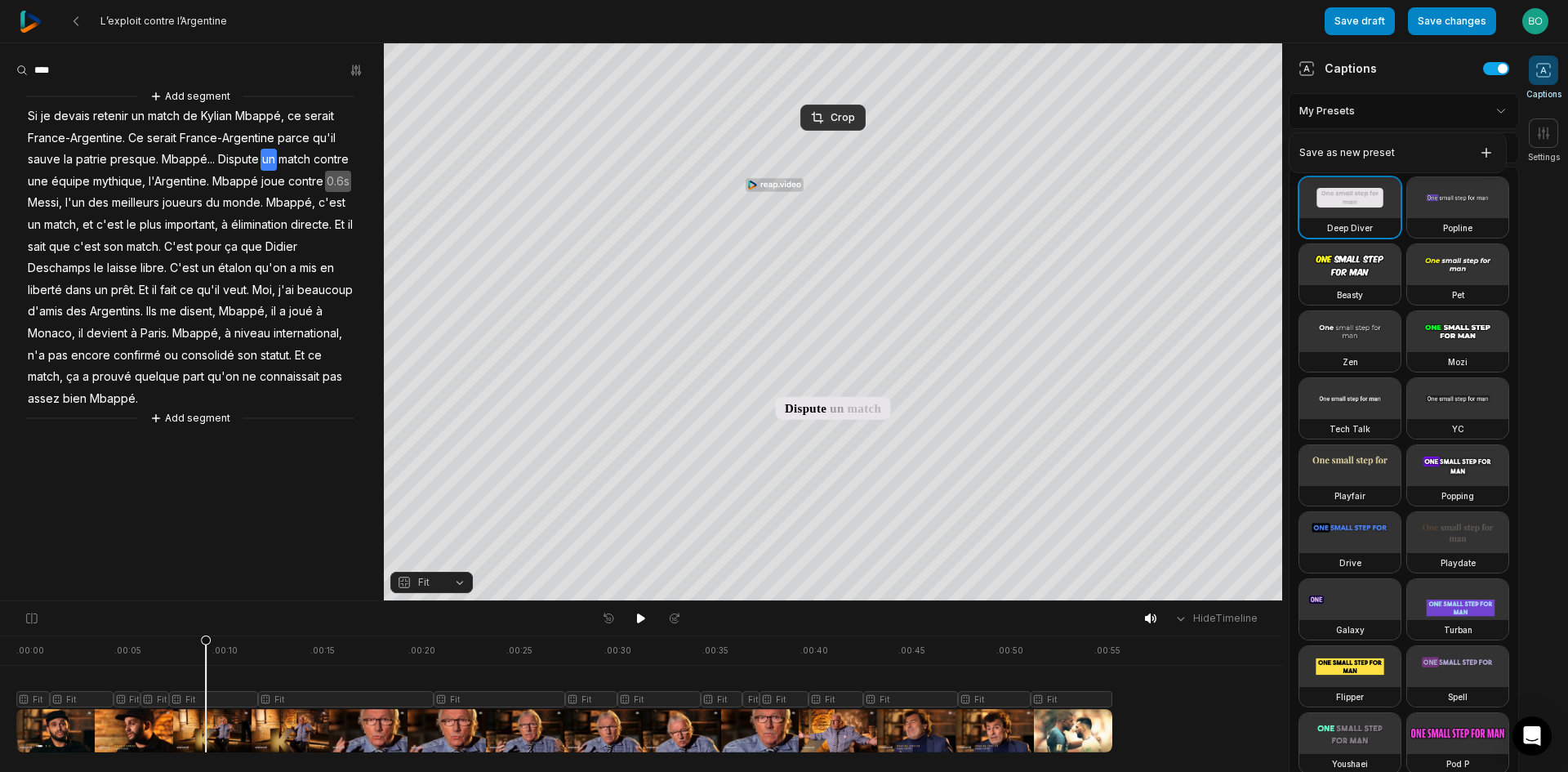 click on "L’exploit contre l’Argentine Save draft Save changes Open user menu Captions Settings Your browser does not support mp4 format. Your browser does not support mp4 format. Si   je   devais   retenir   un match   de   Kylian Mbappé, ce   serait France-Argentine Ce   serait France-Argentine parce   qu'il   sauve   la patrie presque Mbappé.. Dispute   un   match contre   une   équipe mythique, l'Argentine Mbappé   joue   contre Messi, l'un   des   meilleurs joueurs du   monde Mbappé,   c'est un   match,   et   c'est   le plus   important,   à élimination   directe Et   il   sait   que   c'est   son match C'est   pour   ça   que Didier Deschamps   le   laisse libre C'est   un   étalon   qu'on a   mis   en   liberté   dans un   prêt Et   il   fait   ce   qu'il   veut Moi,   j'ai   beaucoup d'amis des   Argentins Ils   me   disent,   Mbappé, il   a   joué   à   Monaco,   il devient   à   Paris Mbappé,   à   niveau international," at bounding box center [784, 386] 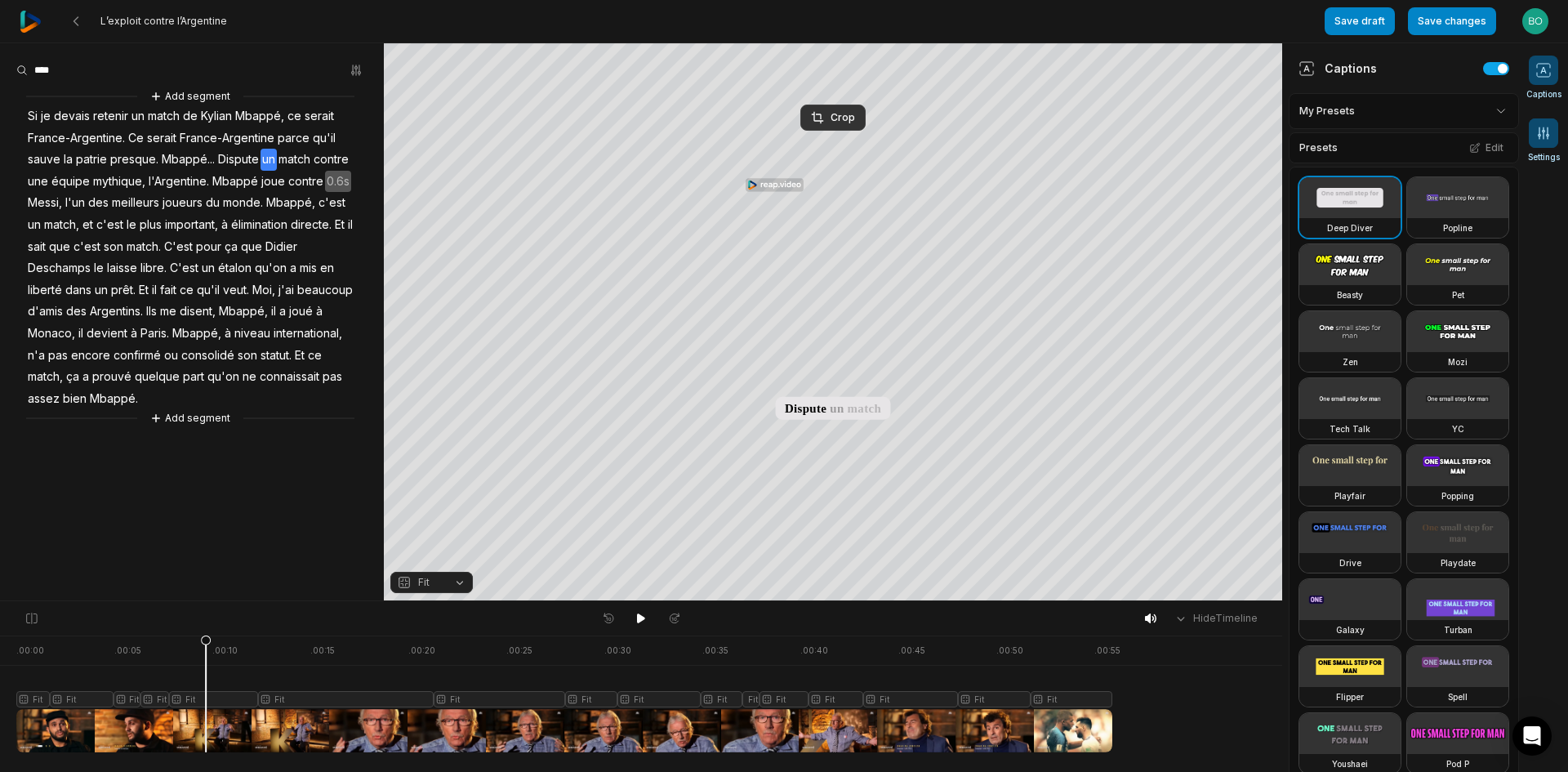 click at bounding box center [1544, 133] 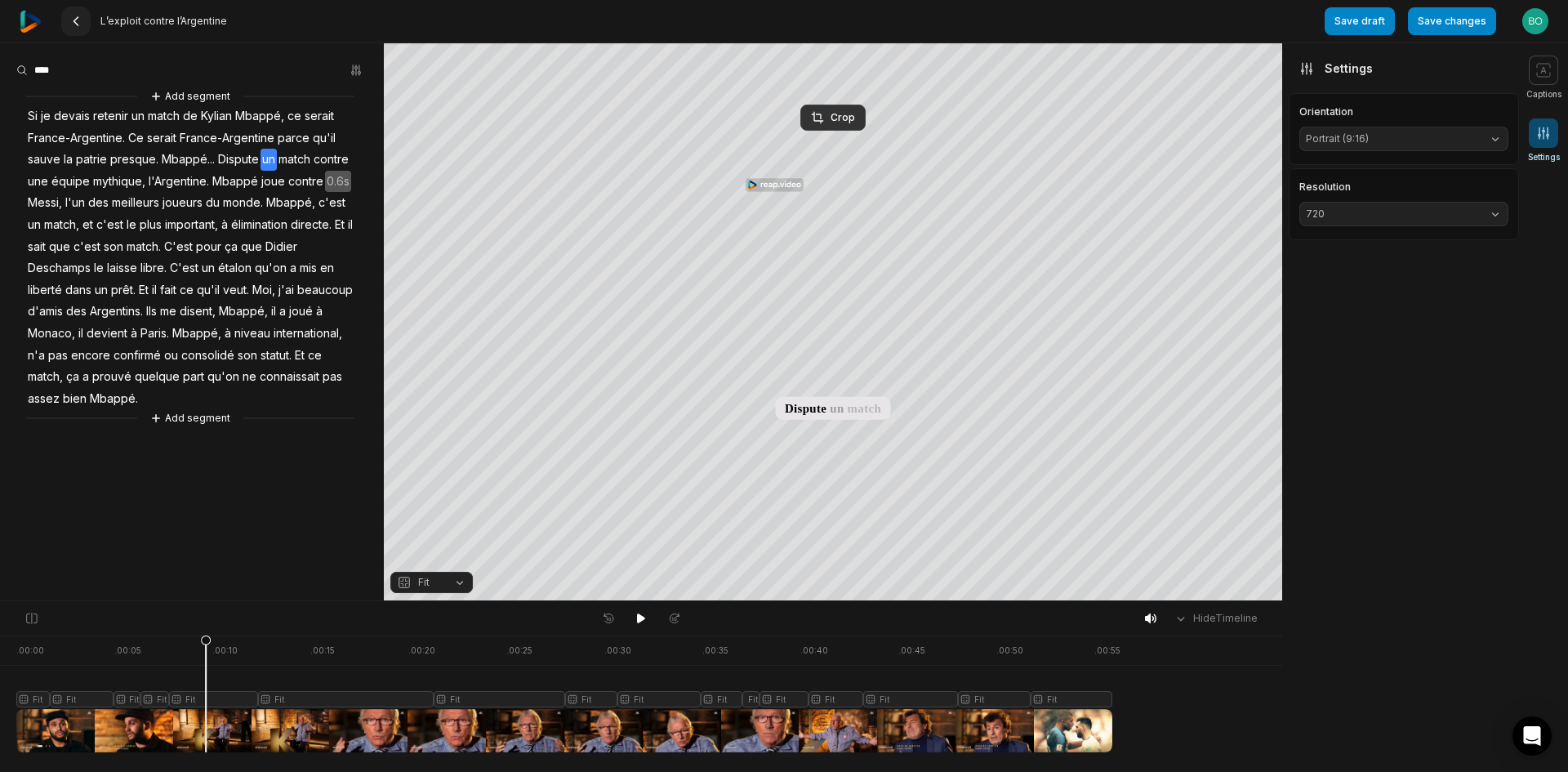 click at bounding box center [76, 21] 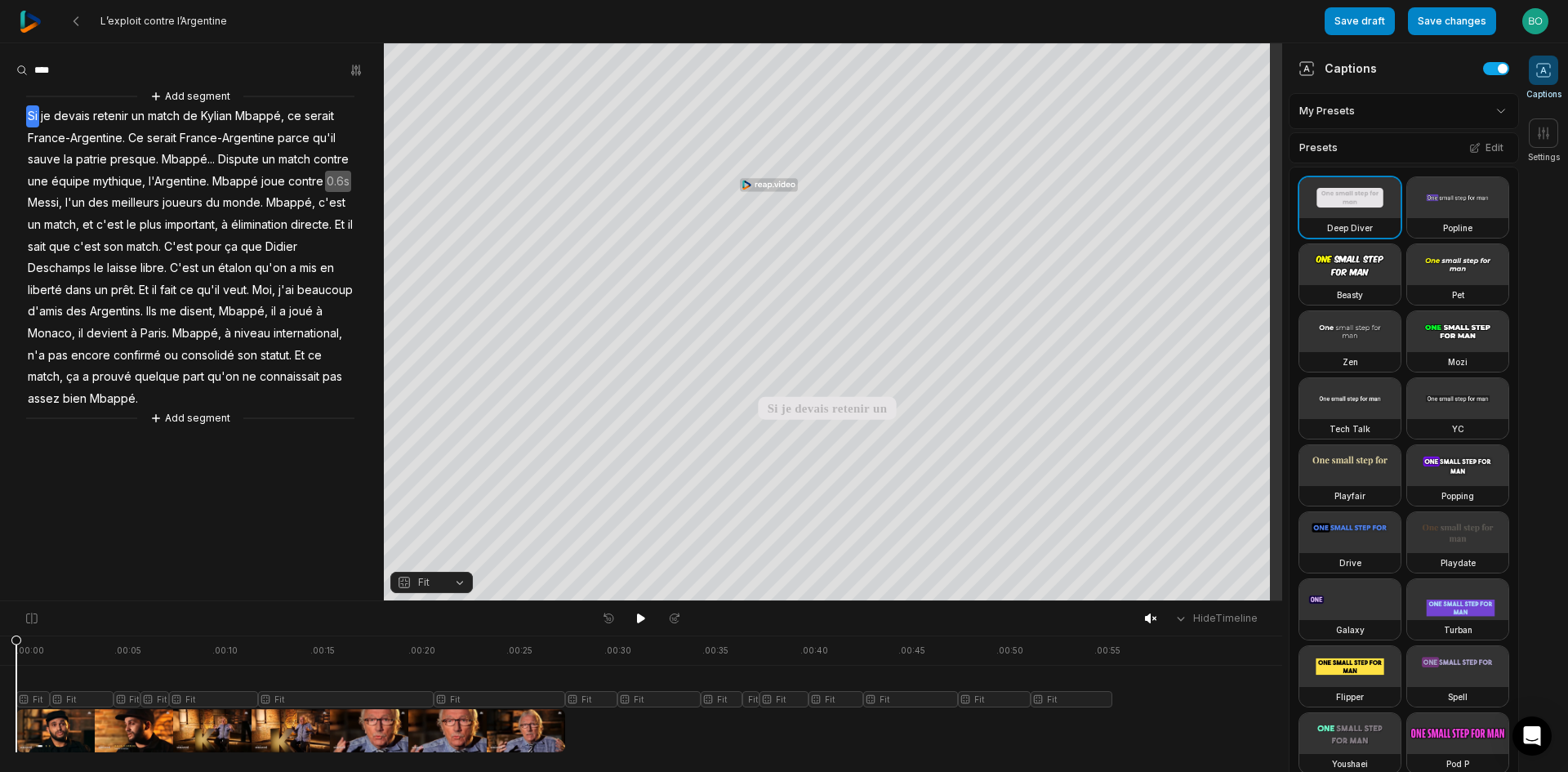 scroll, scrollTop: 0, scrollLeft: 0, axis: both 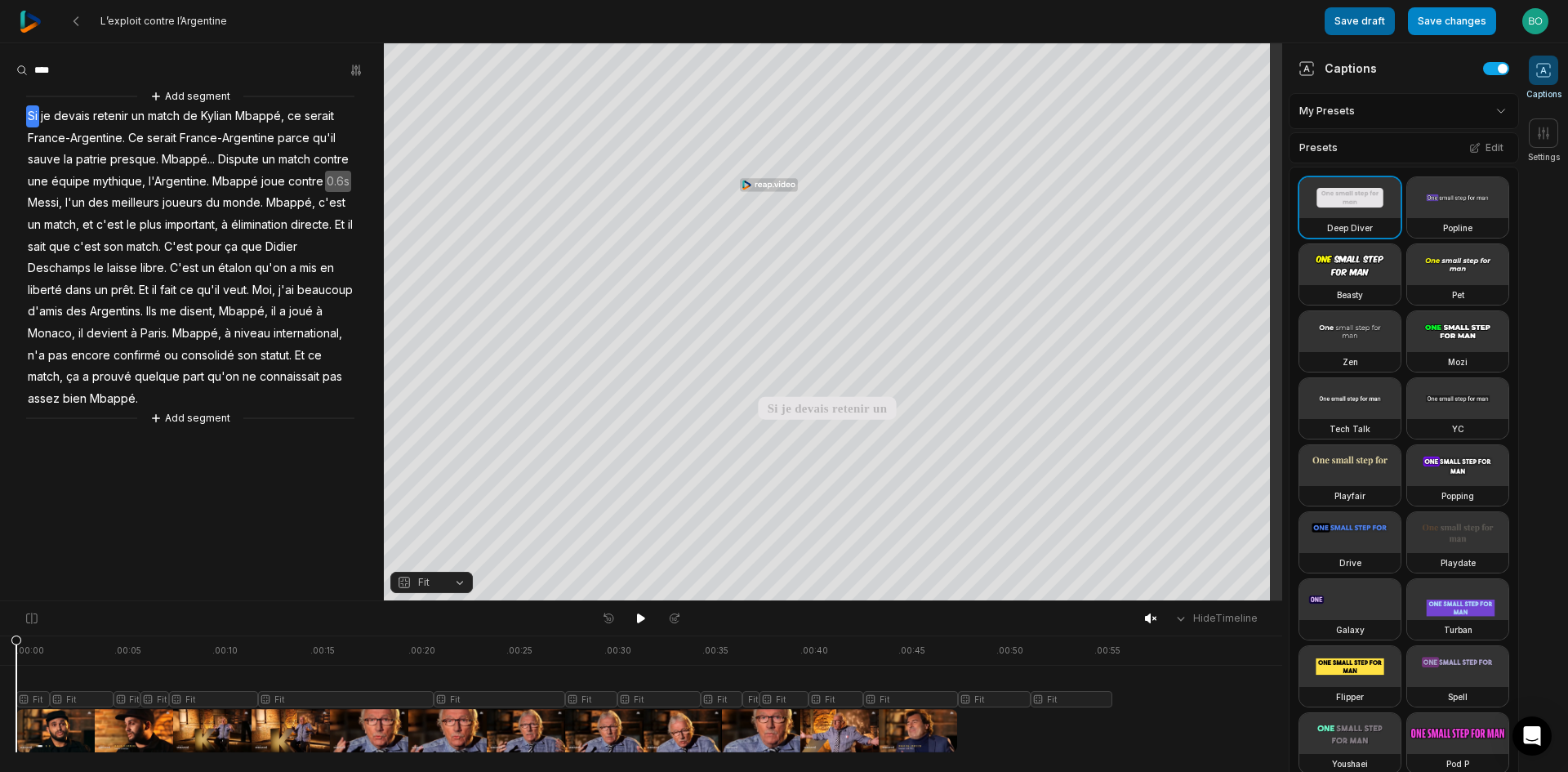 click on "Save draft" at bounding box center (1360, 21) 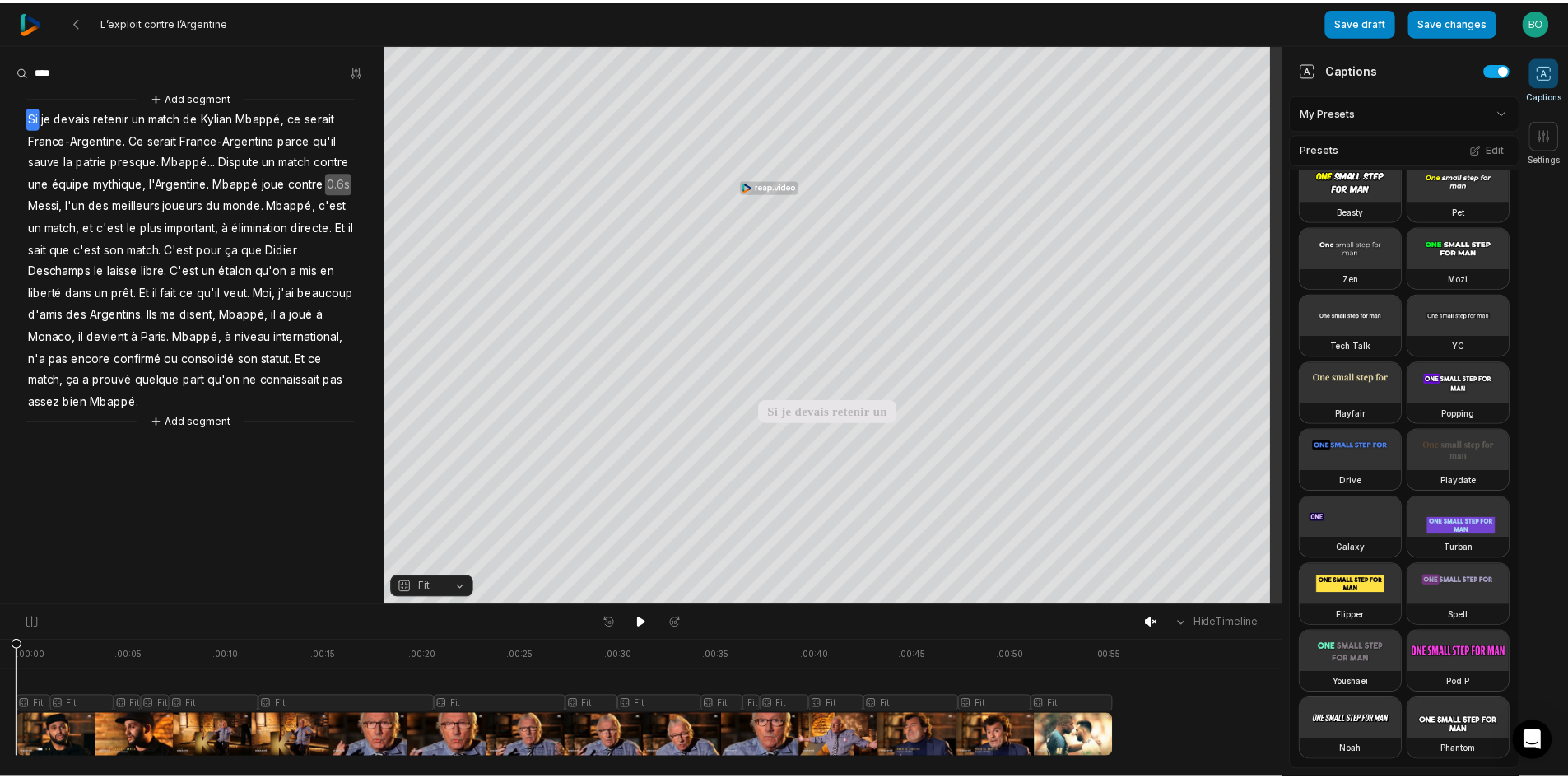 scroll, scrollTop: 412, scrollLeft: 0, axis: vertical 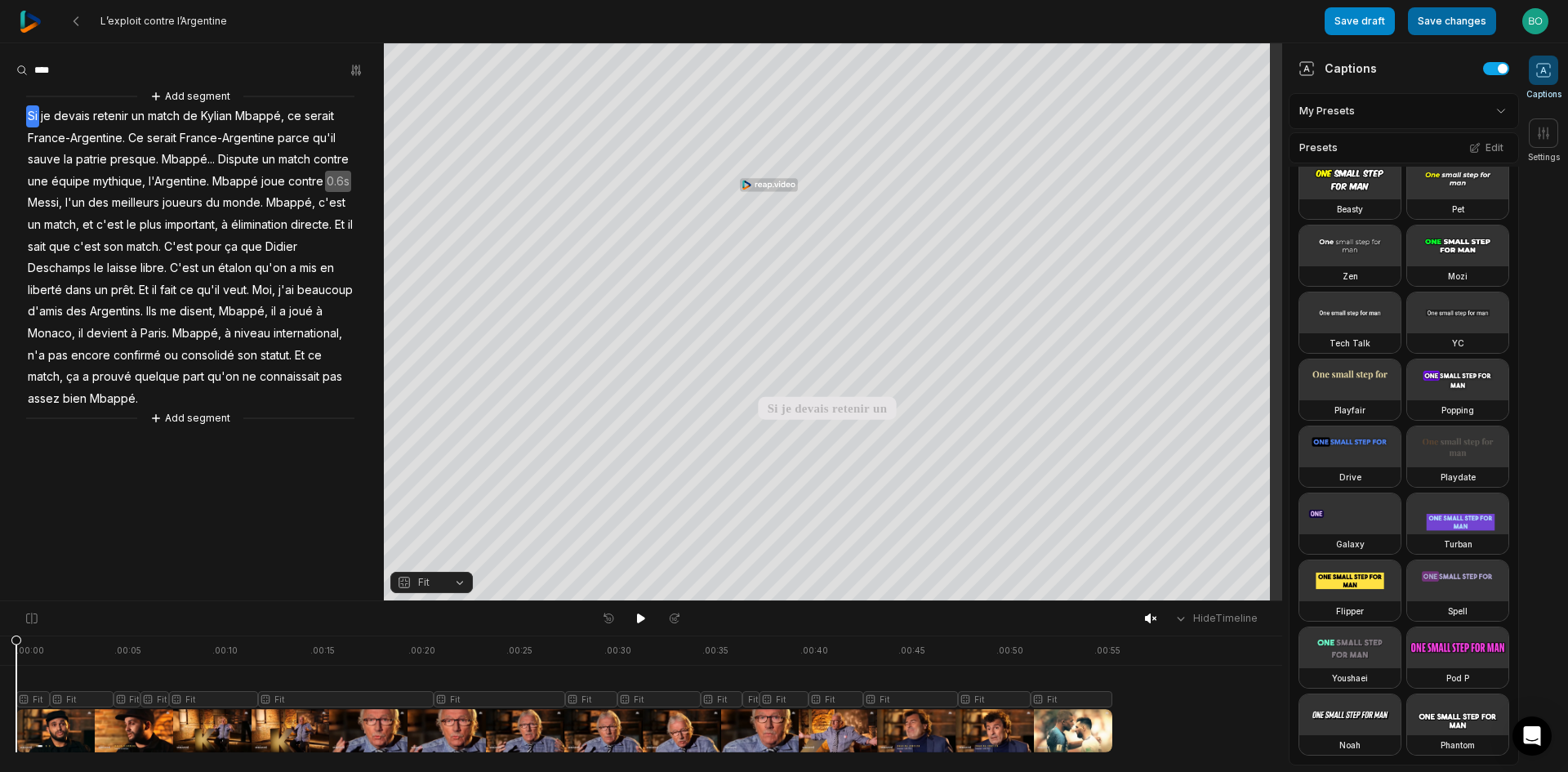 click on "Save changes" at bounding box center [1452, 21] 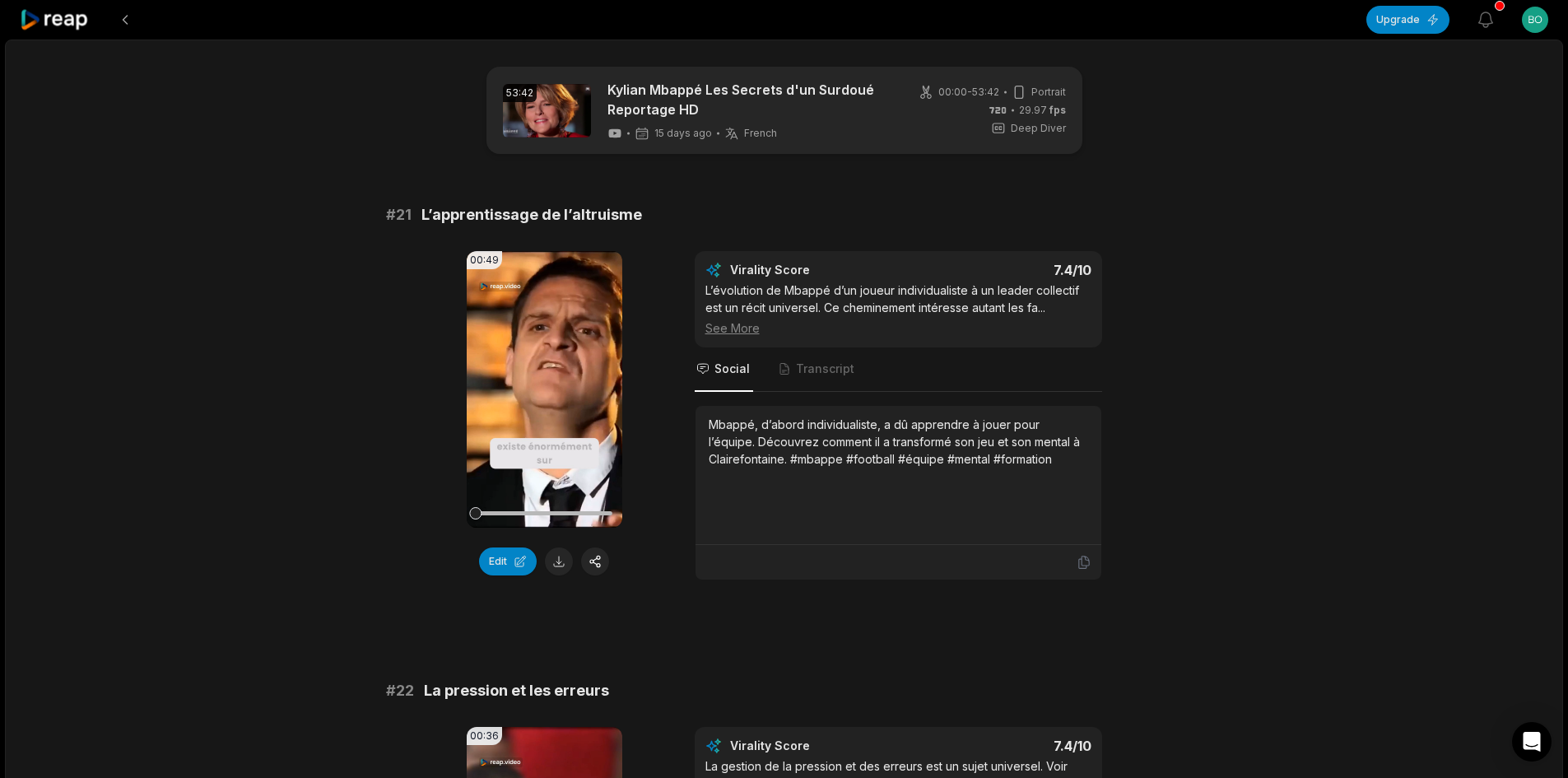 scroll, scrollTop: 3266, scrollLeft: 0, axis: vertical 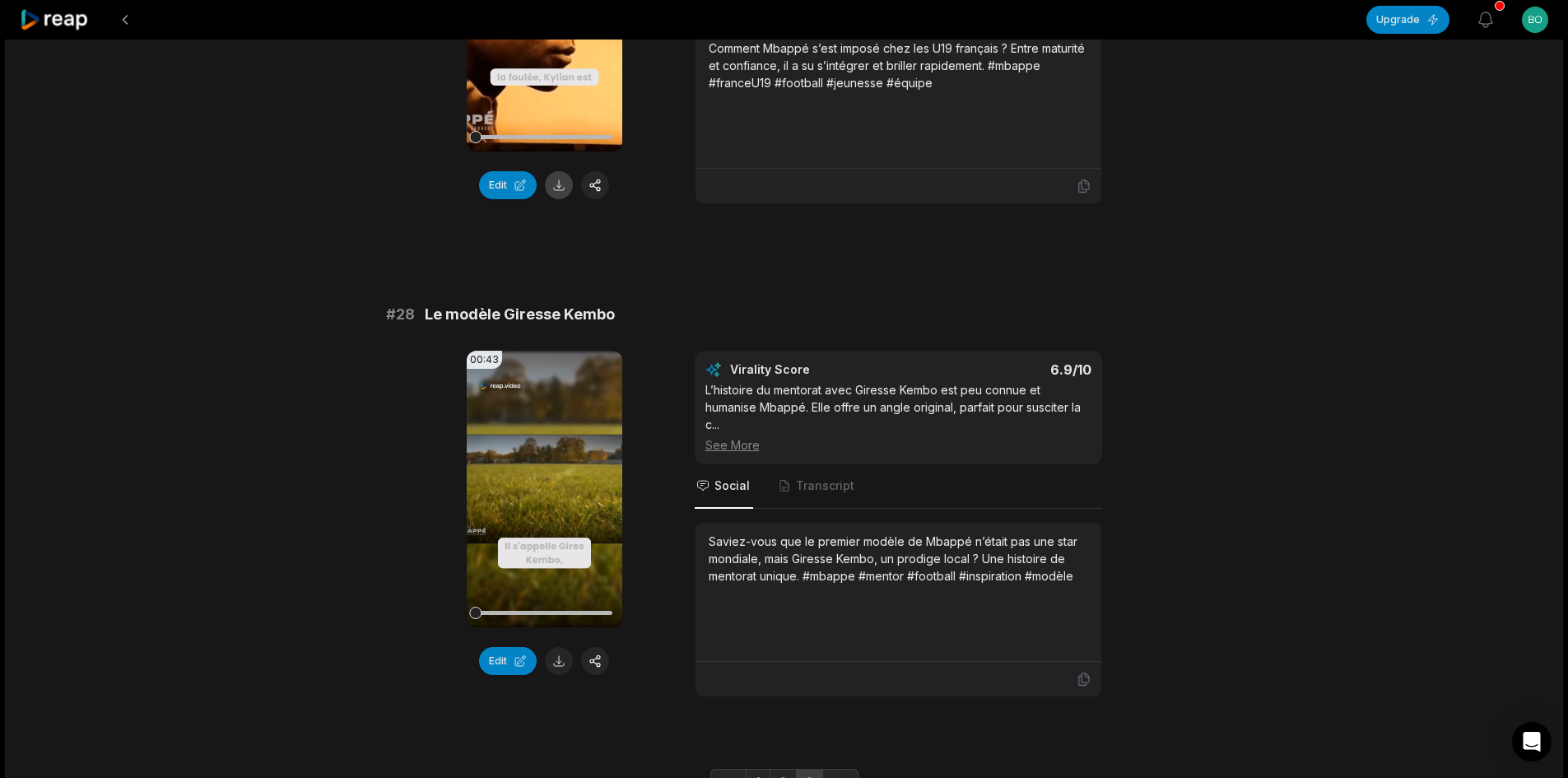 click at bounding box center (559, 185) 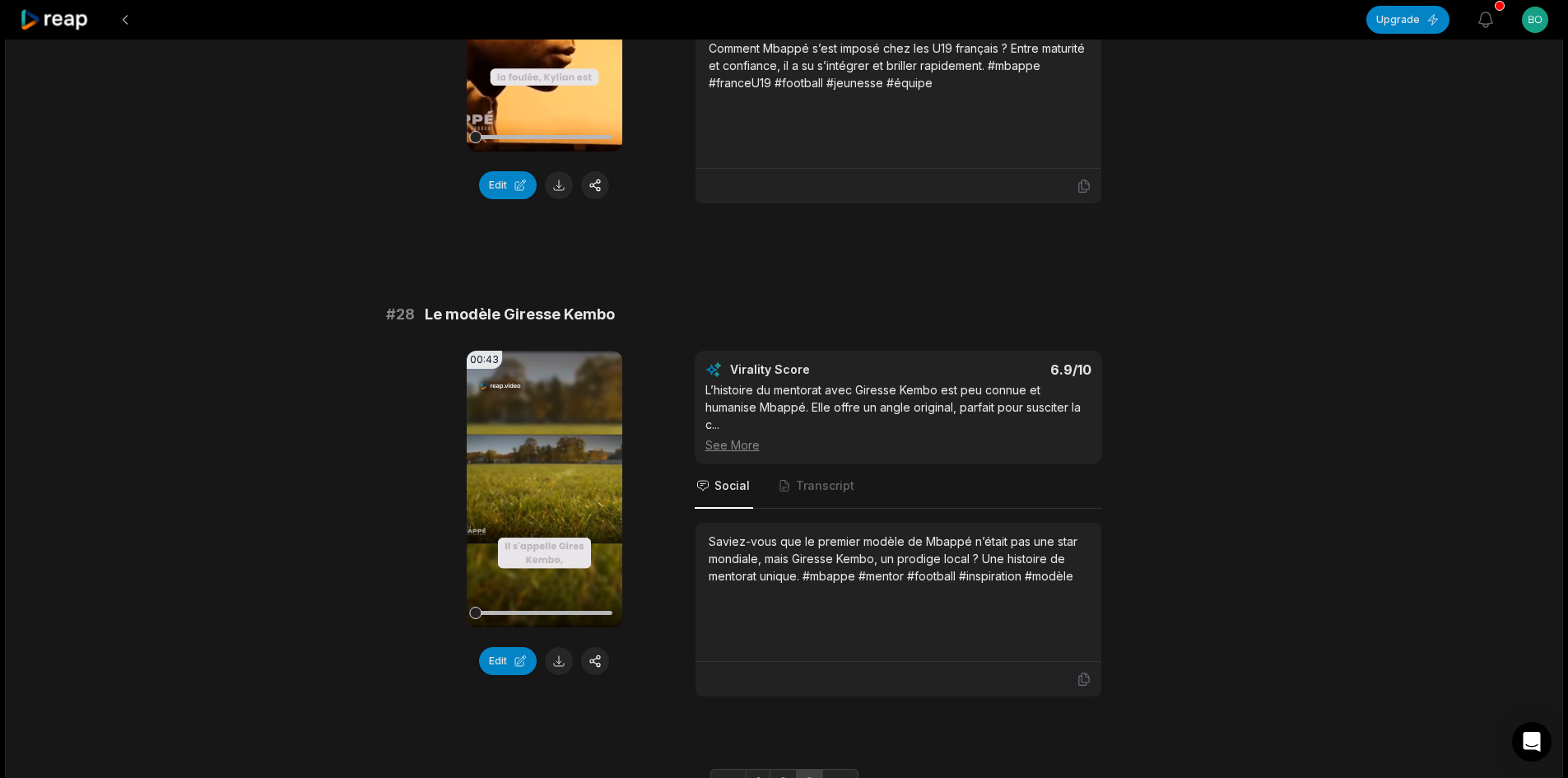 click on "53:42 Kylian Mbappé Les Secrets d'un Surdoué Reportage HD 15 days ago French fr 00:00  -  53:42 Portrait 29.97   fps Deep Diver # 21 L’apprentissage de l’altruisme 00:49 Your browser does not support mp4 format. Edit Virality Score 7.4 /10 L’évolution de Mbappé d’un joueur individualiste à un leader collectif est un récit universel. Ce cheminement intéresse autant les fa ...   See More Social Transcript Mbappé, d’abord individualiste, a dû apprendre à jouer pour l’équipe. Découvrez comment il a transformé son jeu et son mental à Clairefontaine. #mbappe #football #équipe #mental #formation # 22 La pression et les erreurs 00:36 Your browser does not support mp4 format. Edit Virality Score 7.4 /10 La gestion de la pression et des erreurs est un sujet universel. Voir comment Mbappé y fait face humanise la star et encourage l’iden ...   See More Social Transcript # 23 Premiers pas à Monaco 00:56 Your browser does not support mp4 format. Edit Virality Score 7.3 /10 ...   See More #" at bounding box center (784, -1186) 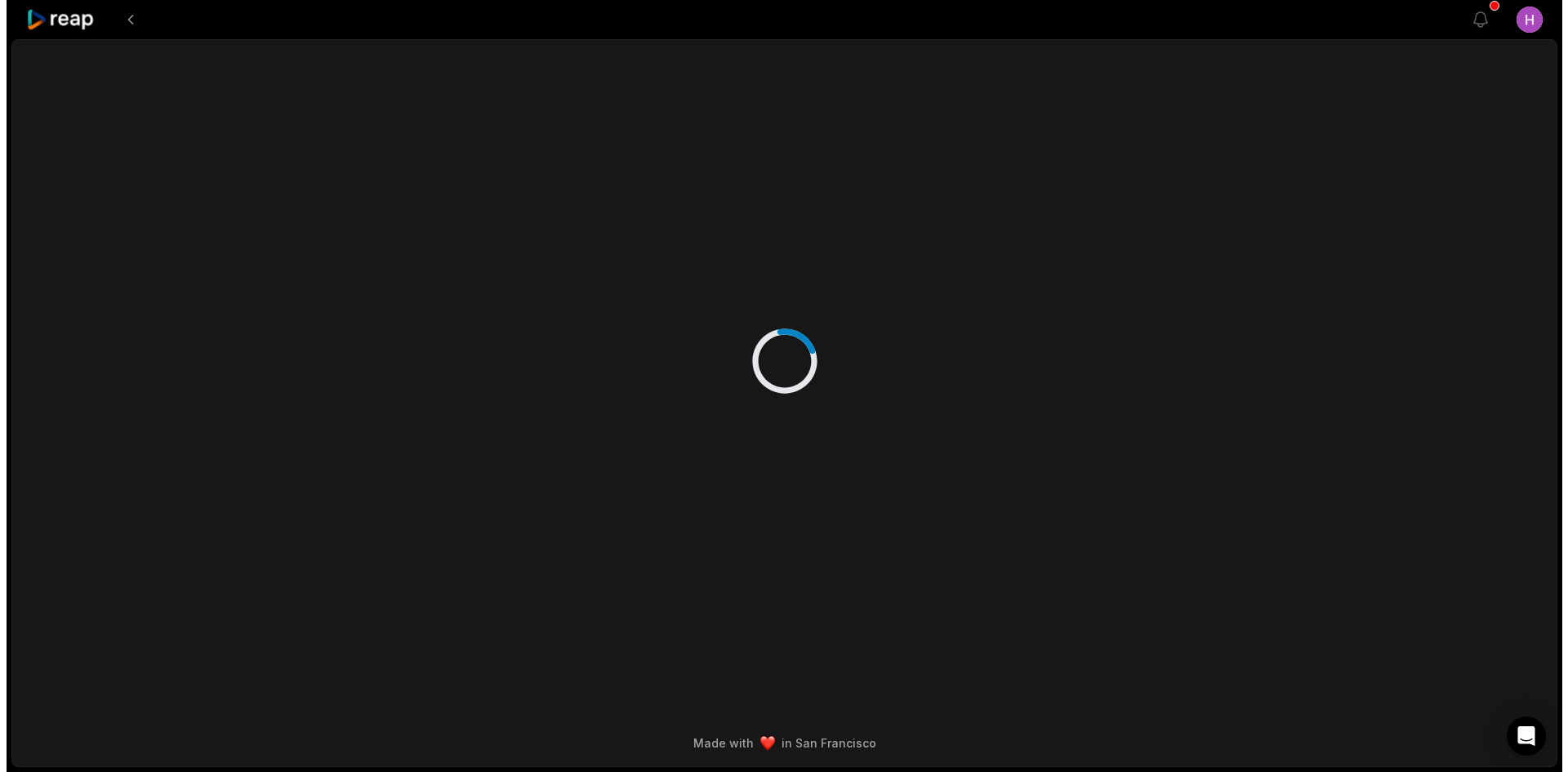 scroll, scrollTop: 0, scrollLeft: 0, axis: both 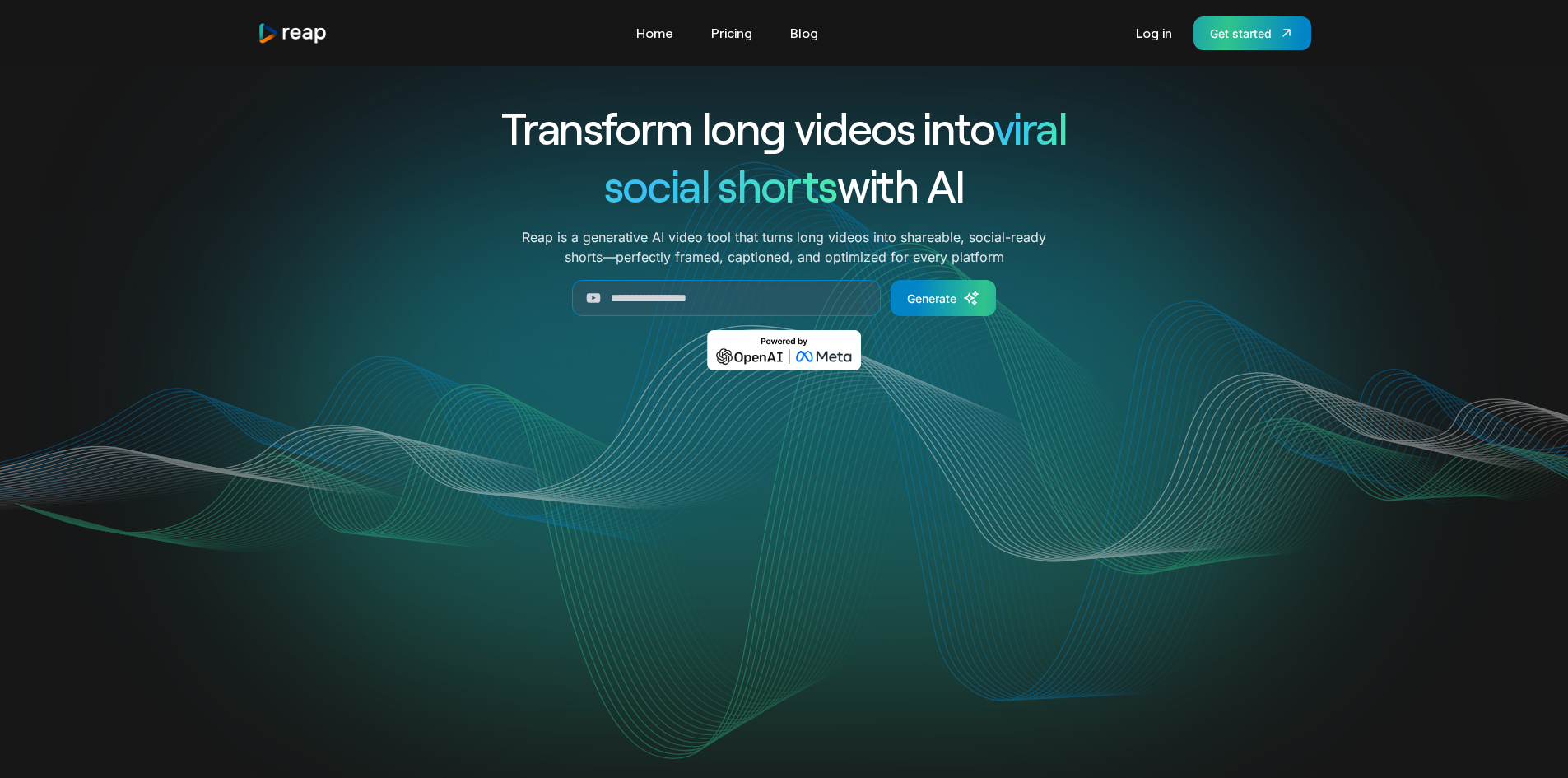 click on "Get started" at bounding box center (1252, 33) 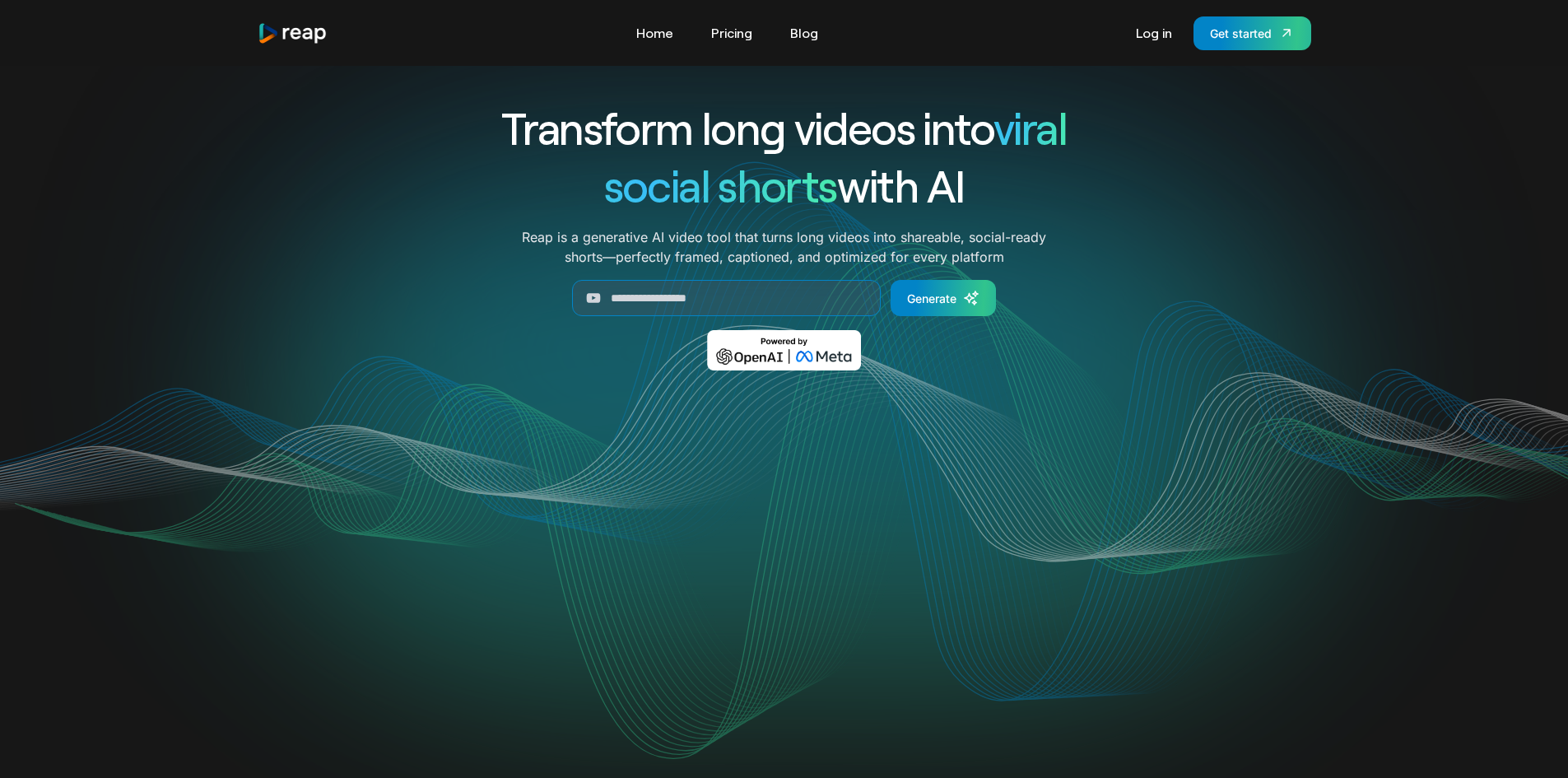 scroll, scrollTop: 0, scrollLeft: 0, axis: both 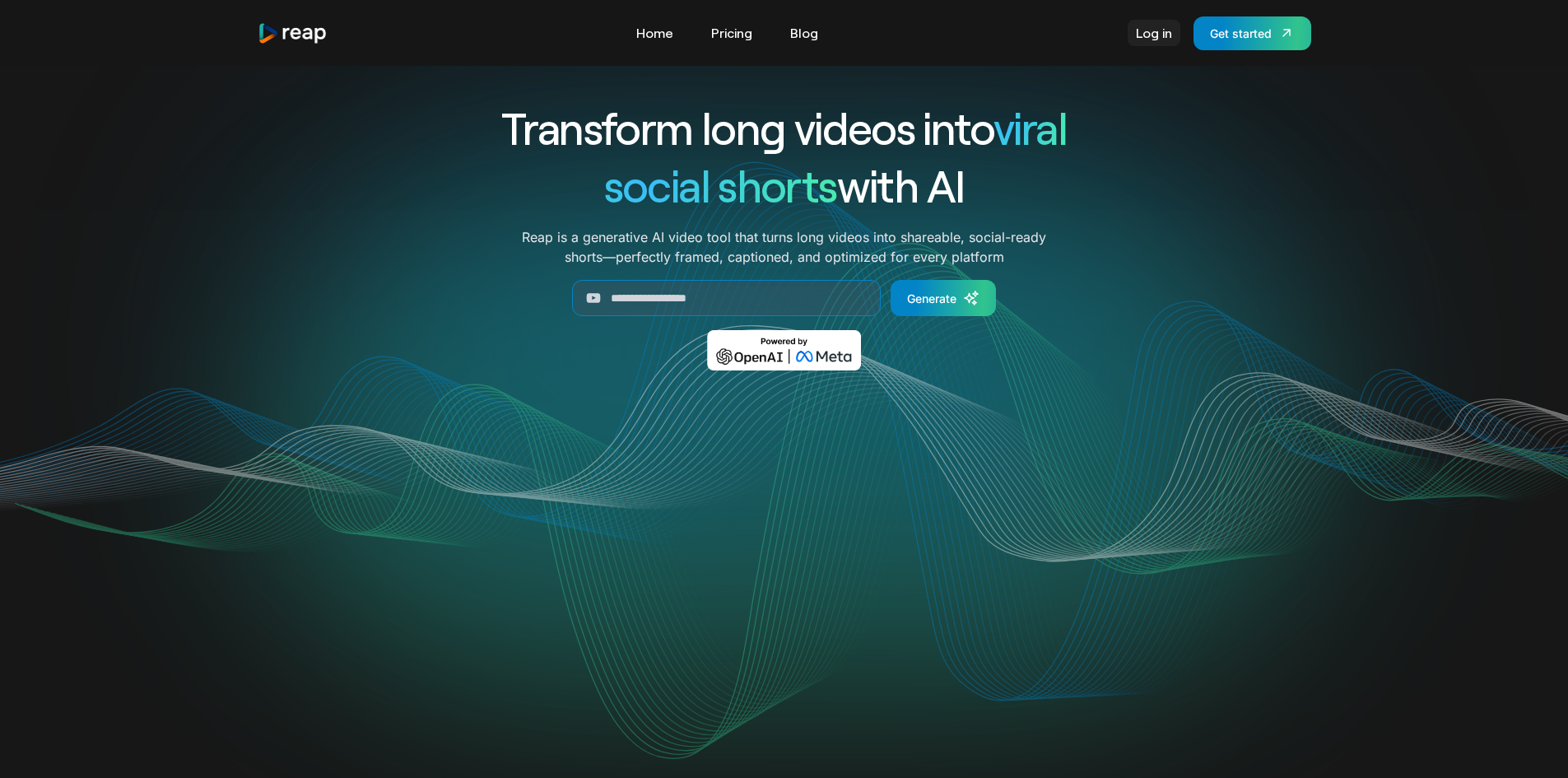 click on "Log in" at bounding box center [1154, 33] 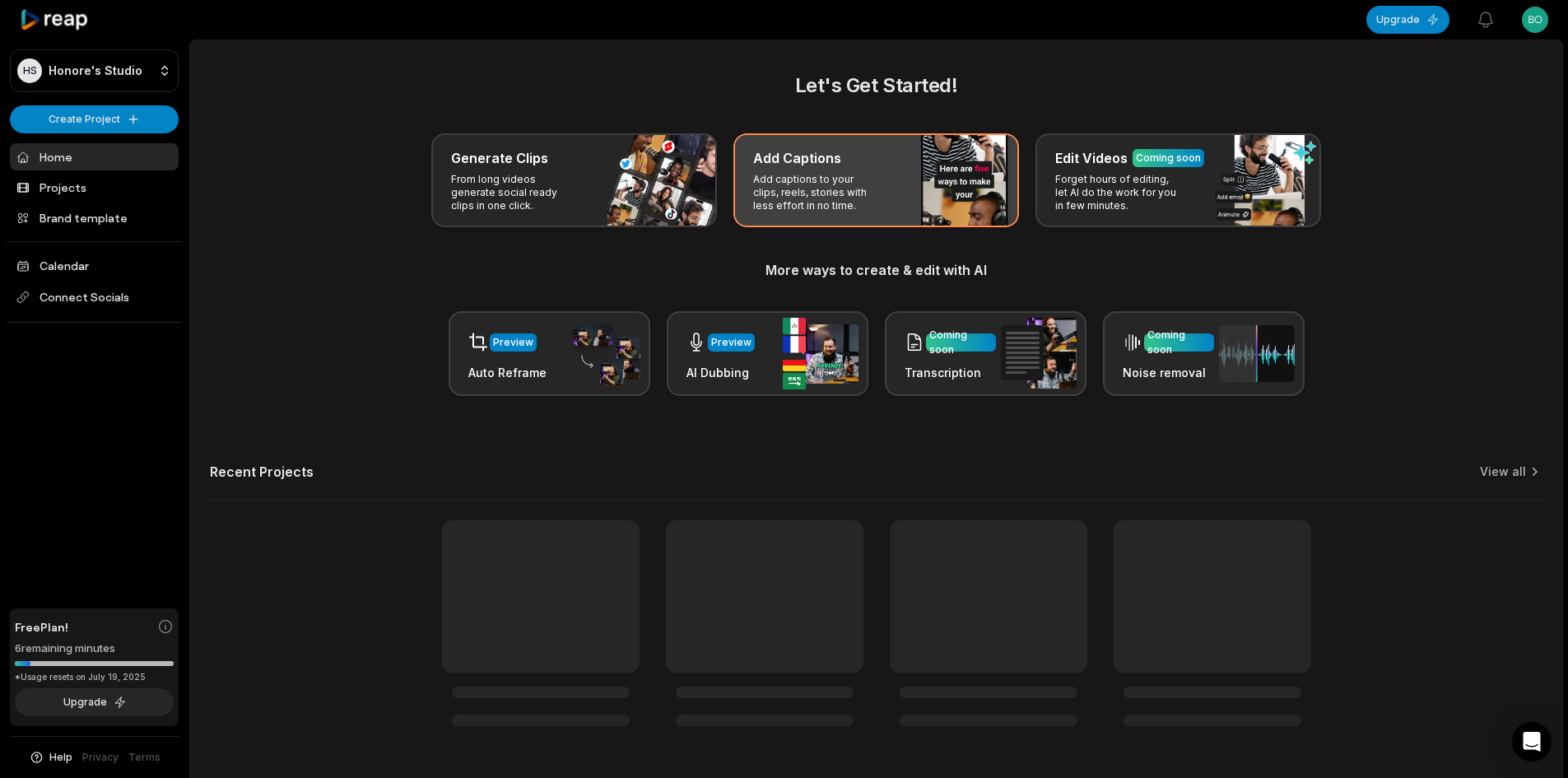 scroll, scrollTop: 0, scrollLeft: 0, axis: both 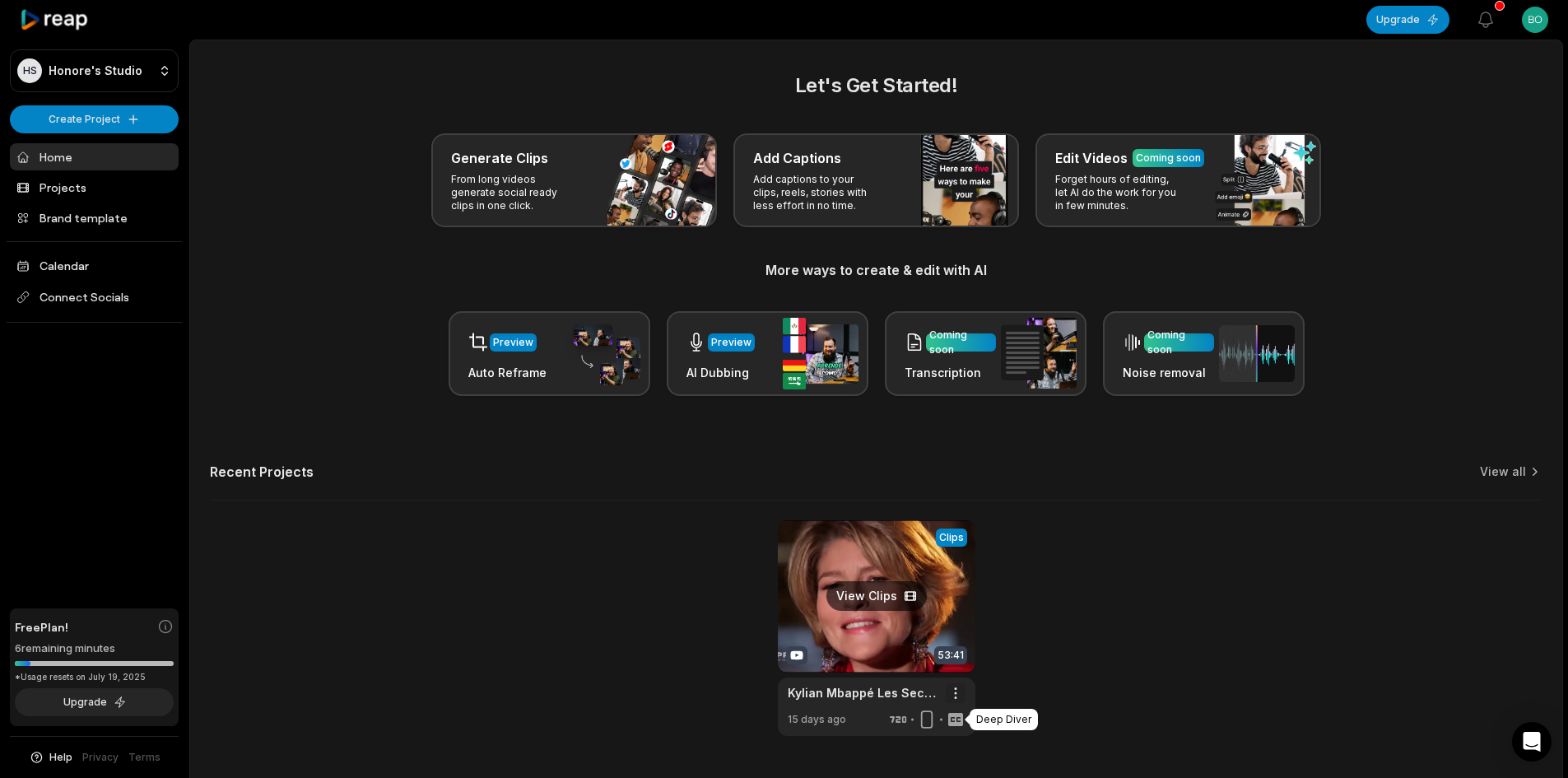 click on "HS Honore's Studio Create Project Home Projects Brand template Calendar Connect Socials Free  Plan! 6  remaining minutes *Usage resets on [DATE], [YEAR] Upgrade Help Privacy Terms Open sidebar Upgrade View notifications Open user menu   Let's Get Started! Generate Clips From long videos generate social ready clips in one click. Add Captions Add captions to your clips, reels, stories with less effort in no time. Edit Videos Coming soon Forget hours of editing, let AI do the work for you in few minutes. More ways to create & edit with AI Preview Auto Reframe Preview AI Dubbing Coming soon Transcription Coming soon Noise removal Recent Projects View all View Clips 53:41 Kylian Mbappé Les Secrets d'un Surdoué Reportage HD Open options 15 days ago Made with   in [CITY]
Deep Diver" at bounding box center (784, 389) 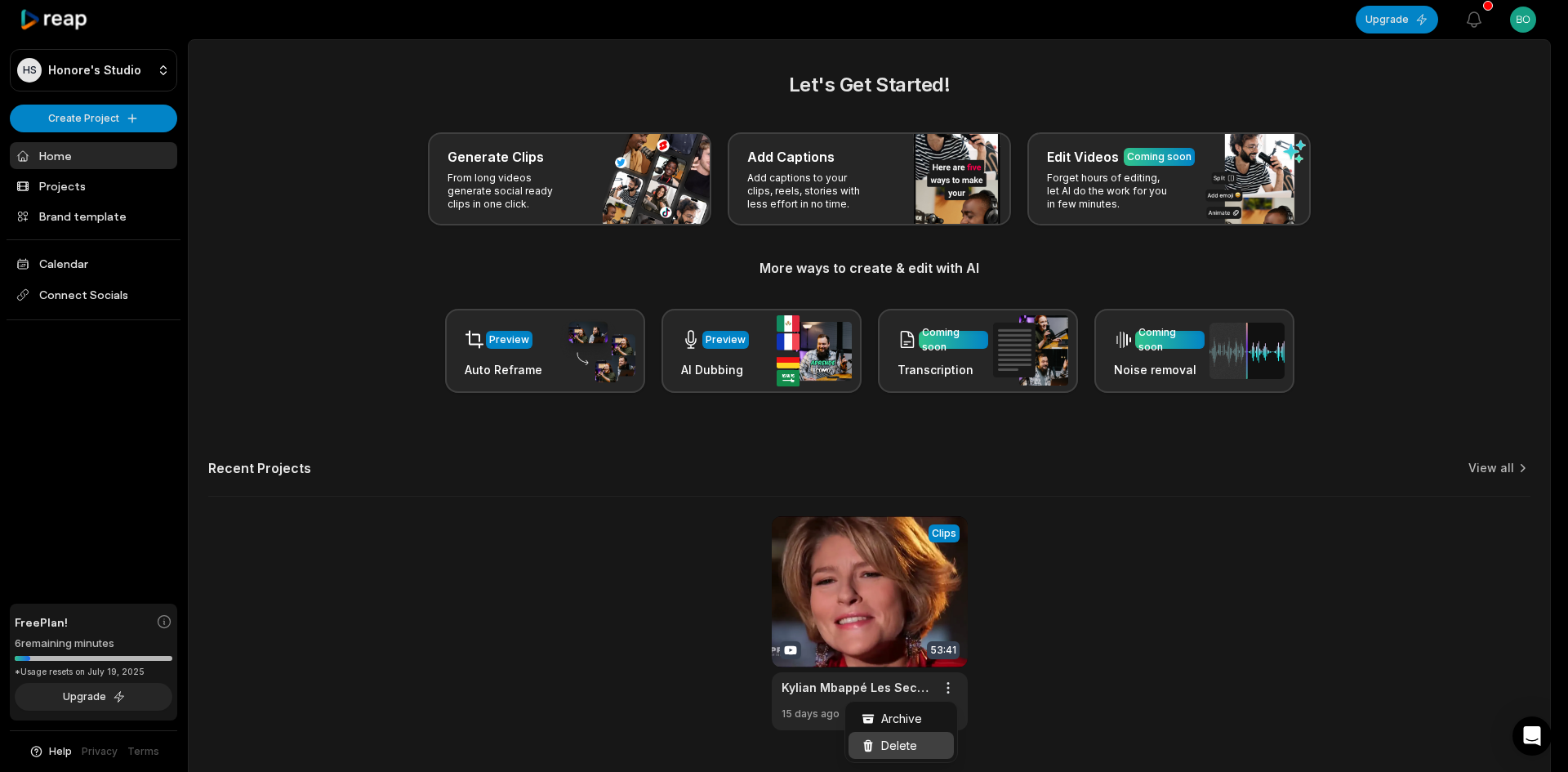 click on "Delete" at bounding box center [899, 745] 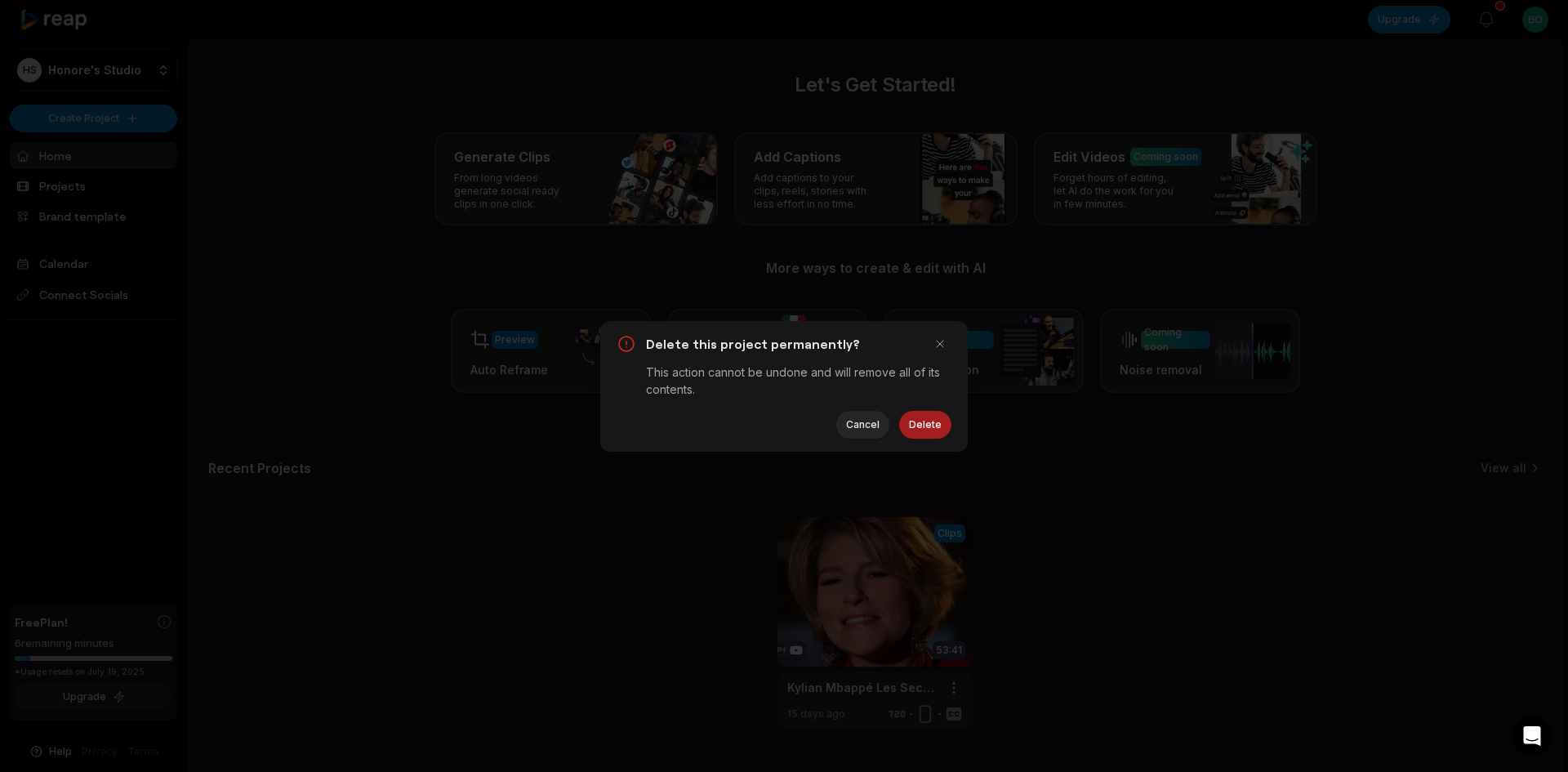 click on "Delete" at bounding box center (925, 425) 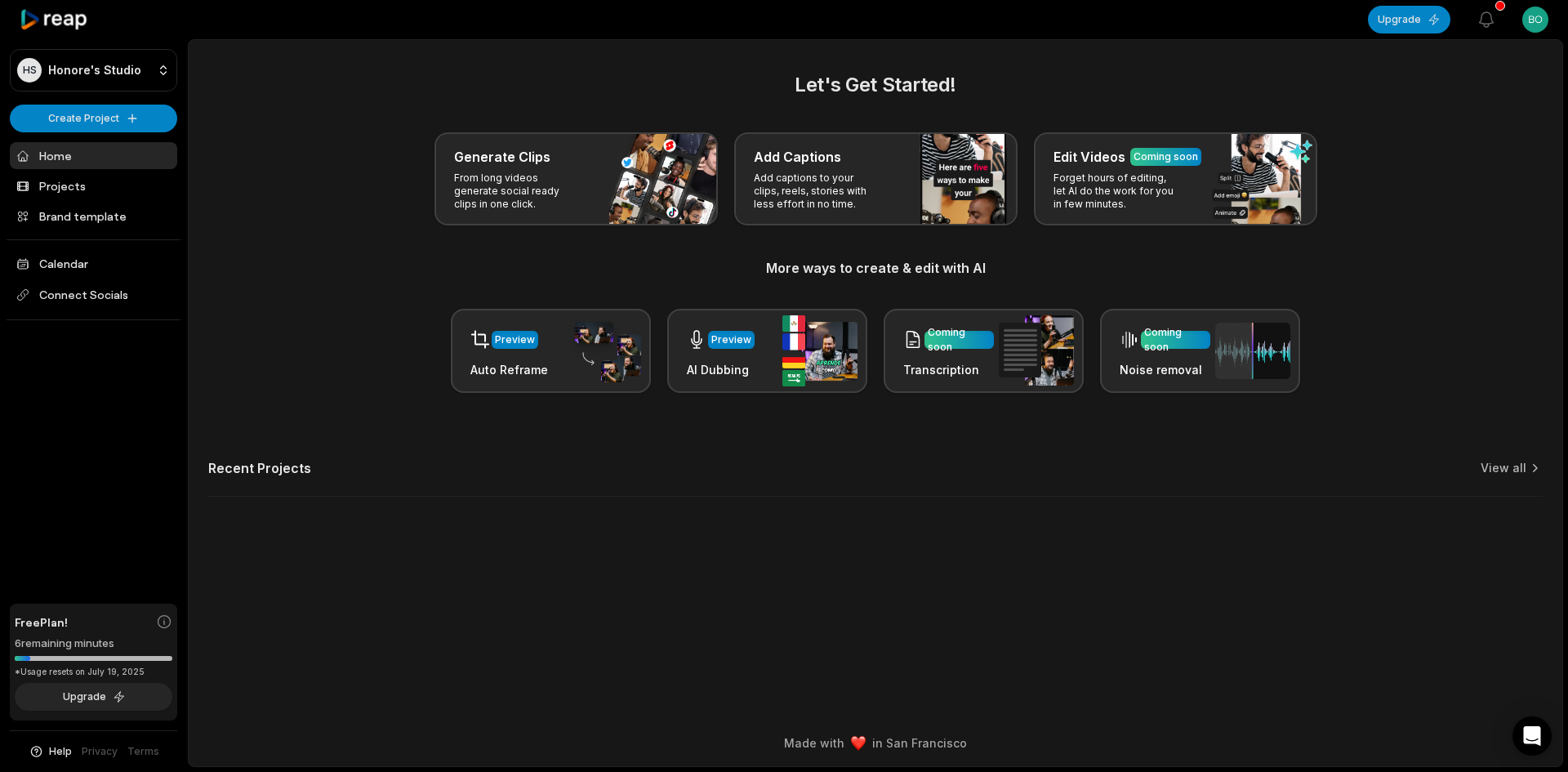 click on "Let's Get Started! Generate Clips From long videos generate social ready clips in one click. Add Captions Add captions to your clips, reels, stories with less effort in no time. Edit Videos Coming soon Forget hours of editing, let AI do the work for you in few minutes. More ways to create & edit with AI Preview Auto Reframe Preview AI Dubbing Coming soon Transcription Coming soon Noise removal Recent Projects View all" at bounding box center [875, 380] 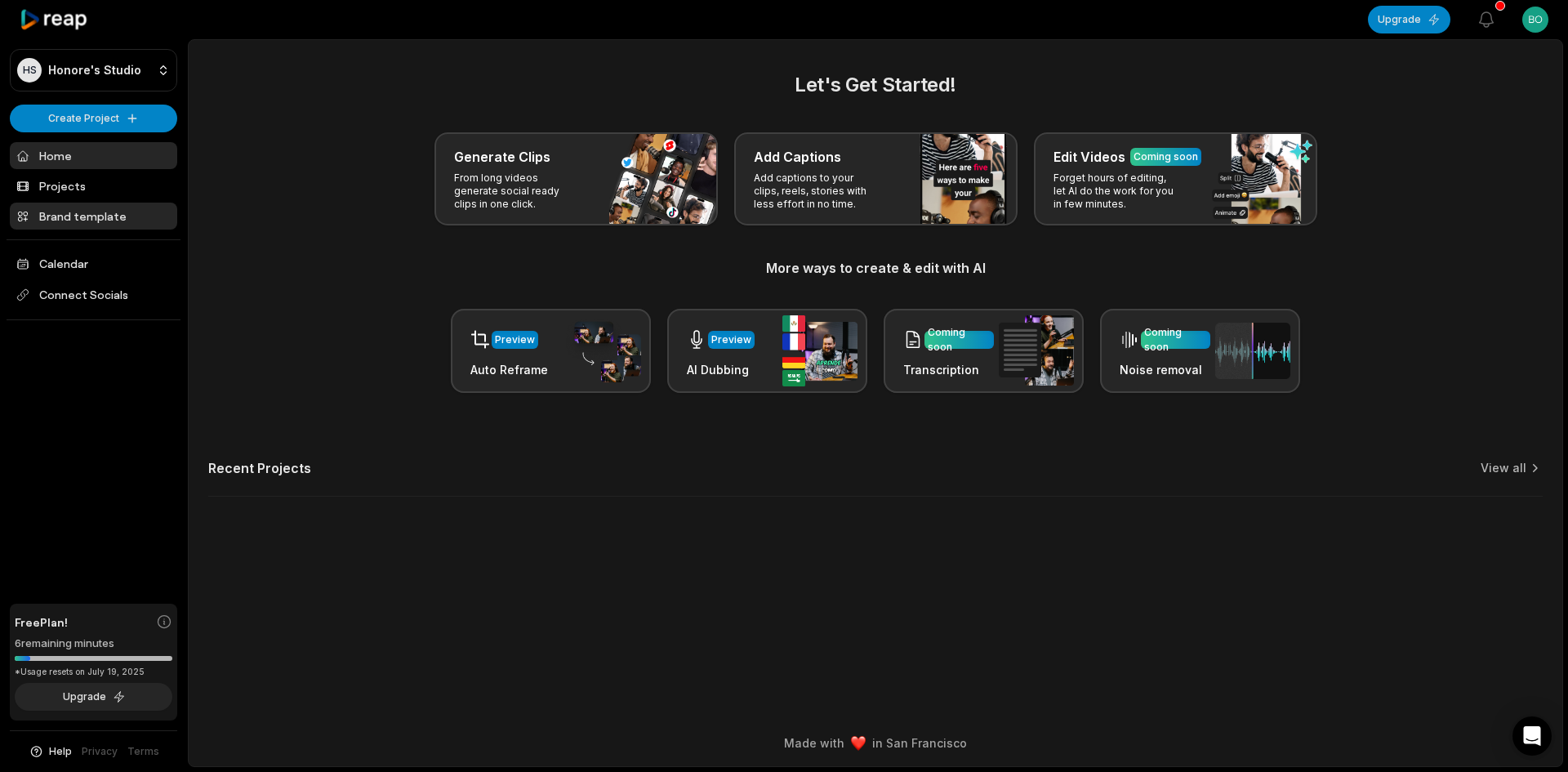 click on "Brand template" at bounding box center [93, 216] 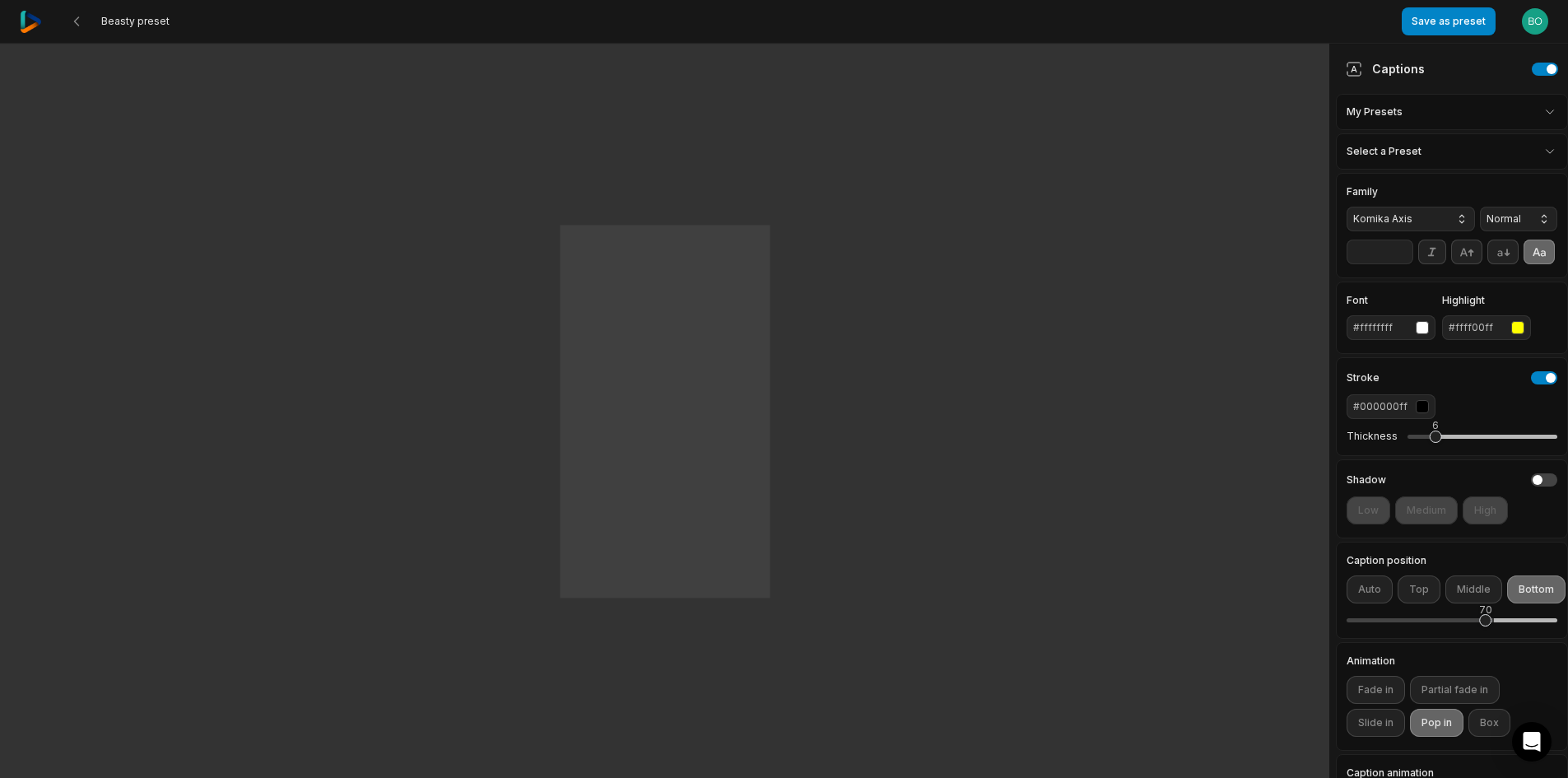 scroll, scrollTop: 0, scrollLeft: 0, axis: both 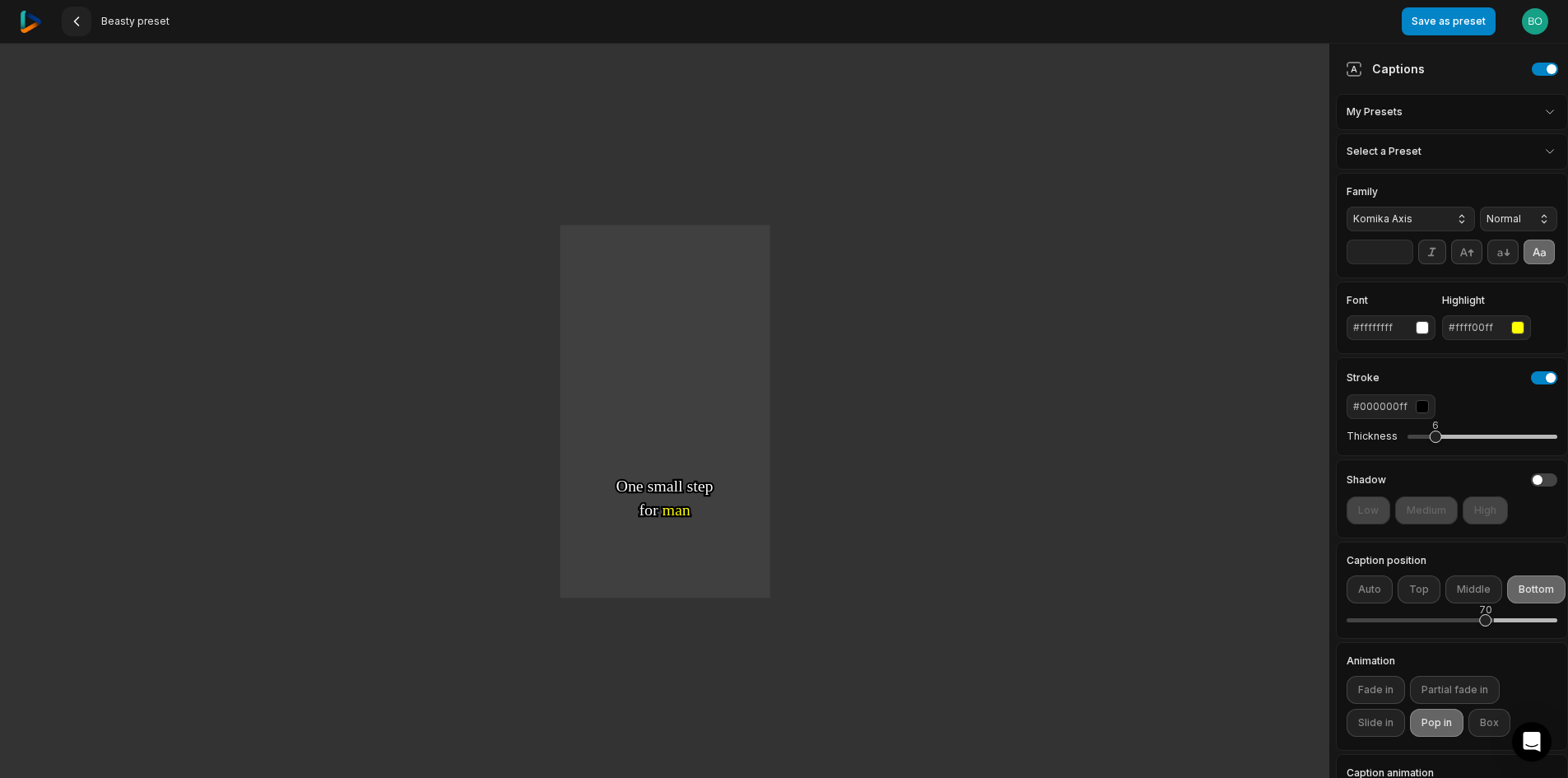 click 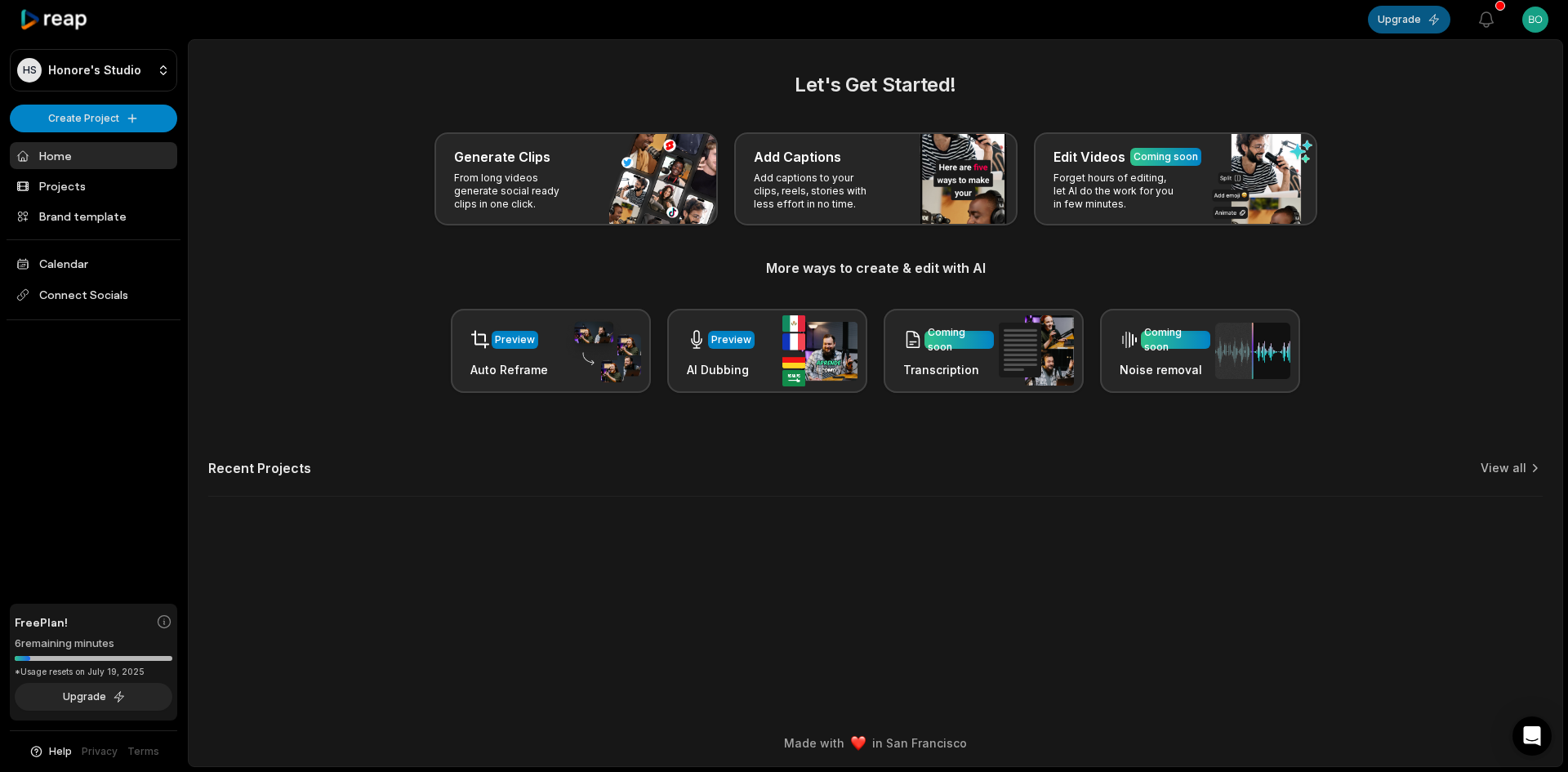 click on "Upgrade" at bounding box center [1409, 20] 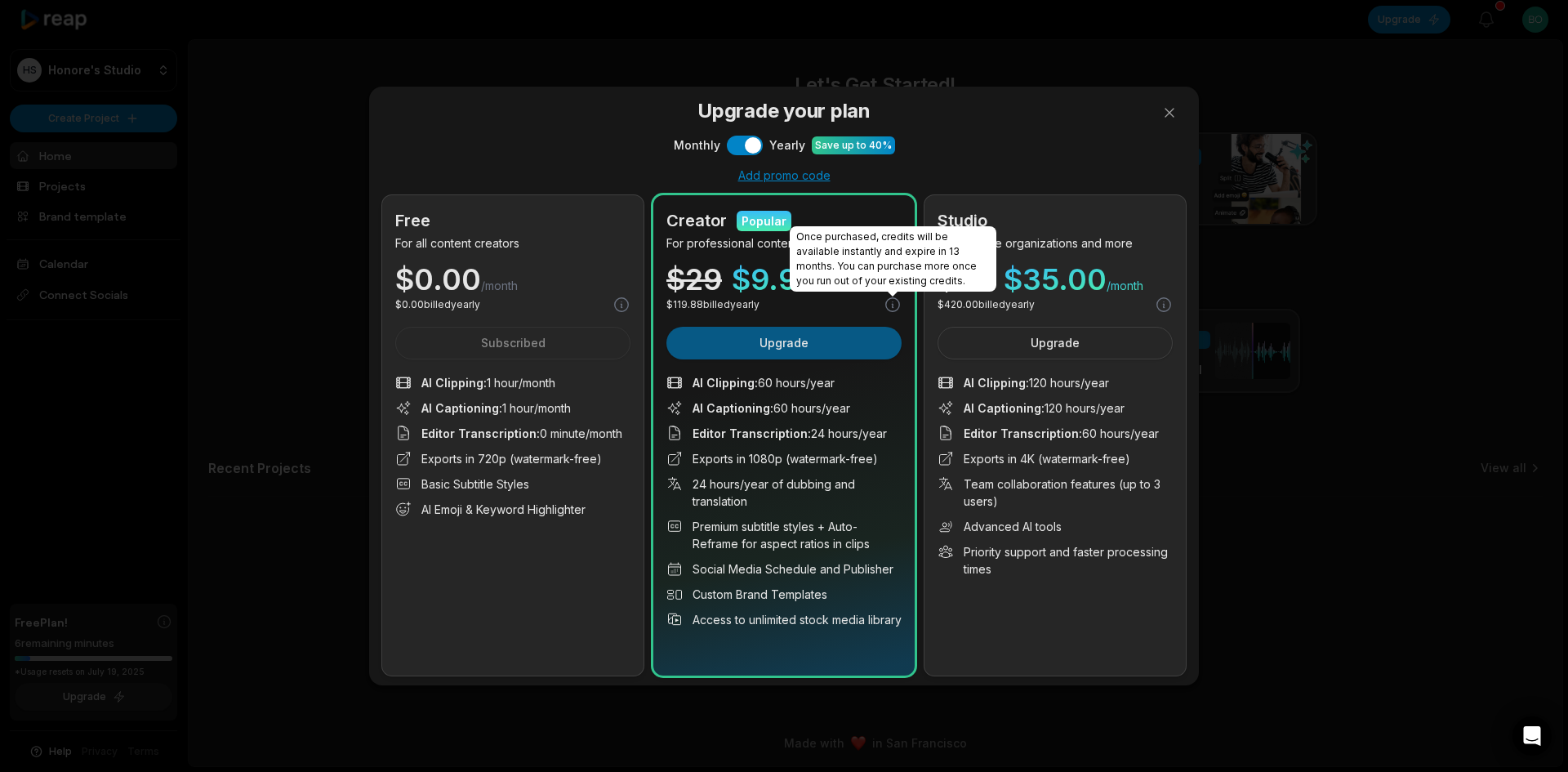 click on "Upgrade" at bounding box center [784, 343] 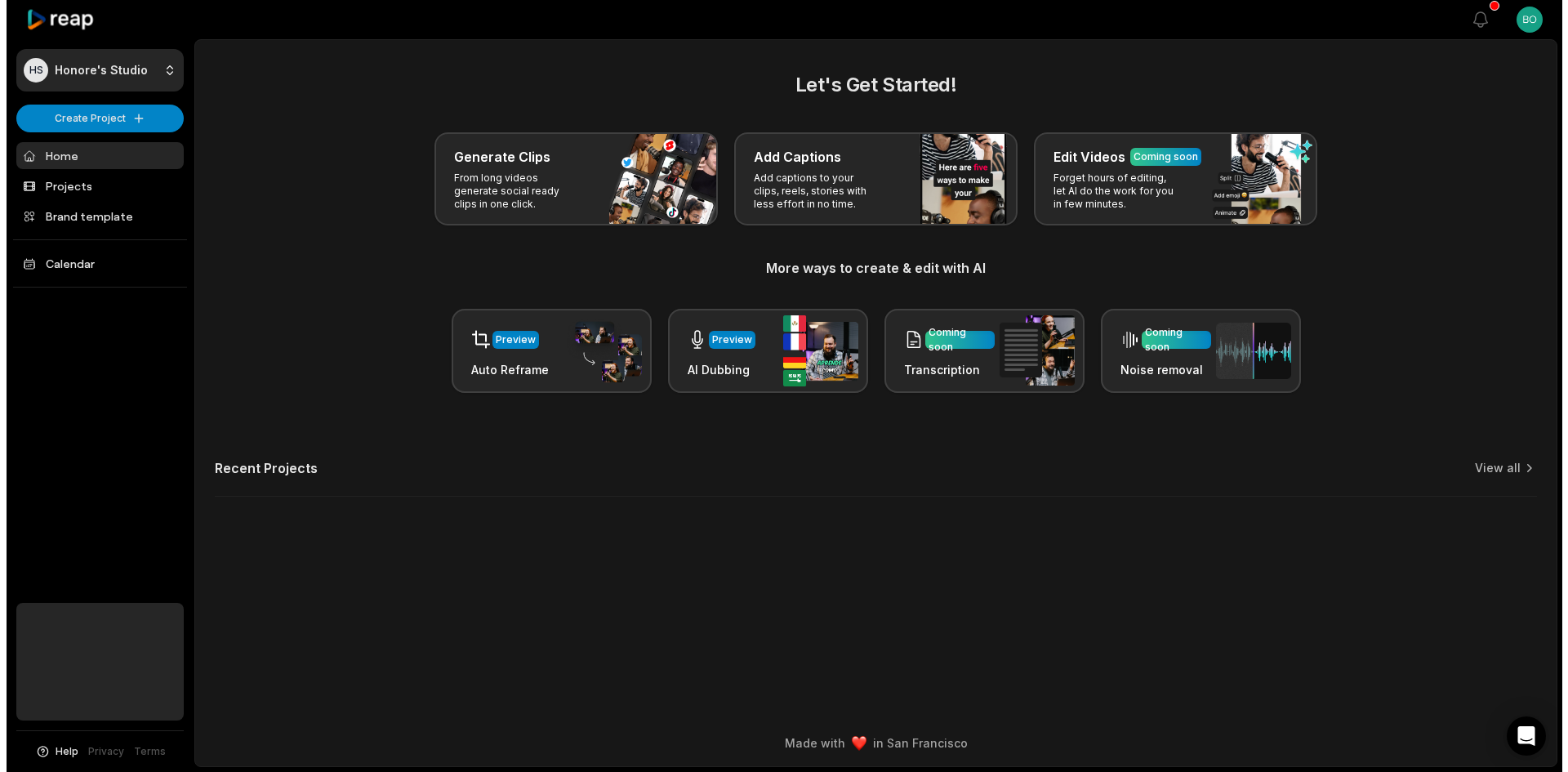 scroll, scrollTop: 0, scrollLeft: 0, axis: both 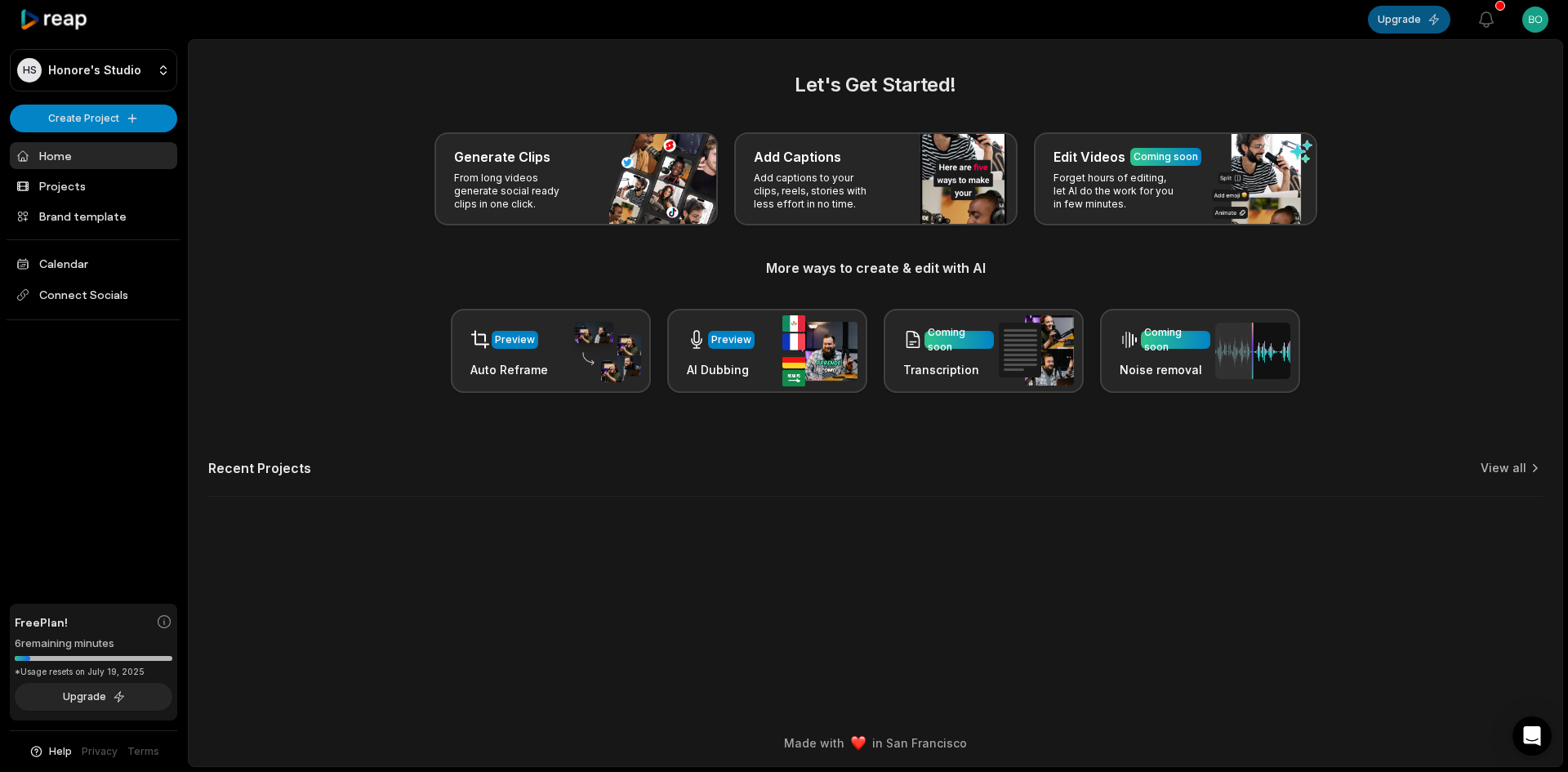 click on "Upgrade" at bounding box center (1409, 20) 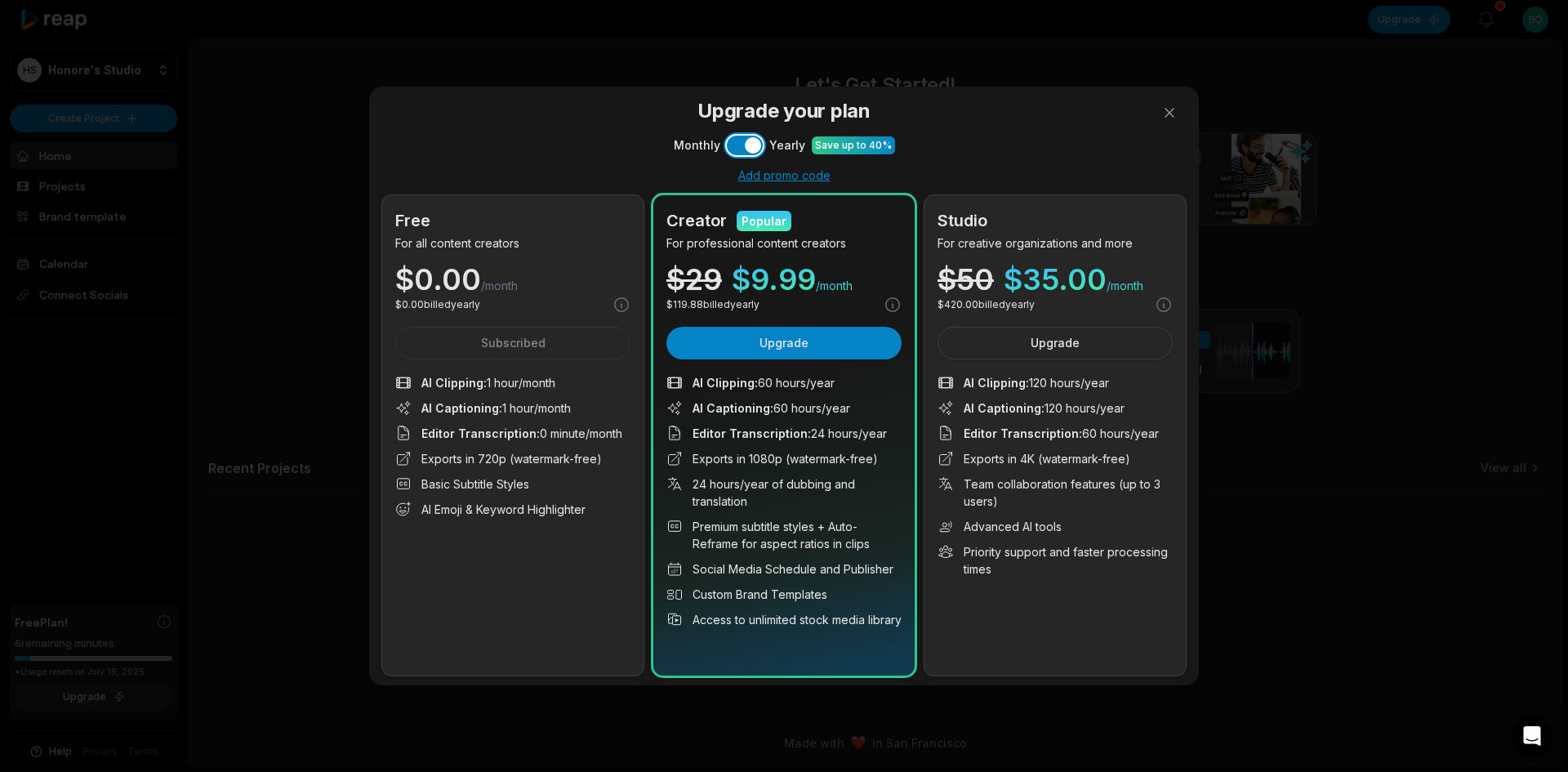 click on "Use setting" at bounding box center [745, 145] 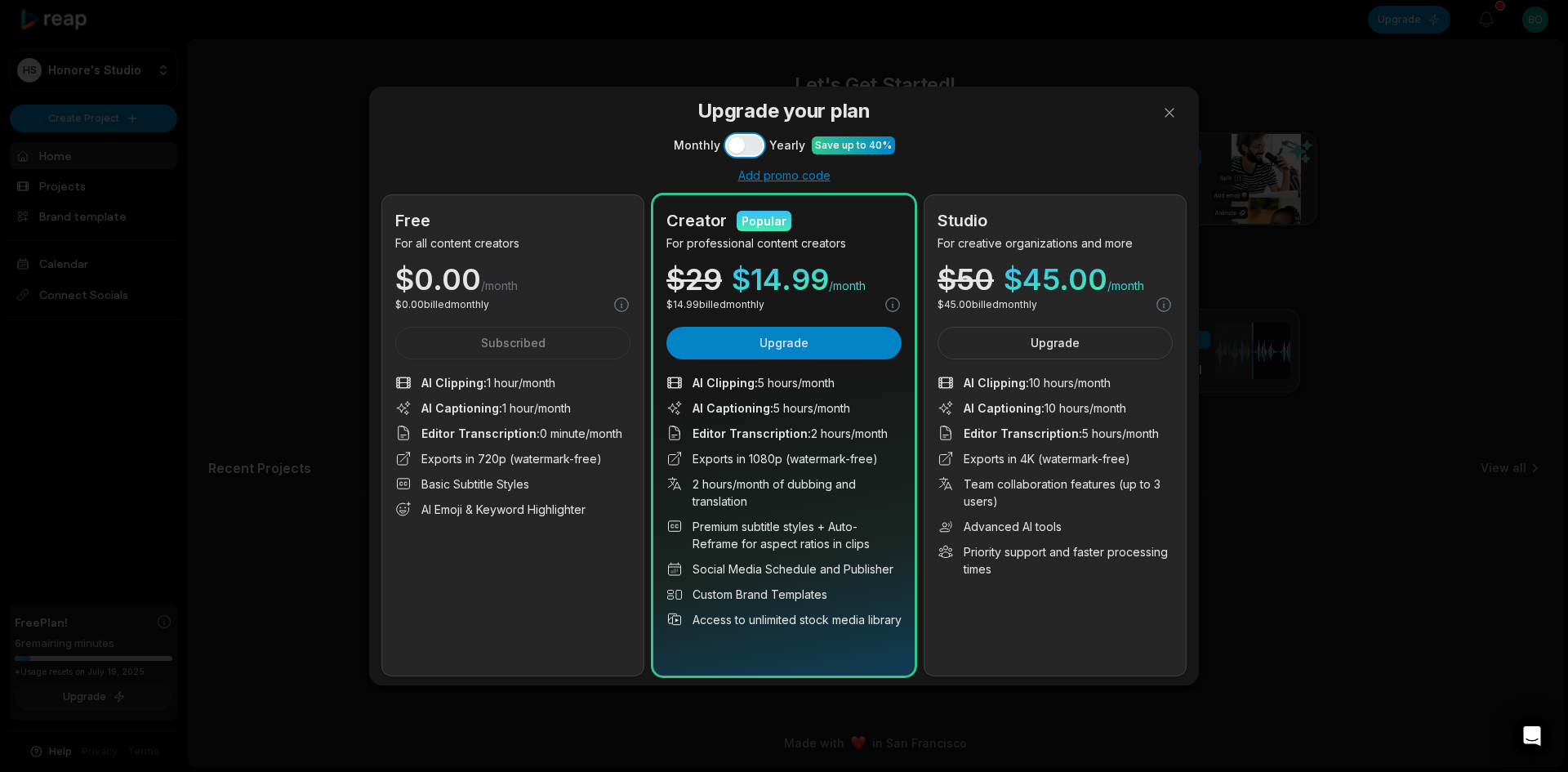 click on "Use setting" at bounding box center (745, 145) 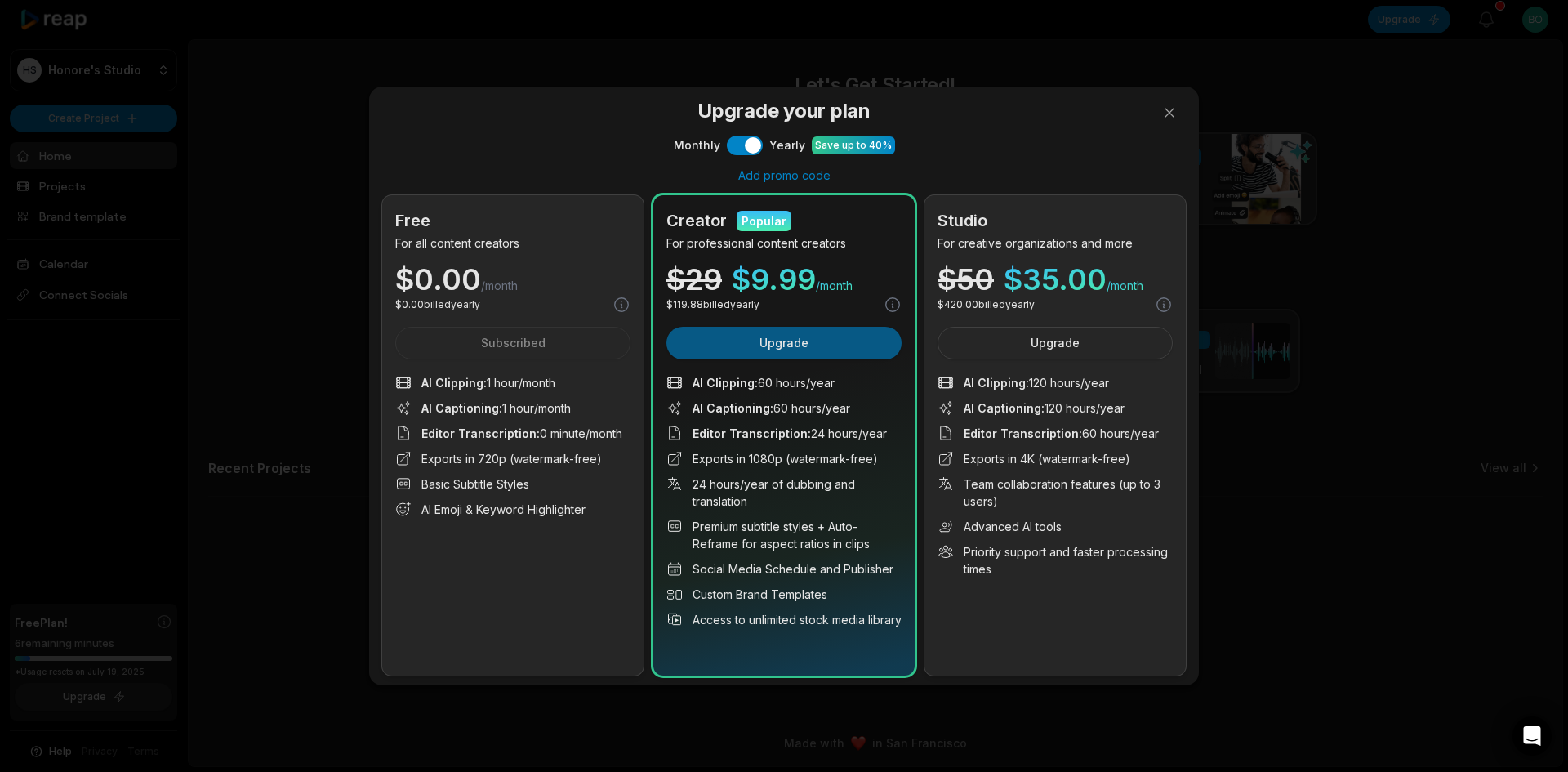 click on "Upgrade" at bounding box center [784, 343] 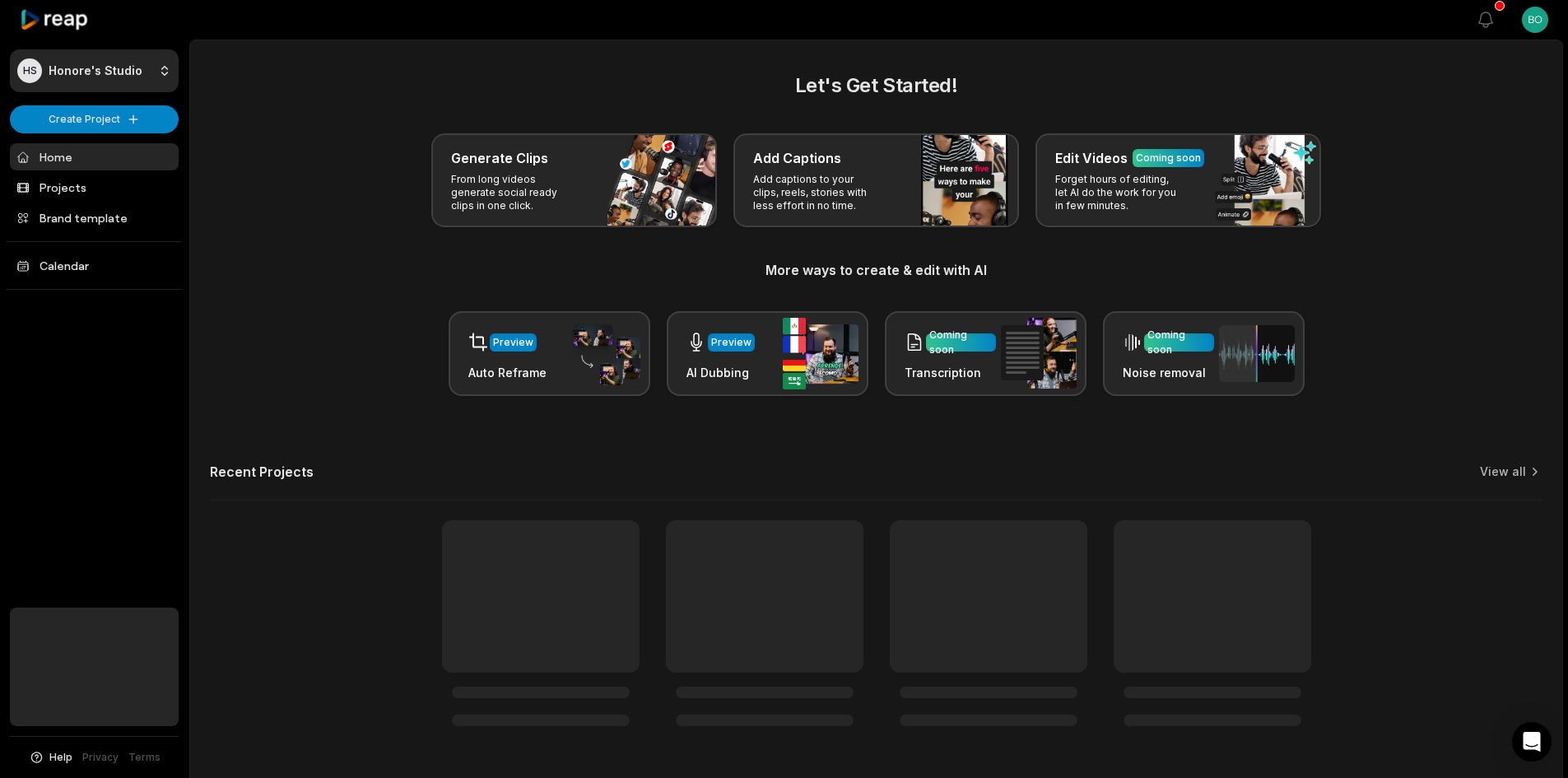 scroll, scrollTop: 0, scrollLeft: 0, axis: both 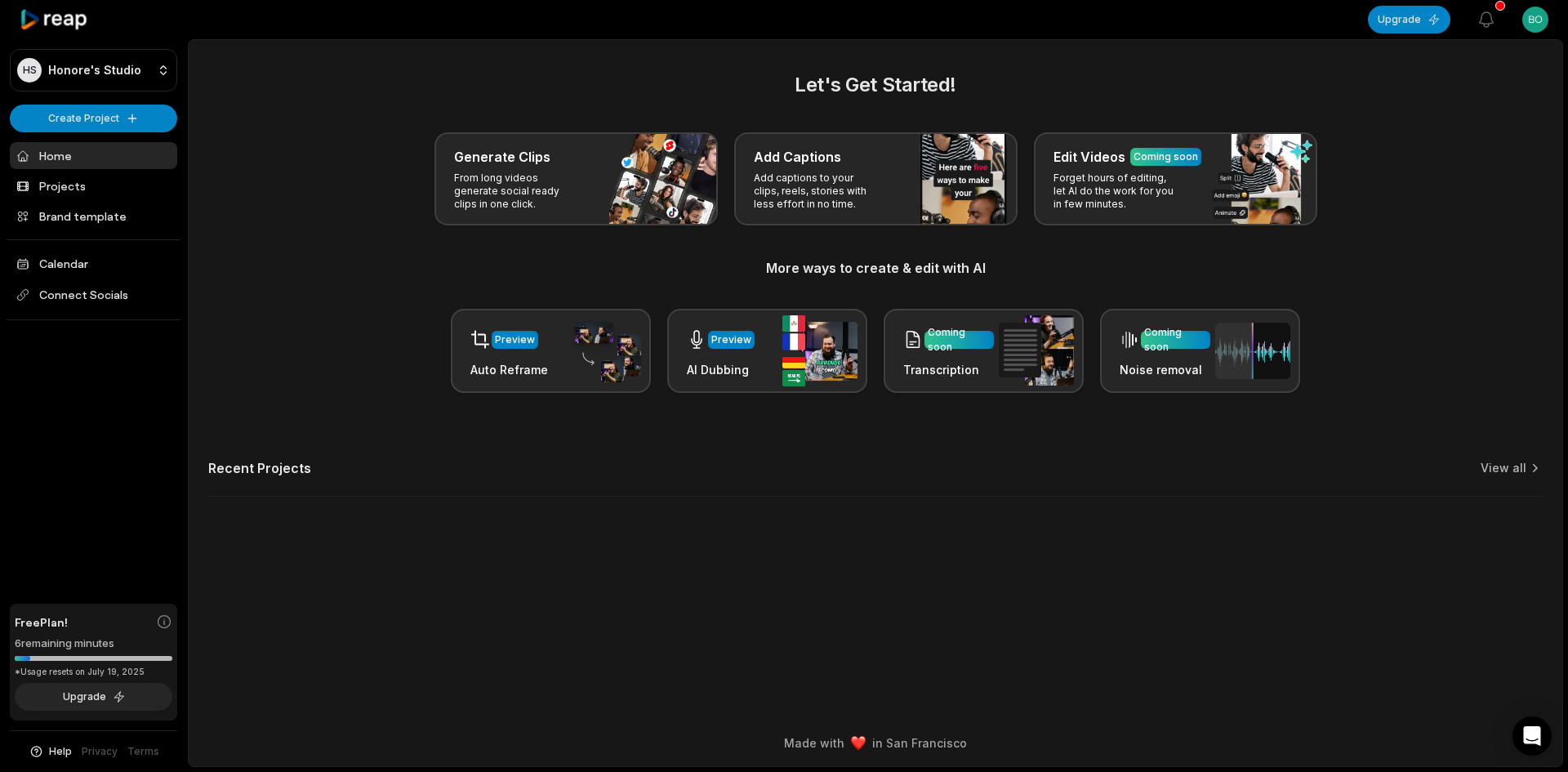 click on "Generate Clips From long videos generate social ready clips in one click. Add Captions Add captions to your clips, reels, stories with less effort in no time. Edit Videos Coming soon Forget hours of editing, let AI do the work for you in few minutes." at bounding box center (875, 179) 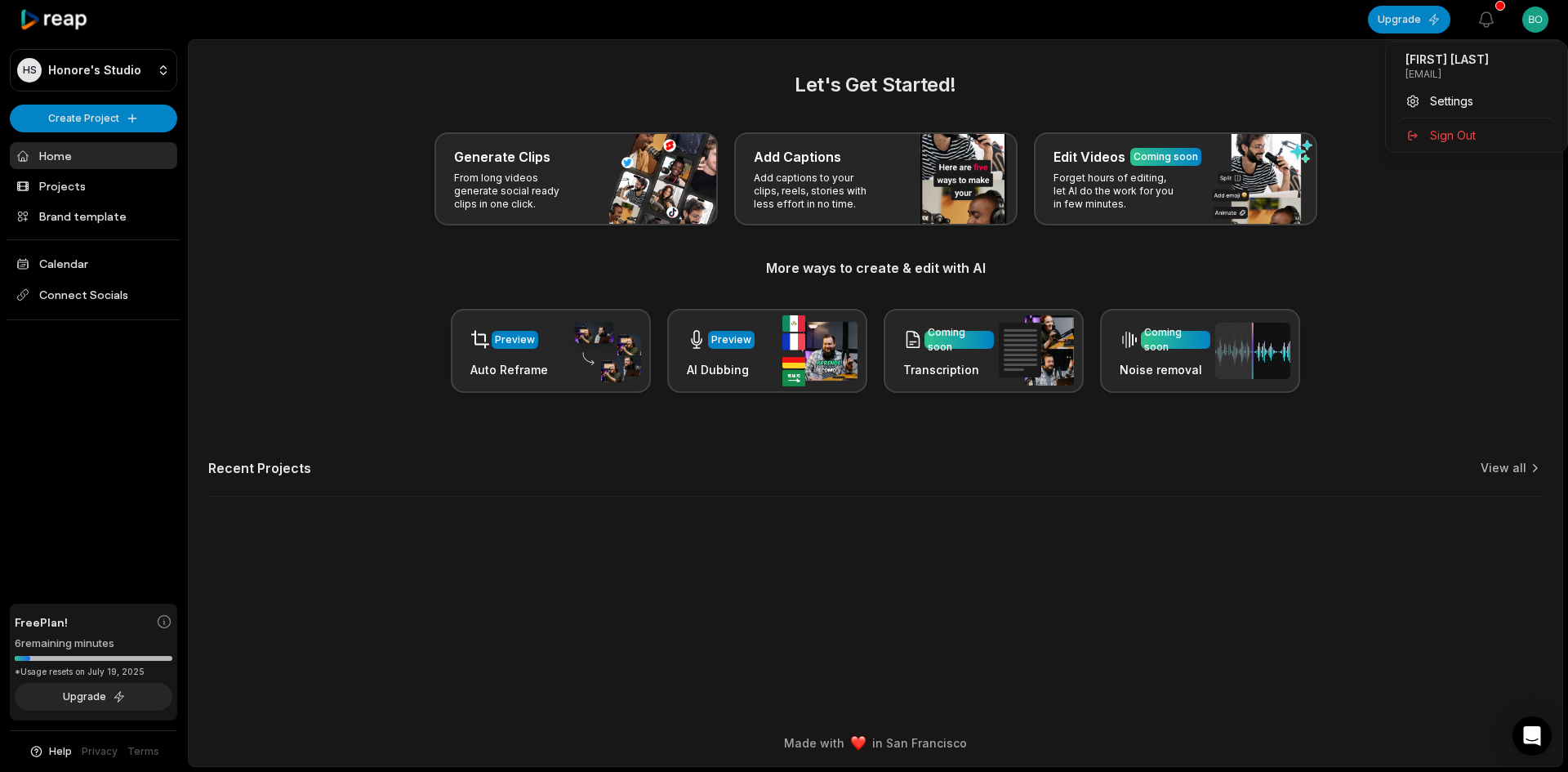 click on "HS Honore's Studio Create Project Home Projects Brand template Calendar Connect Socials Free  Plan! 6  remaining minutes *Usage resets on July 19, 2025 Upgrade Help Privacy Terms Open sidebar Upgrade View notifications Open user menu   Let's Get Started! Generate Clips From long videos generate social ready clips in one click. Add Captions Add captions to your clips, reels, stories with less effort in no time. Edit Videos Coming soon Forget hours of editing, let AI do the work for you in few minutes. More ways to create & edit with AI Preview Auto Reframe Preview AI Dubbing Coming soon Transcription Coming soon Noise removal Recent Projects View all Made with   in San Francisco
Honore Antonio bowod10545@cristout.com Settings Sign Out" at bounding box center [784, 386] 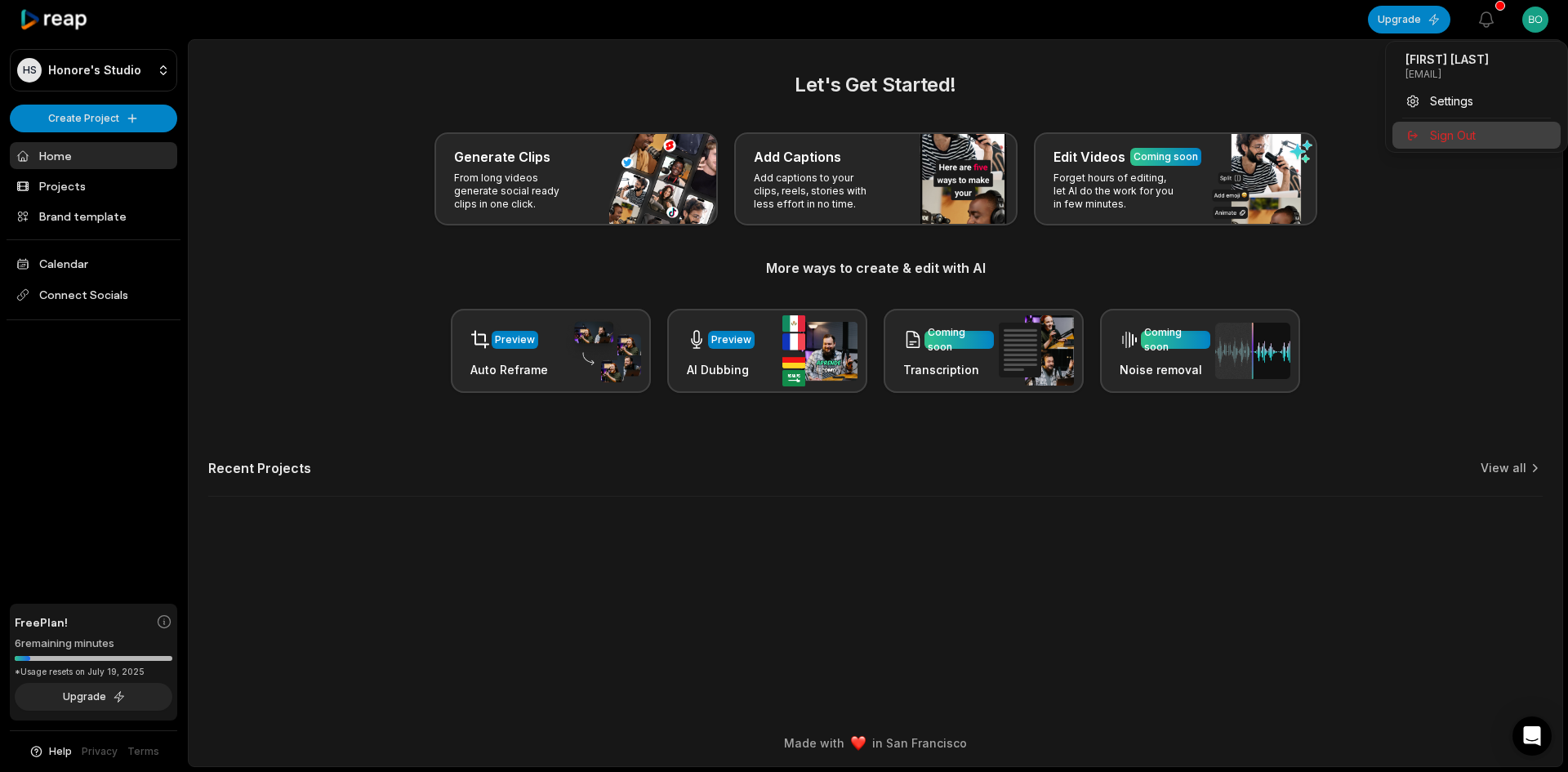 click on "Sign Out" at bounding box center (1453, 135) 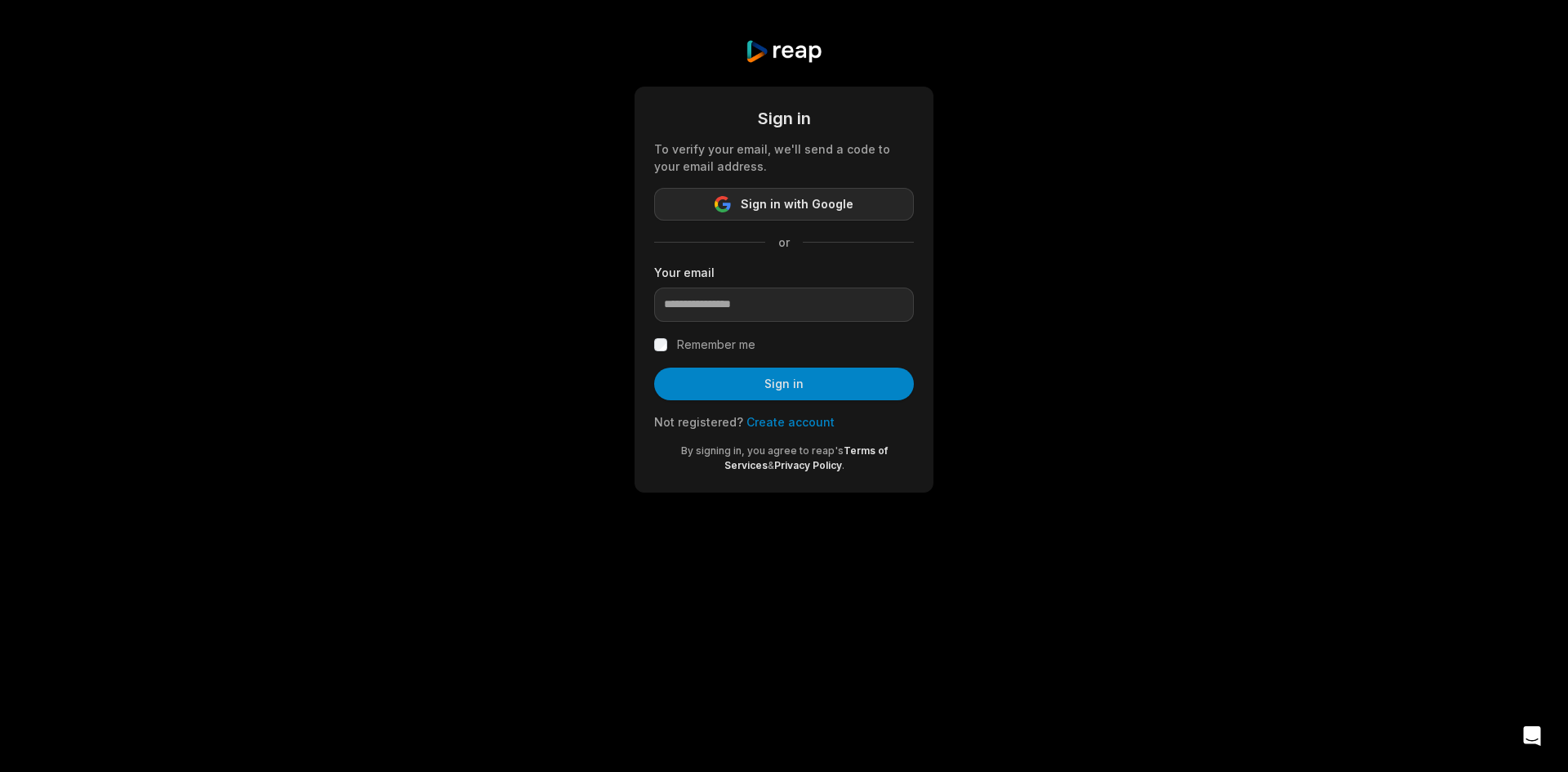 click on "Sign in with Google" at bounding box center [784, 204] 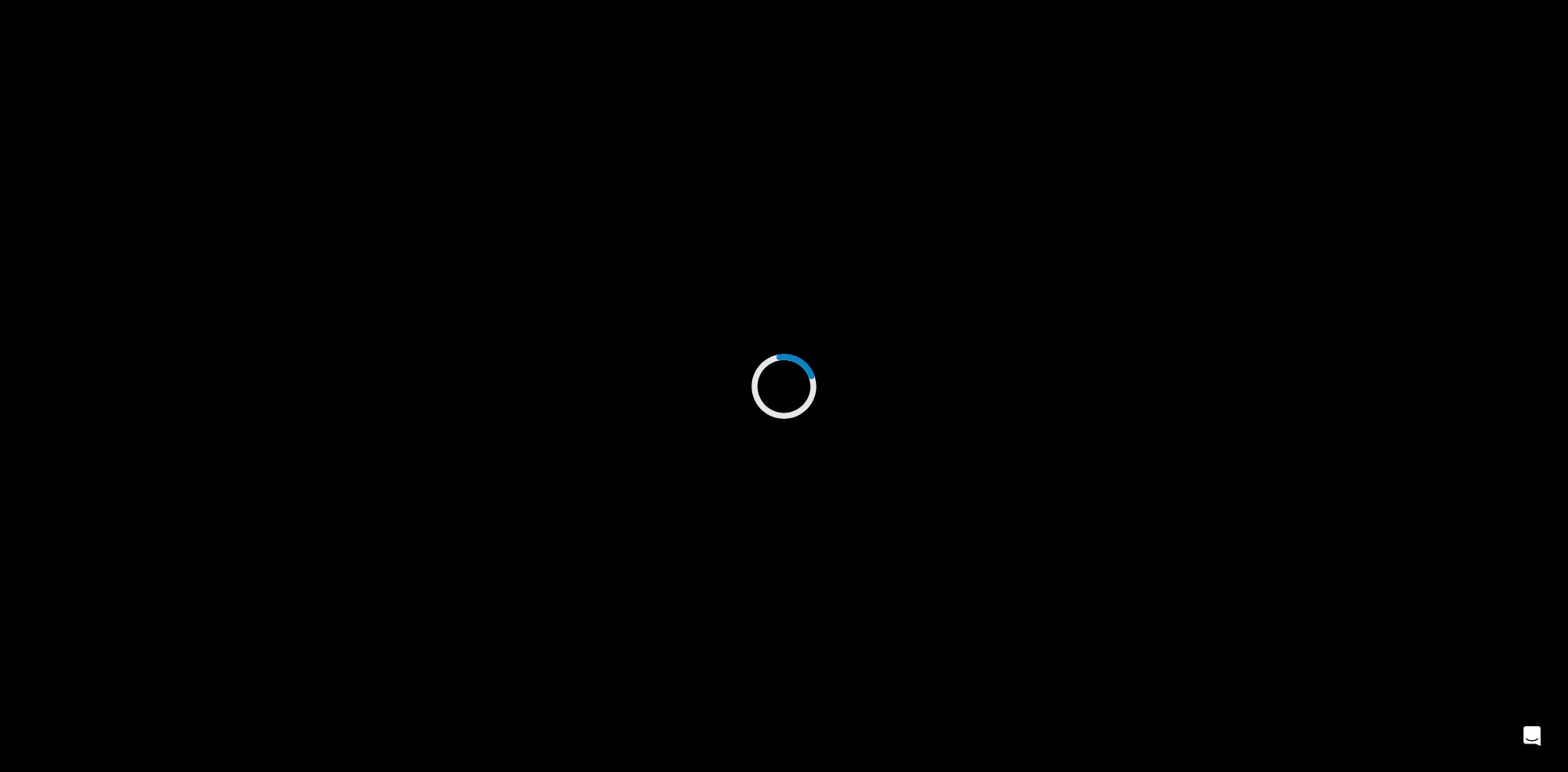 scroll, scrollTop: 0, scrollLeft: 0, axis: both 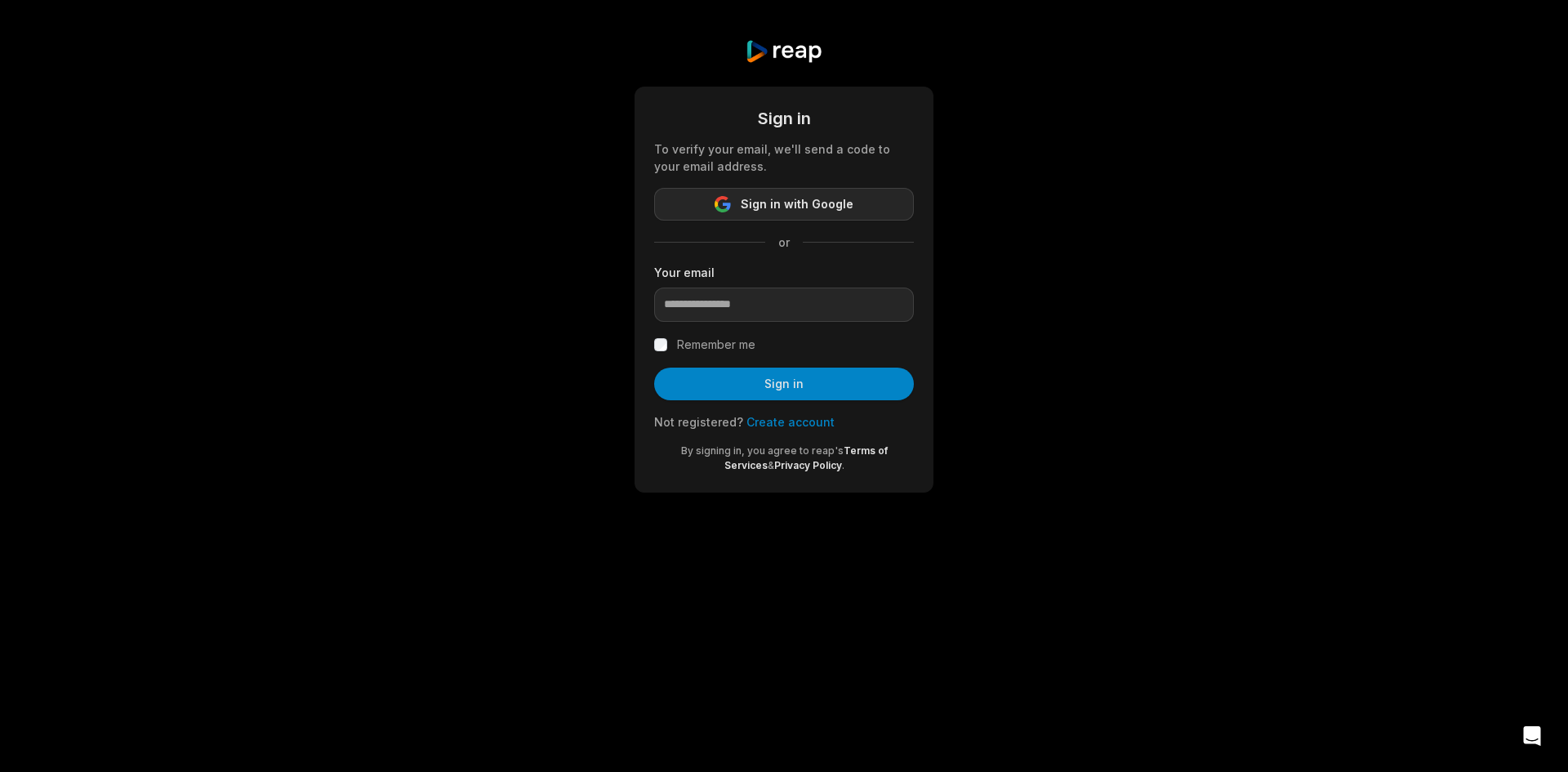 click on "Sign in with Google" at bounding box center (797, 204) 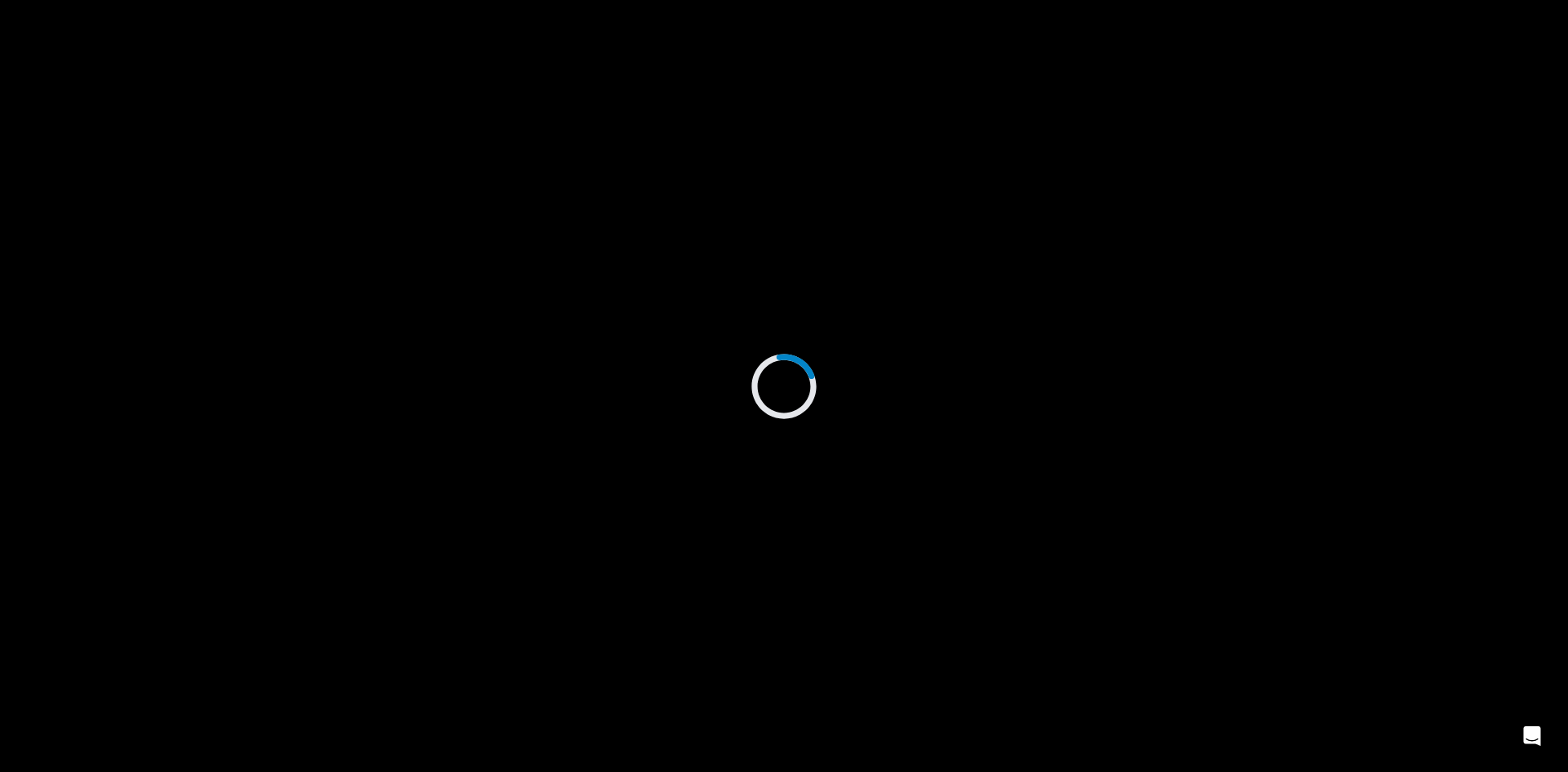 scroll, scrollTop: 0, scrollLeft: 0, axis: both 